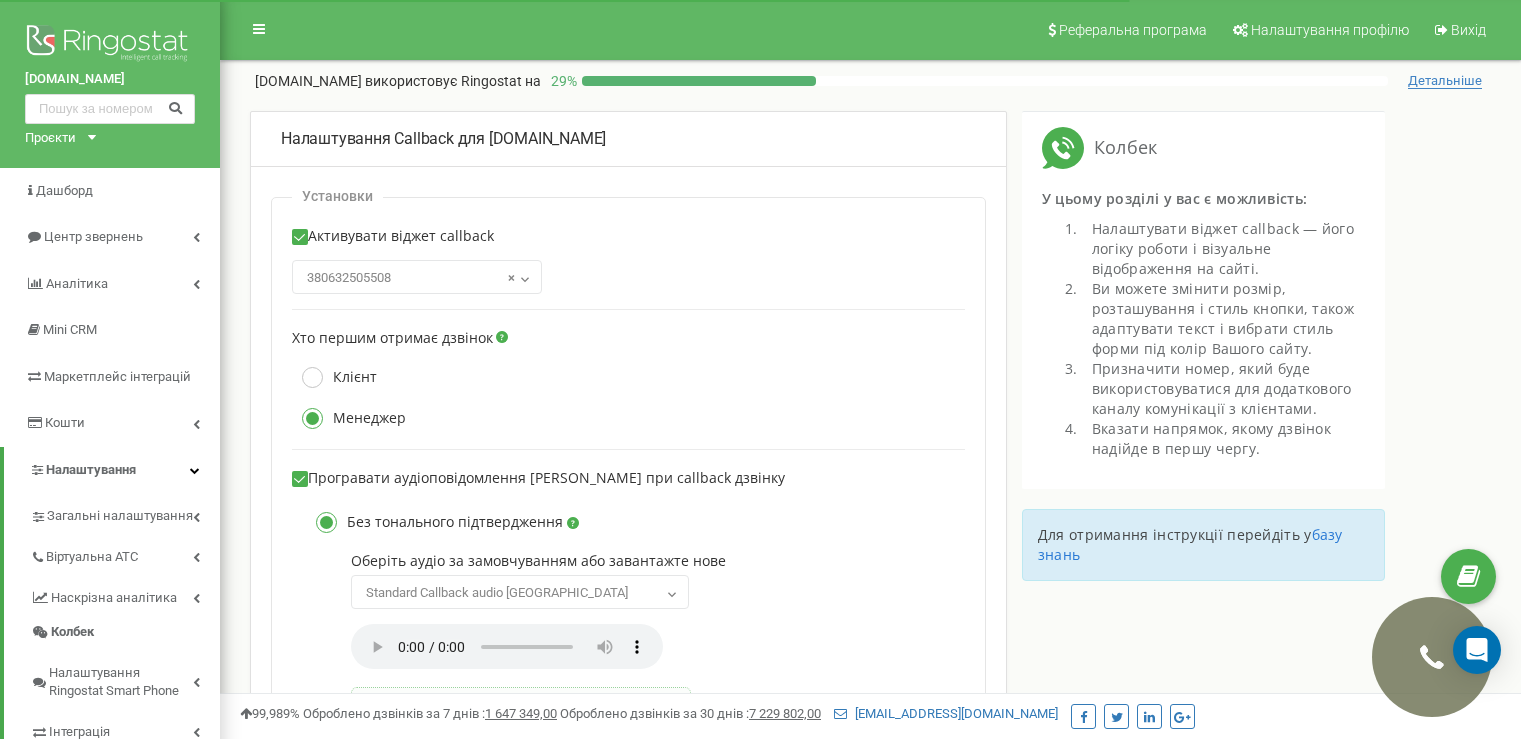 scroll, scrollTop: 0, scrollLeft: 0, axis: both 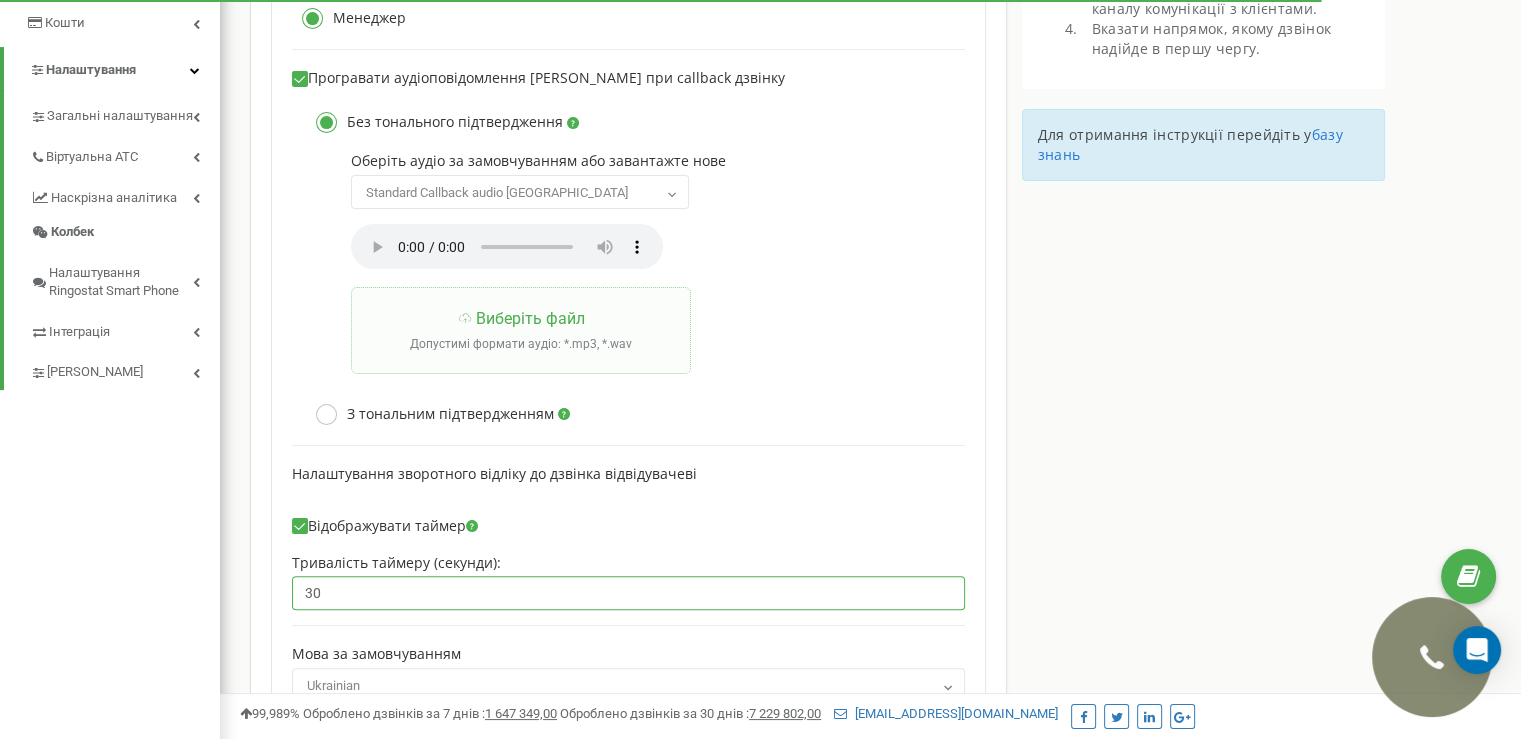 click on "30" at bounding box center (628, 593) 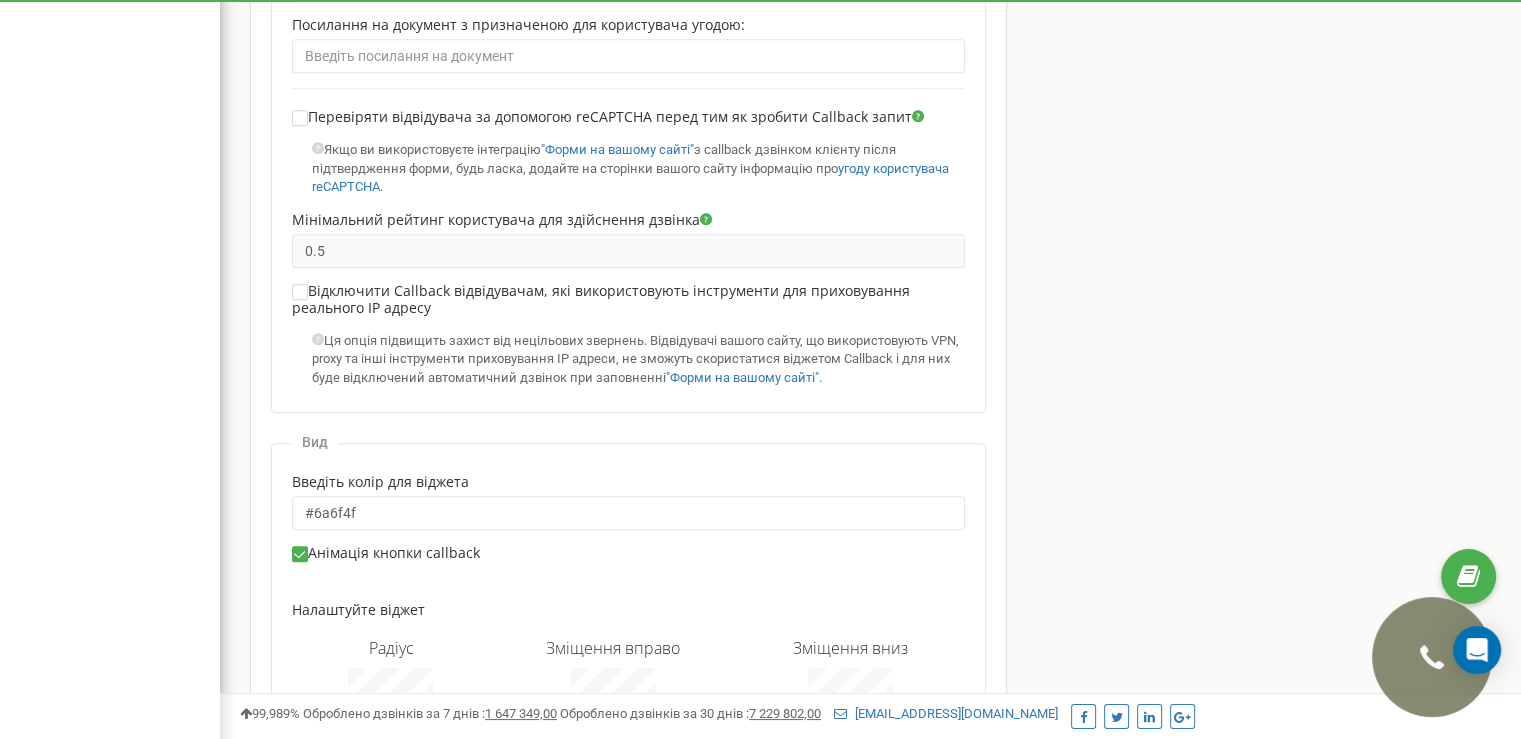 scroll, scrollTop: 1364, scrollLeft: 0, axis: vertical 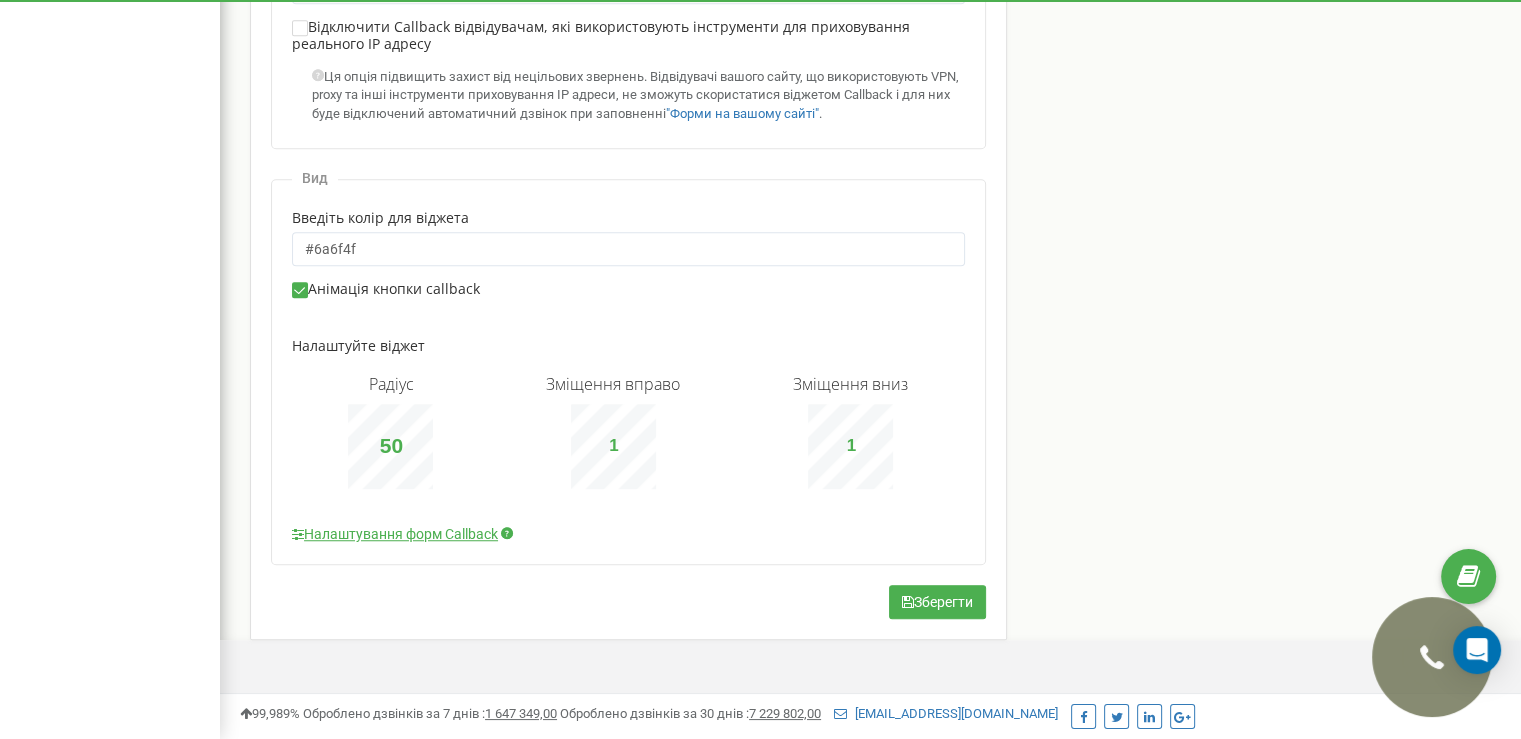 click on "iconestate.com.ua Проєкти iconestate.com.ua Дашборд Центр звернень Аналiтика Mini CRM Маркетплейс інтеграцій Кошти Налаштування Загальні налаштування Віртуальна АТС Наскрізна аналітика Колбек Налаштування Ringostat Smart Phone Інтеграція Коллтрекінг Журнал дзвінків Журнал повідомлень Звіт про пропущені необроблені дзвінки Дзвінки в реальному часі NEW Ваші звіти Звіт маркетолога Звіти Looker Studio Розподіл дзвінків по дням тижня та погодинно Багатоканальні послідовності Статистика callback Звіт про ефективність роботи співробітників Співробітники у реальному часі NEW Методи оплати" at bounding box center [760, -312] 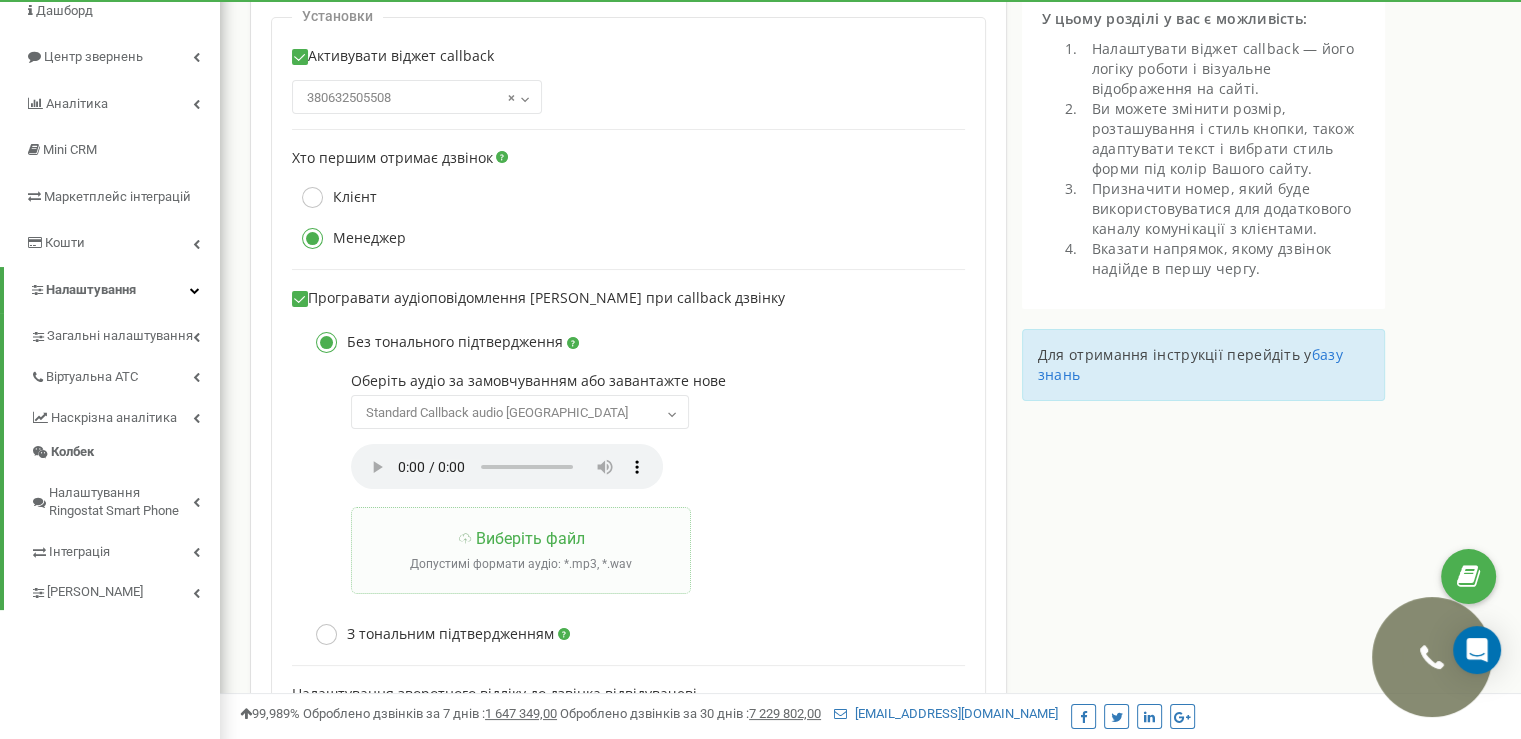 scroll, scrollTop: 0, scrollLeft: 0, axis: both 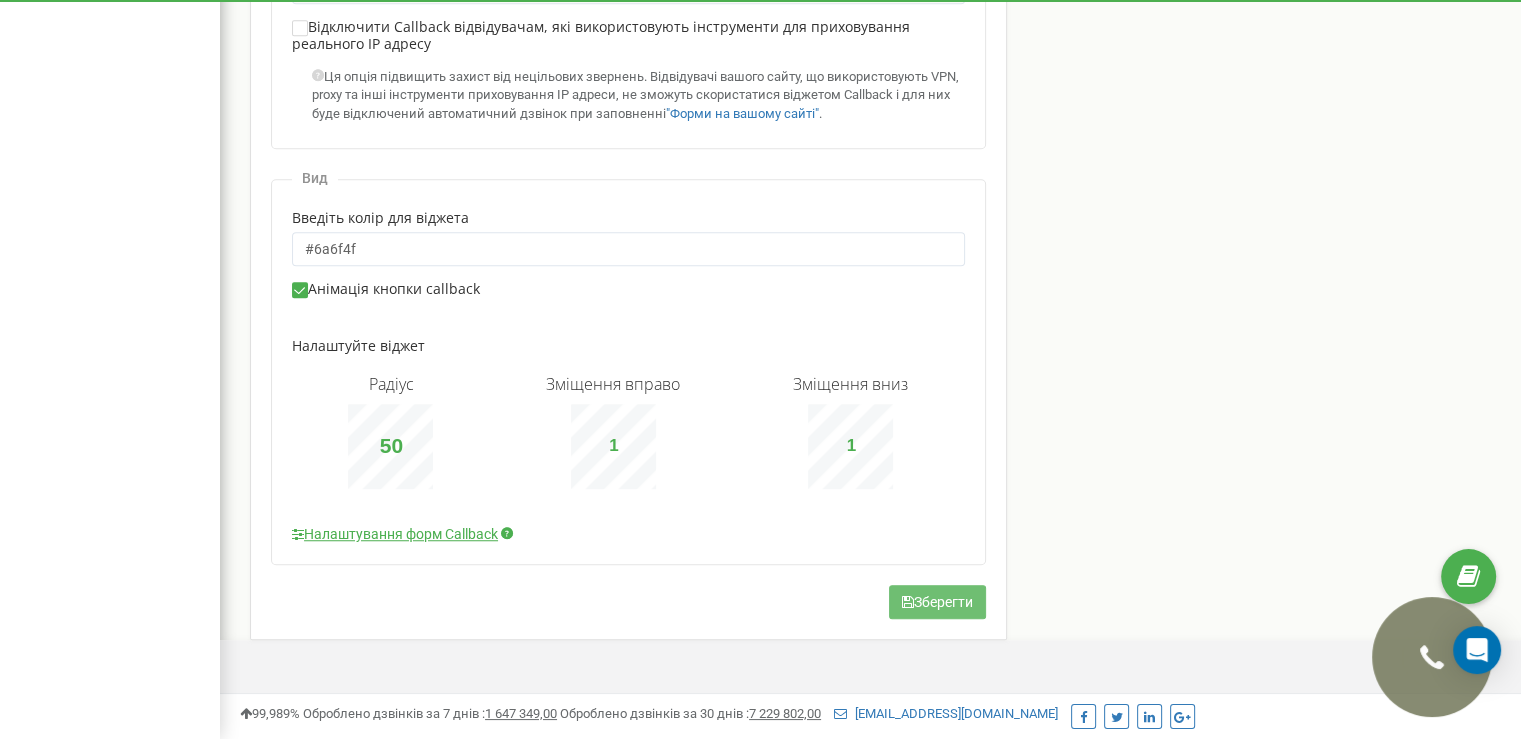 click on "Зберегти" at bounding box center (937, 602) 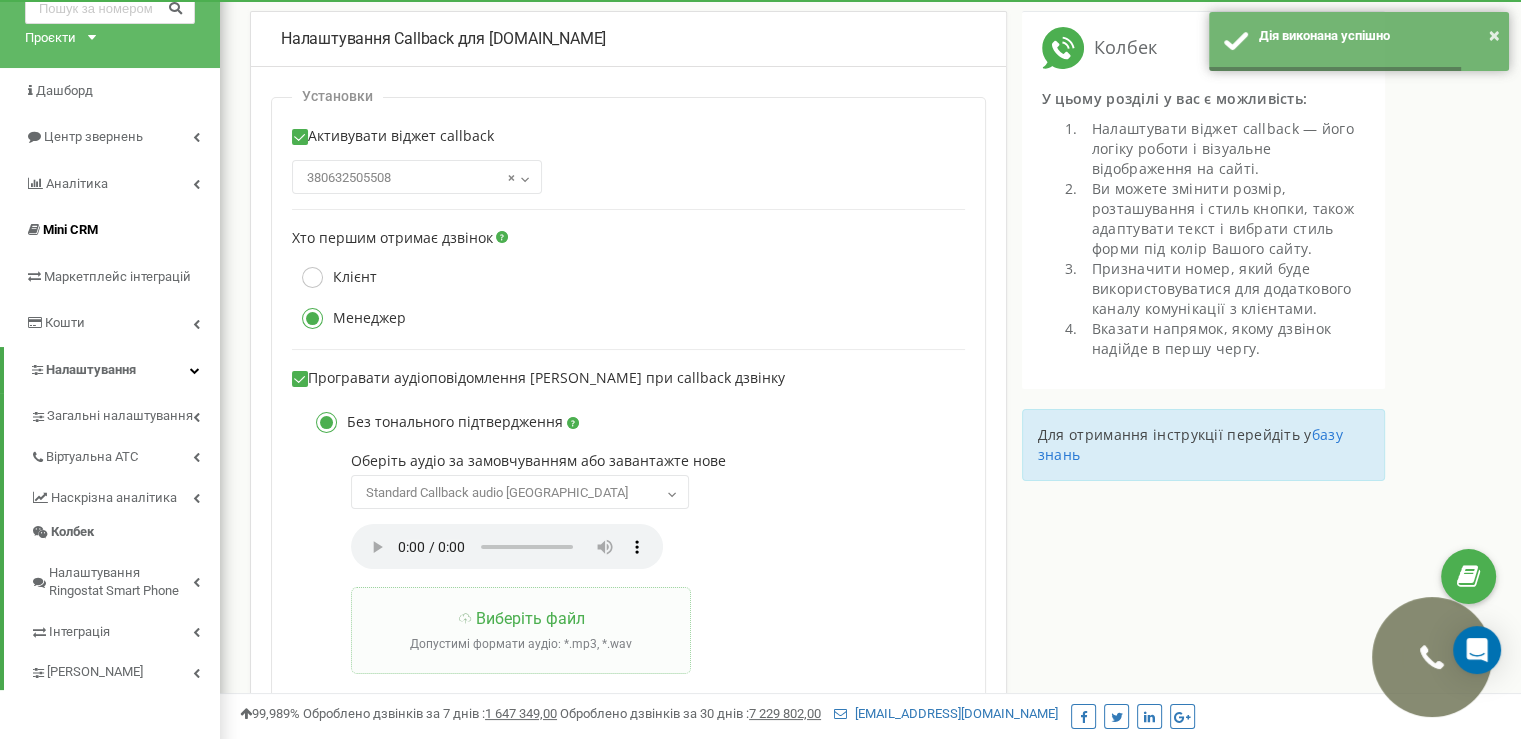 scroll, scrollTop: 100, scrollLeft: 0, axis: vertical 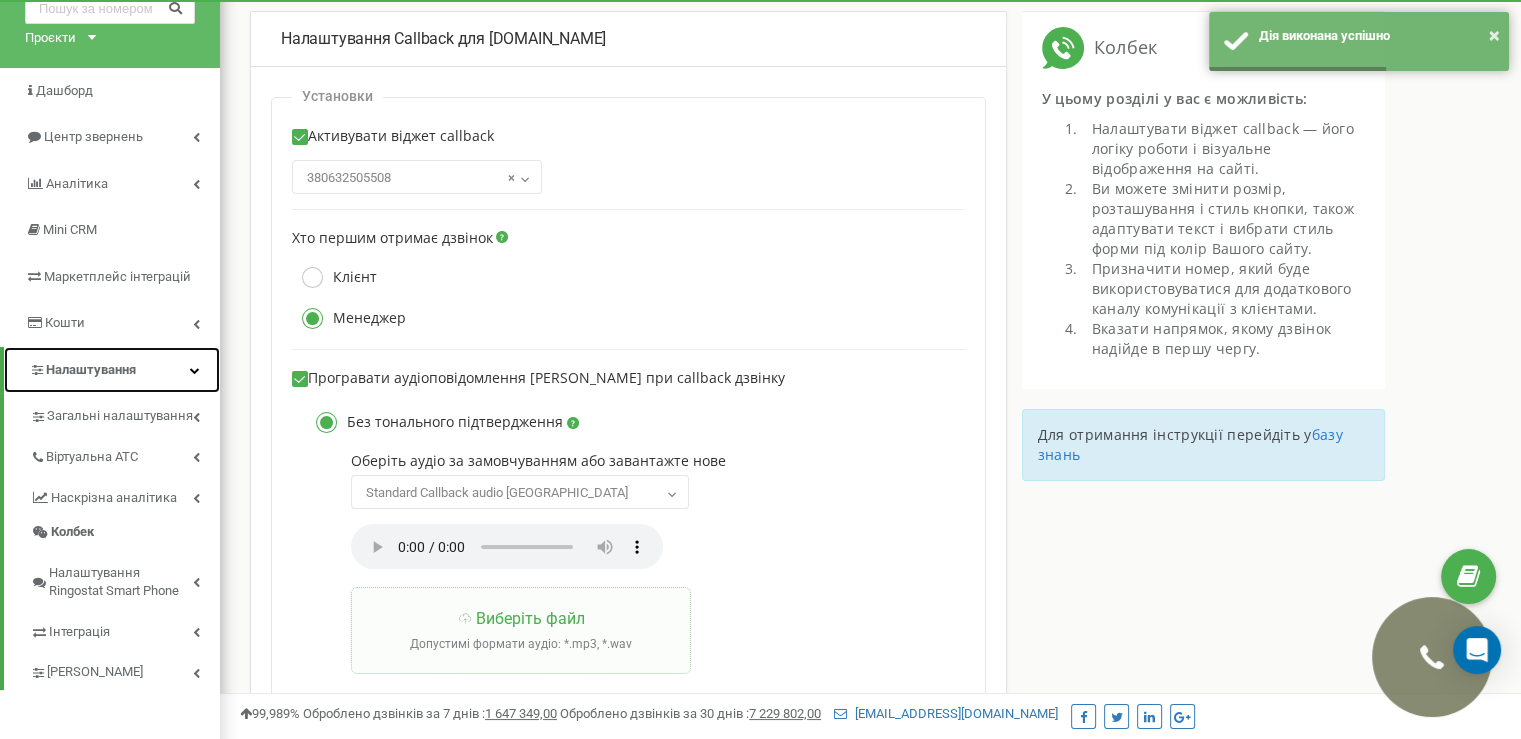 click on "Налаштування" at bounding box center [112, 370] 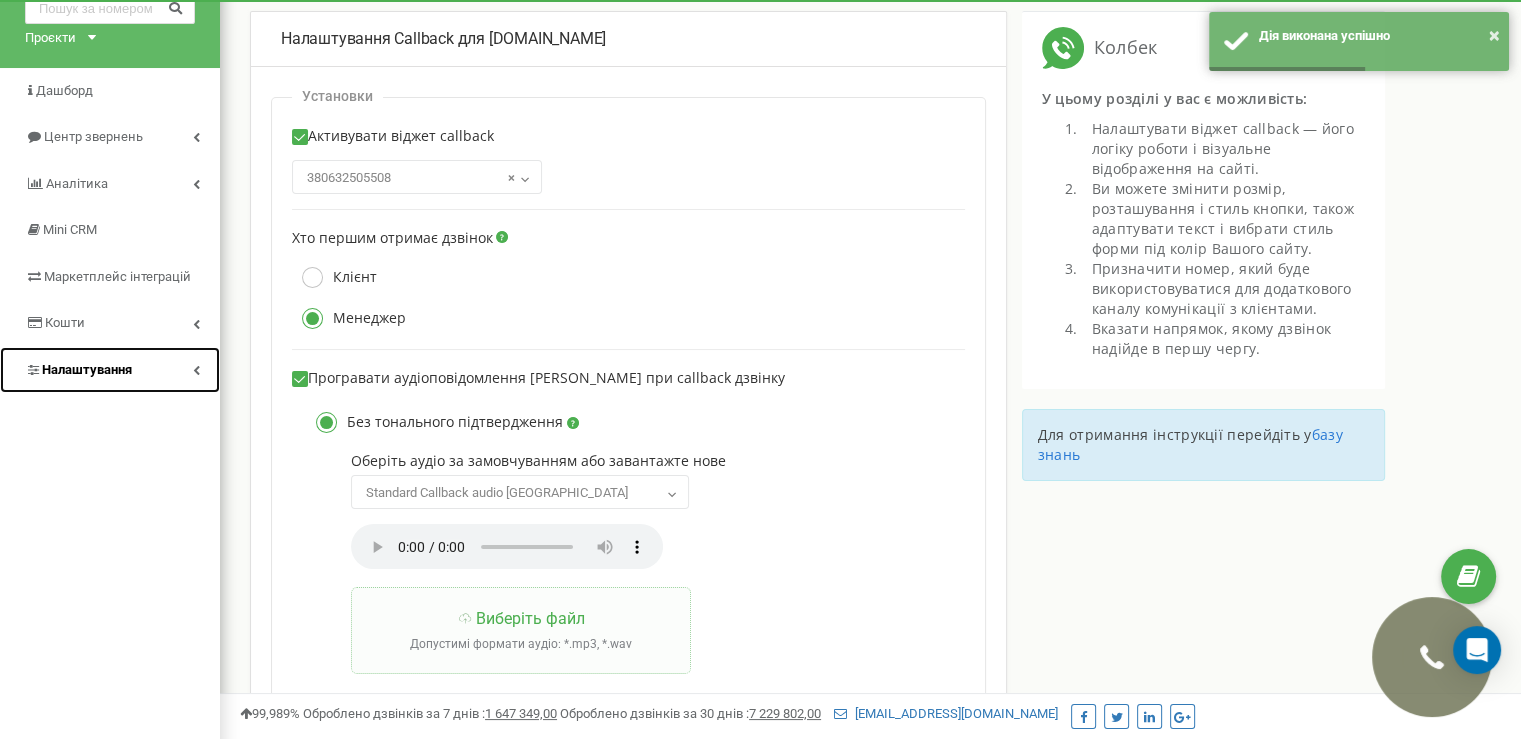 click at bounding box center [196, 370] 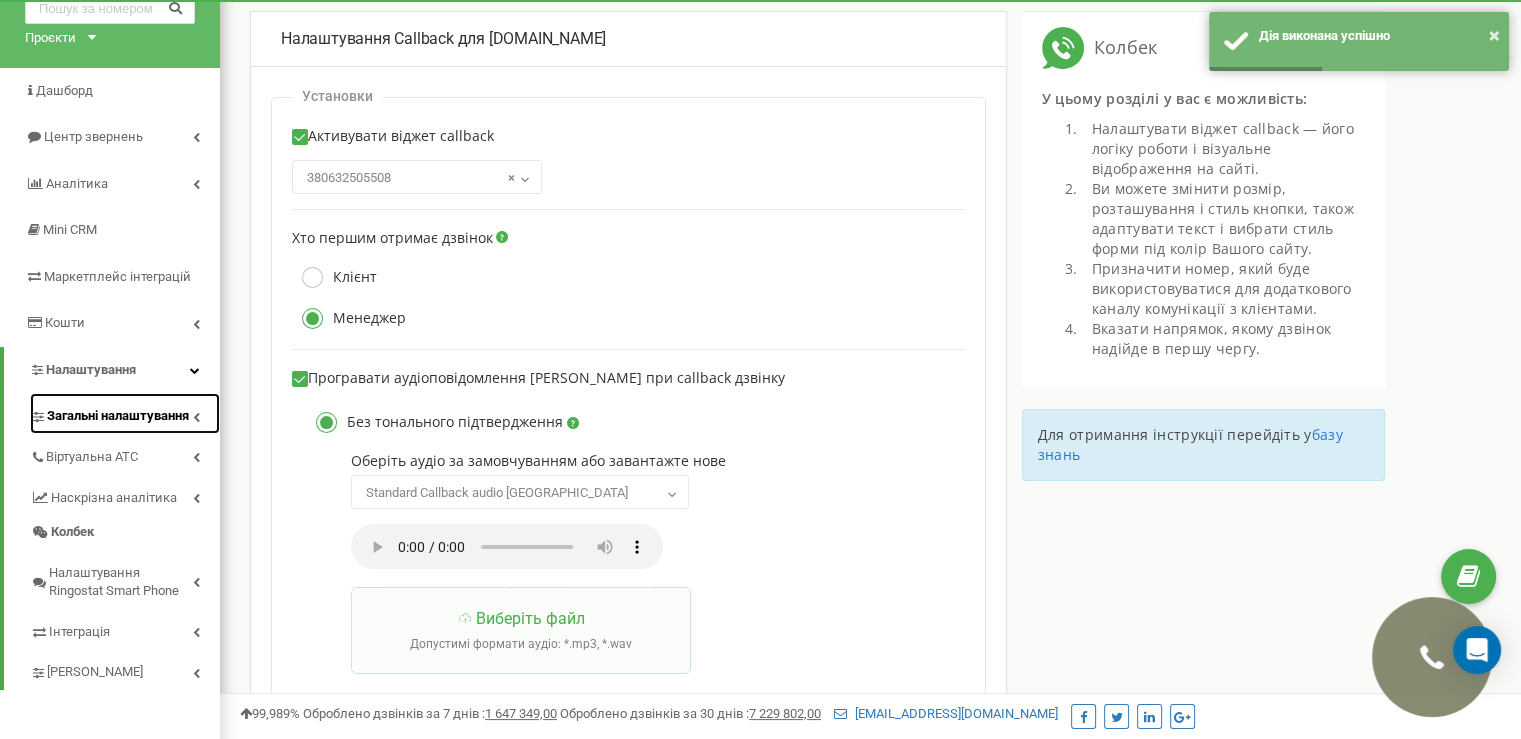 click on "Загальні налаштування" at bounding box center [118, 416] 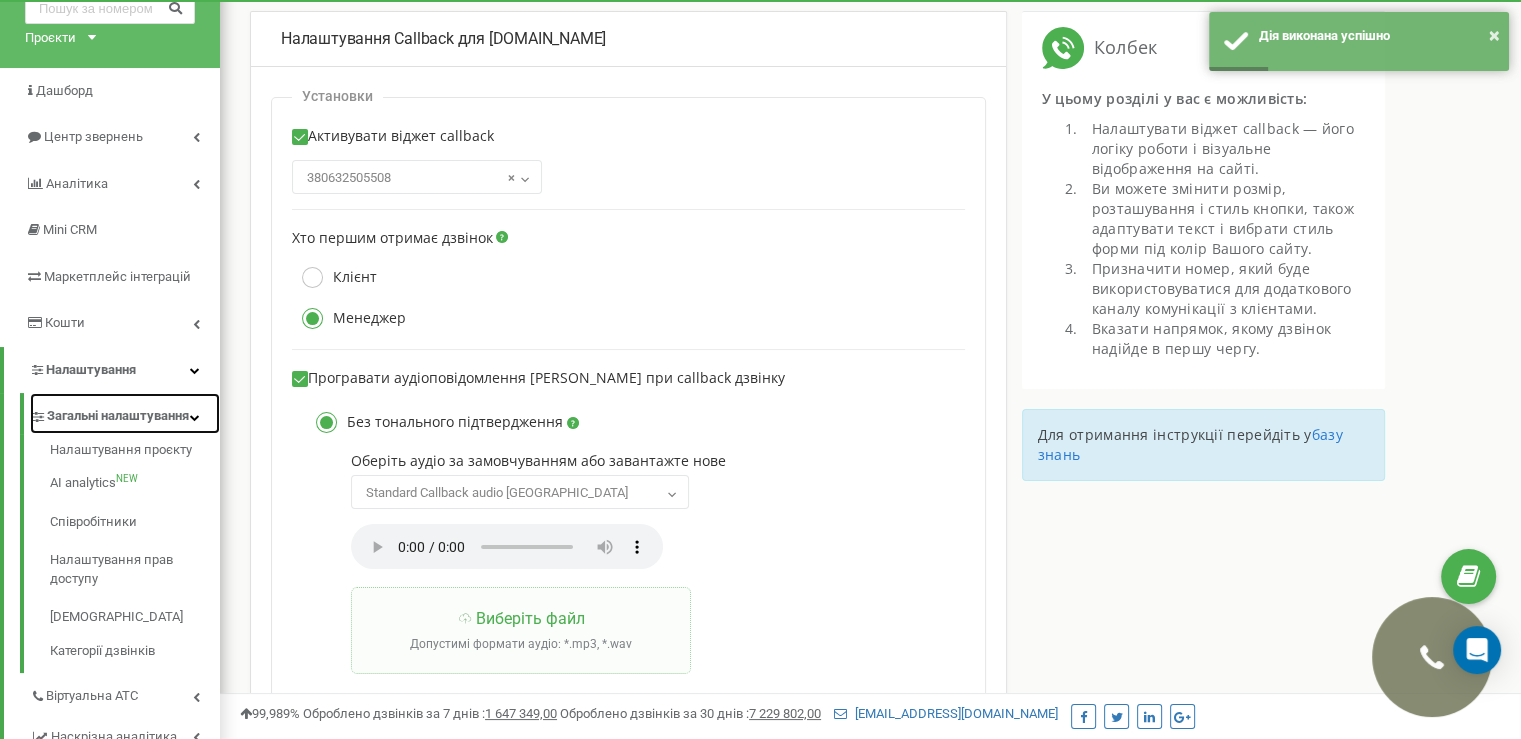 click on "Загальні налаштування" at bounding box center (118, 416) 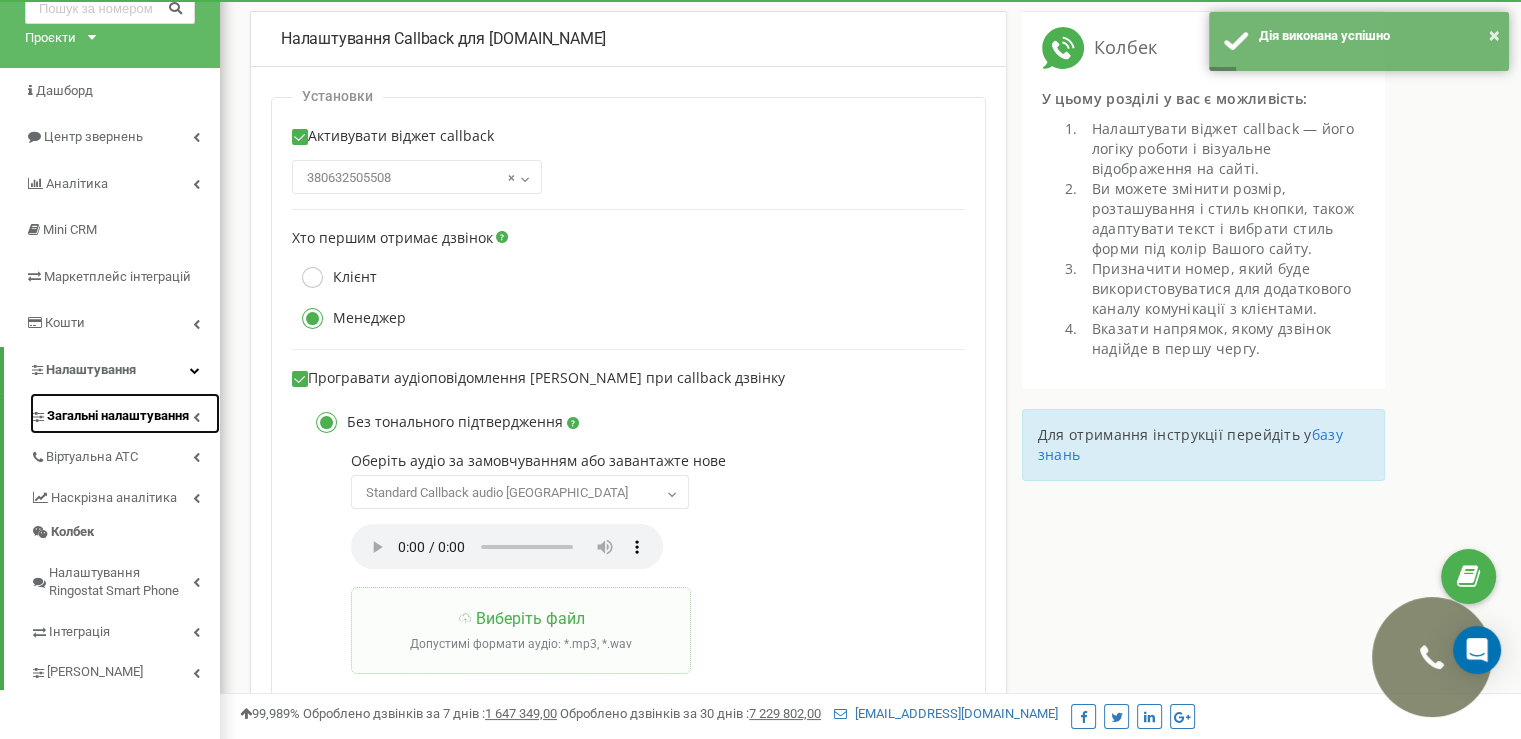 click on "Загальні налаштування" at bounding box center [125, 413] 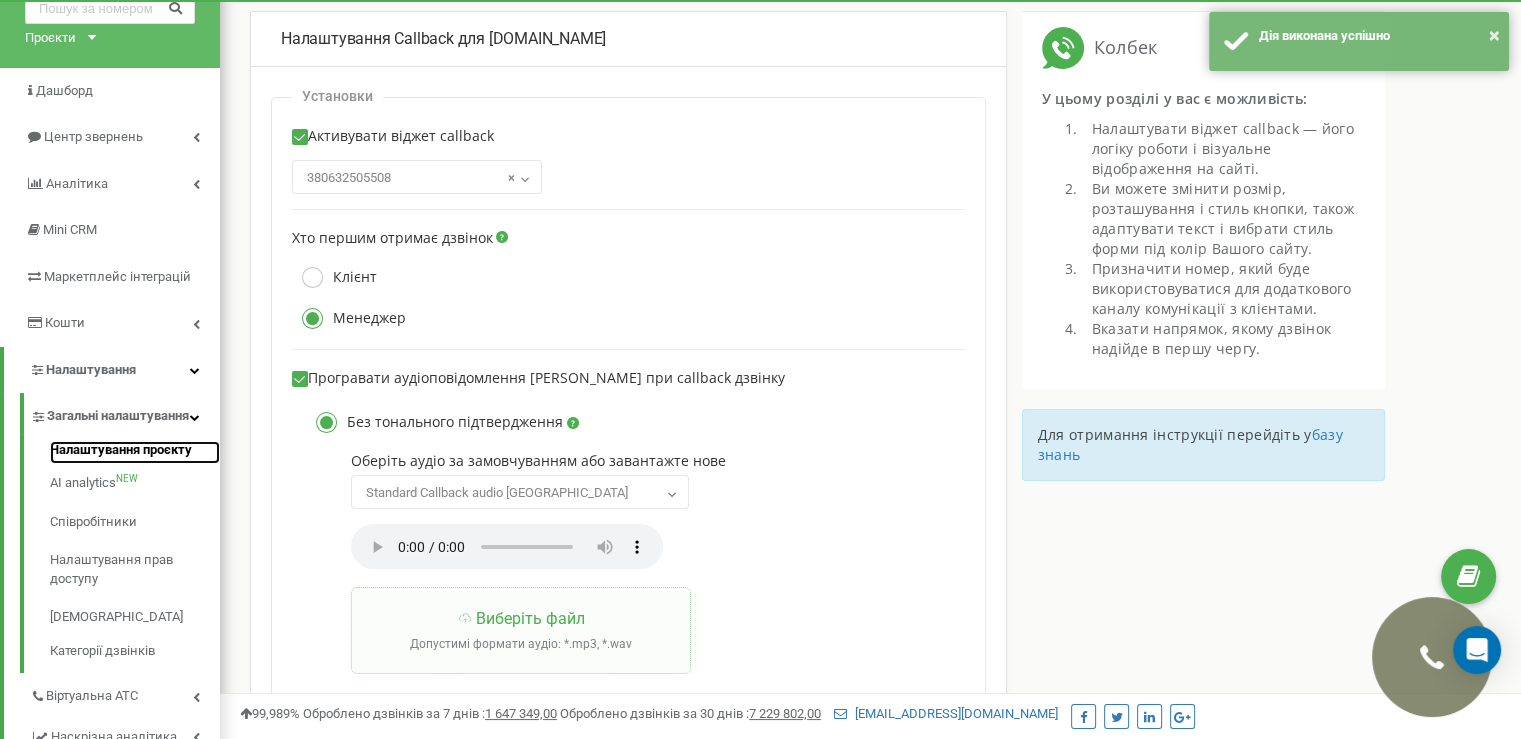 click on "Налаштування проєкту" at bounding box center (135, 453) 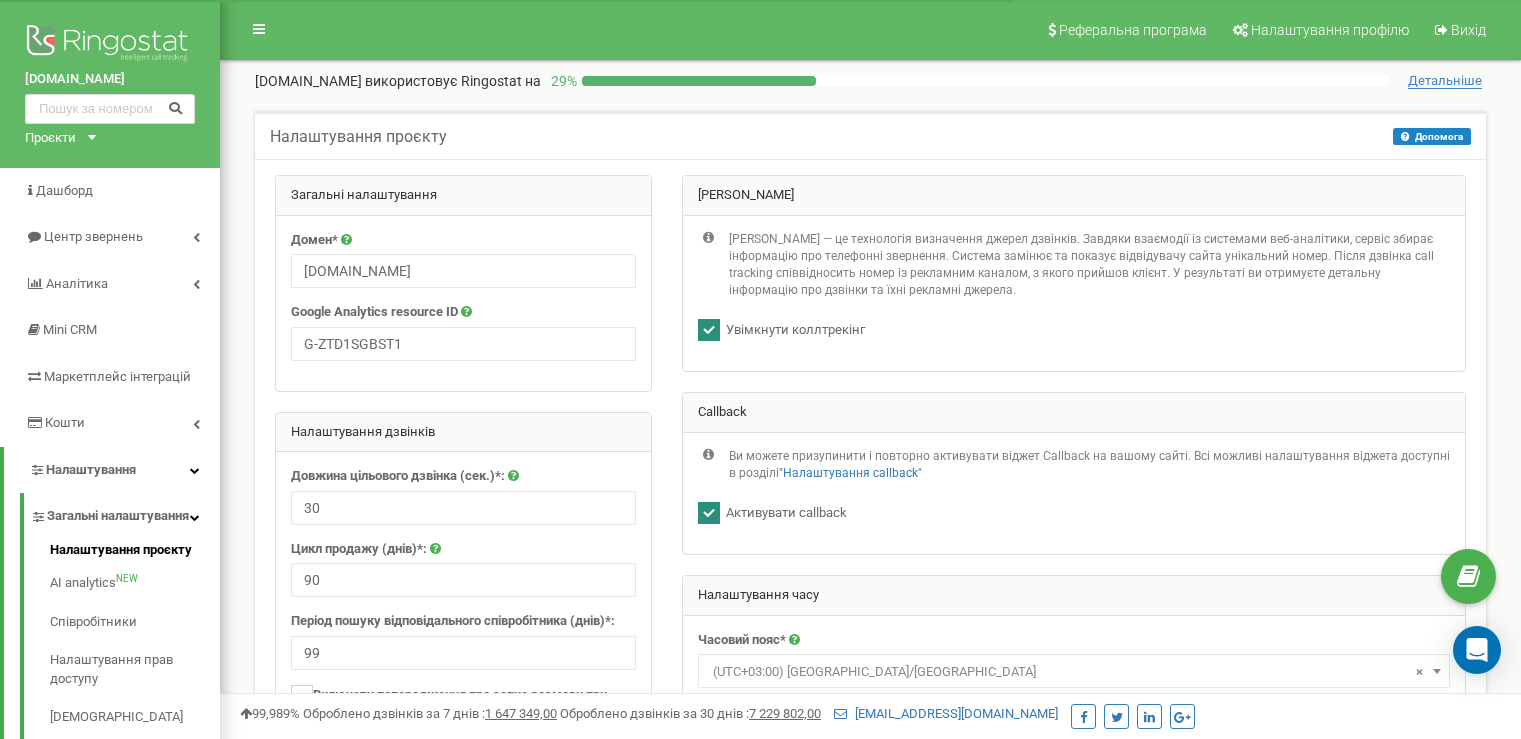scroll, scrollTop: 0, scrollLeft: 0, axis: both 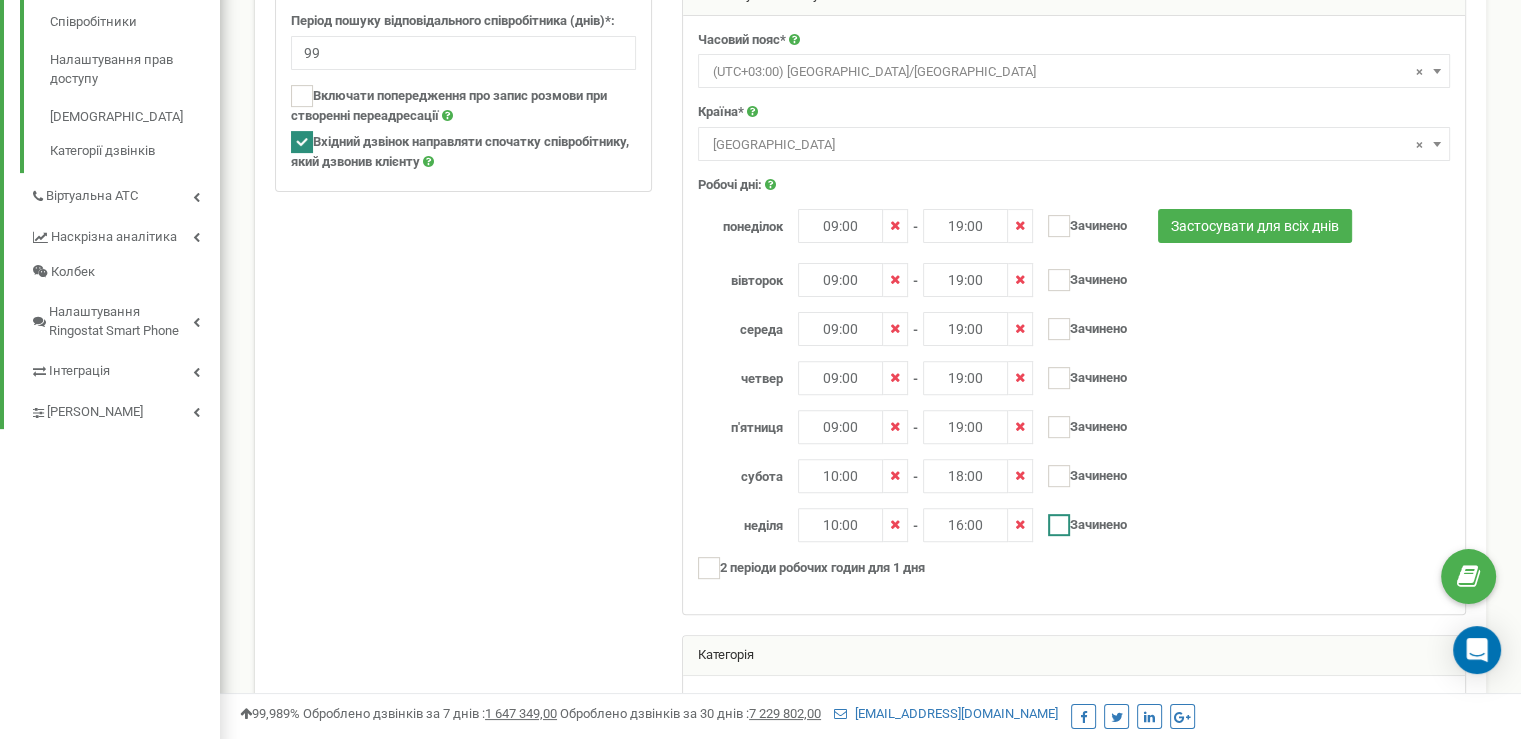 click at bounding box center (1059, 525) 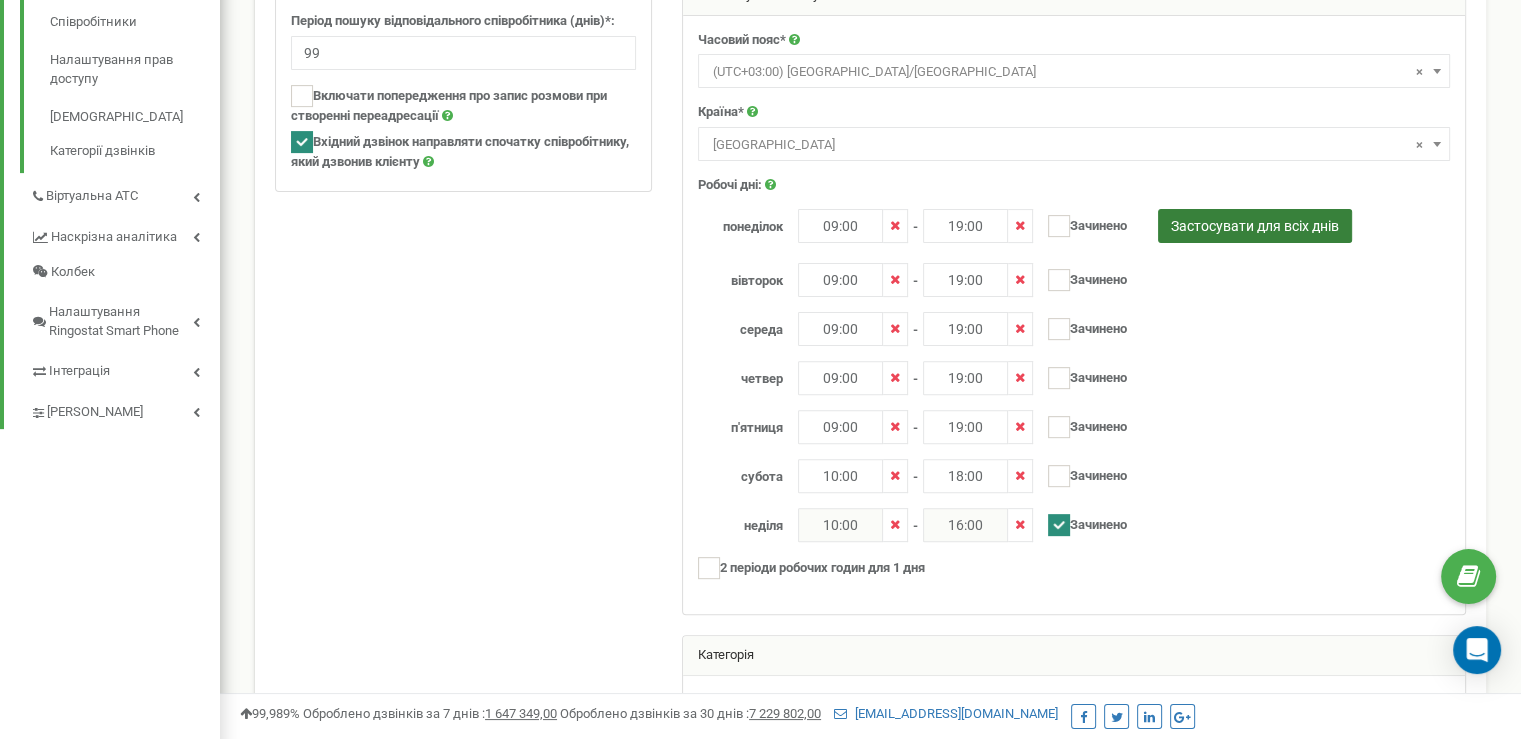 click on "Застосувати для всіх днів" at bounding box center (1255, 226) 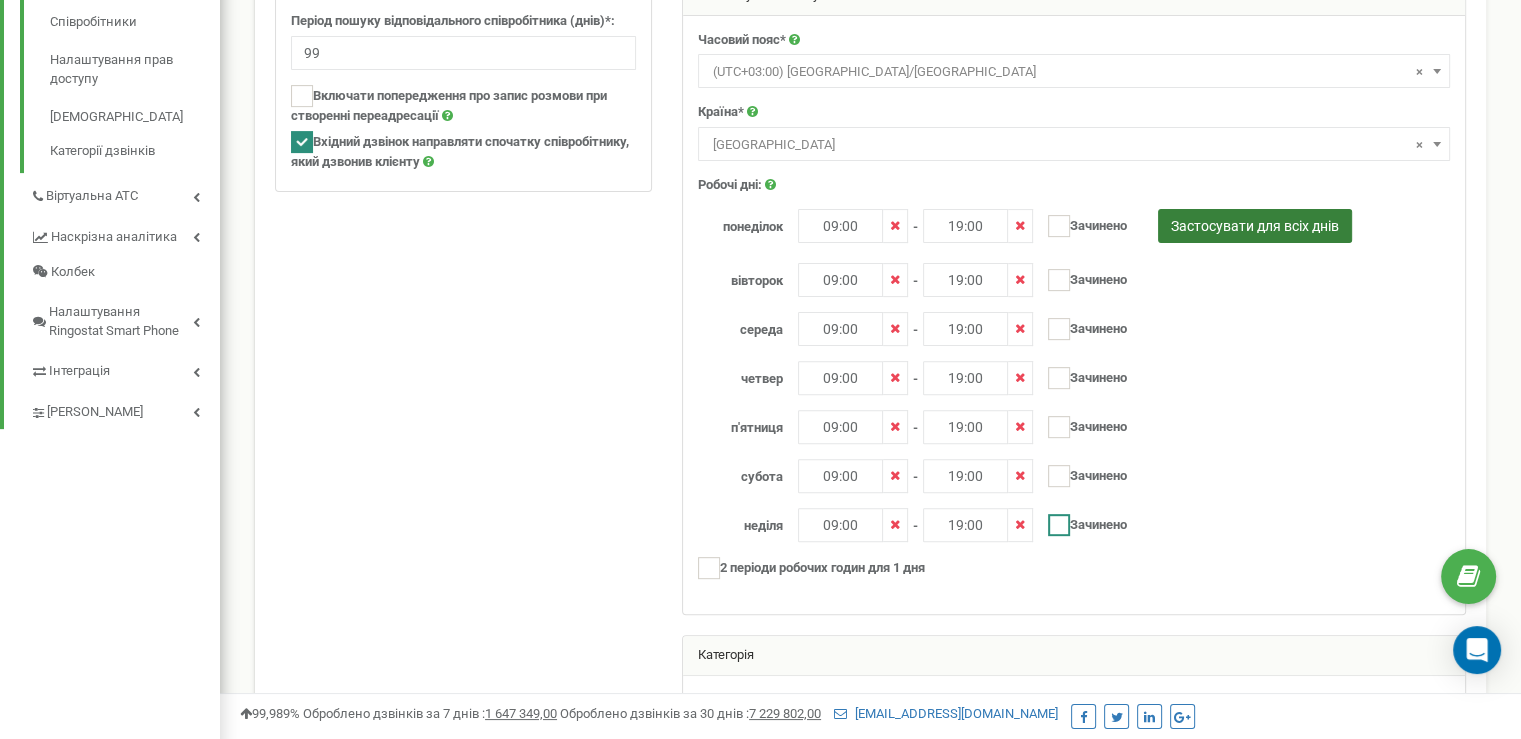 click at bounding box center [1059, 525] 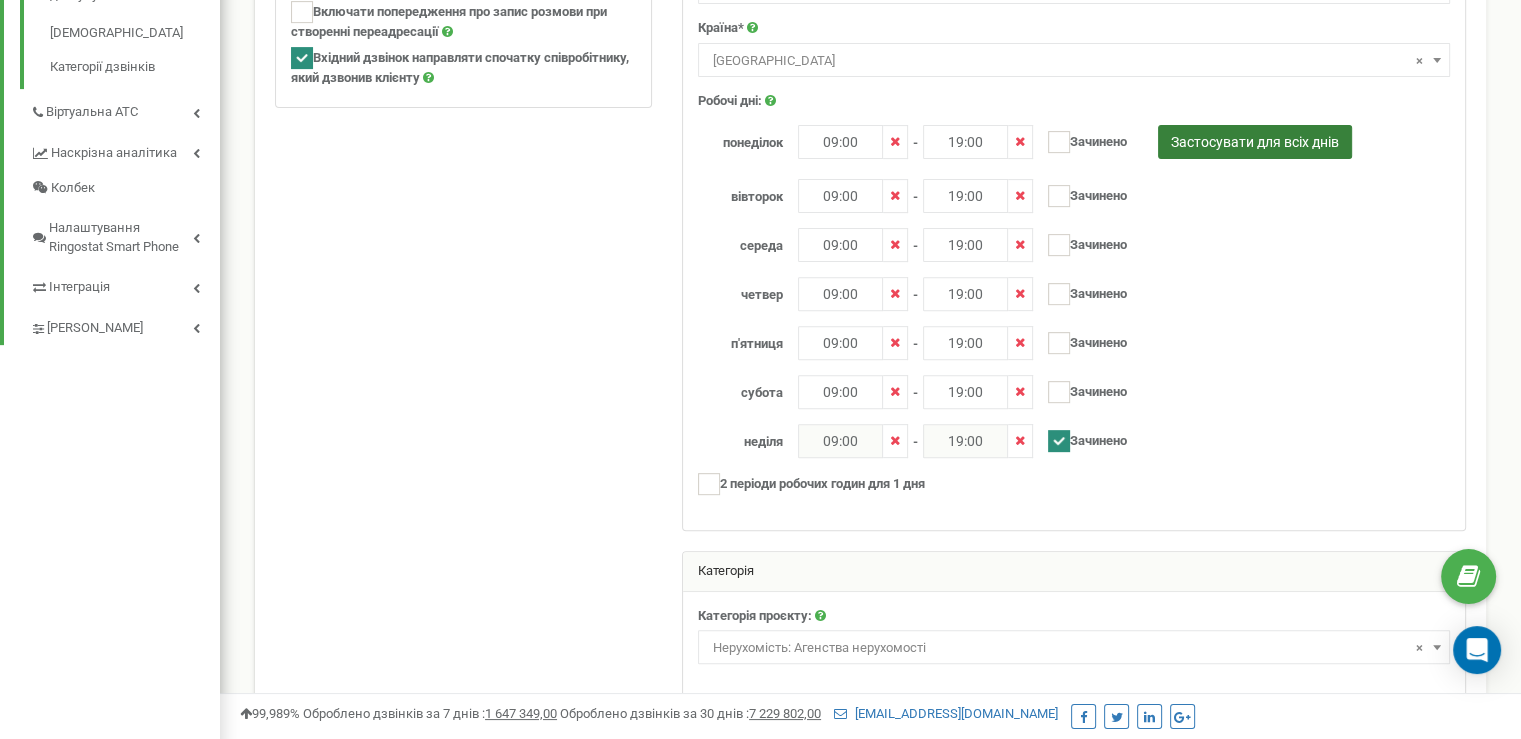 scroll, scrollTop: 797, scrollLeft: 0, axis: vertical 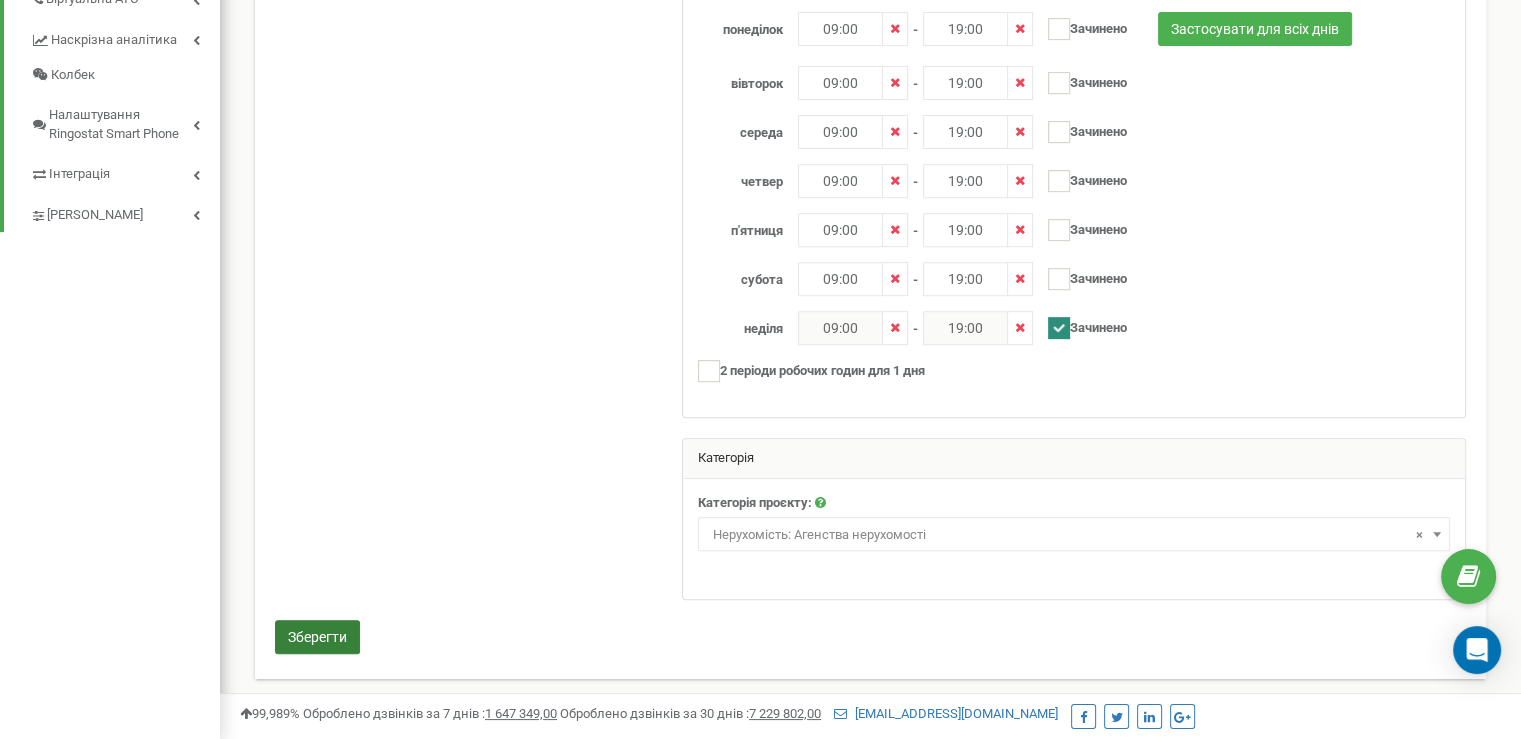click on "Зберегти" at bounding box center [317, 637] 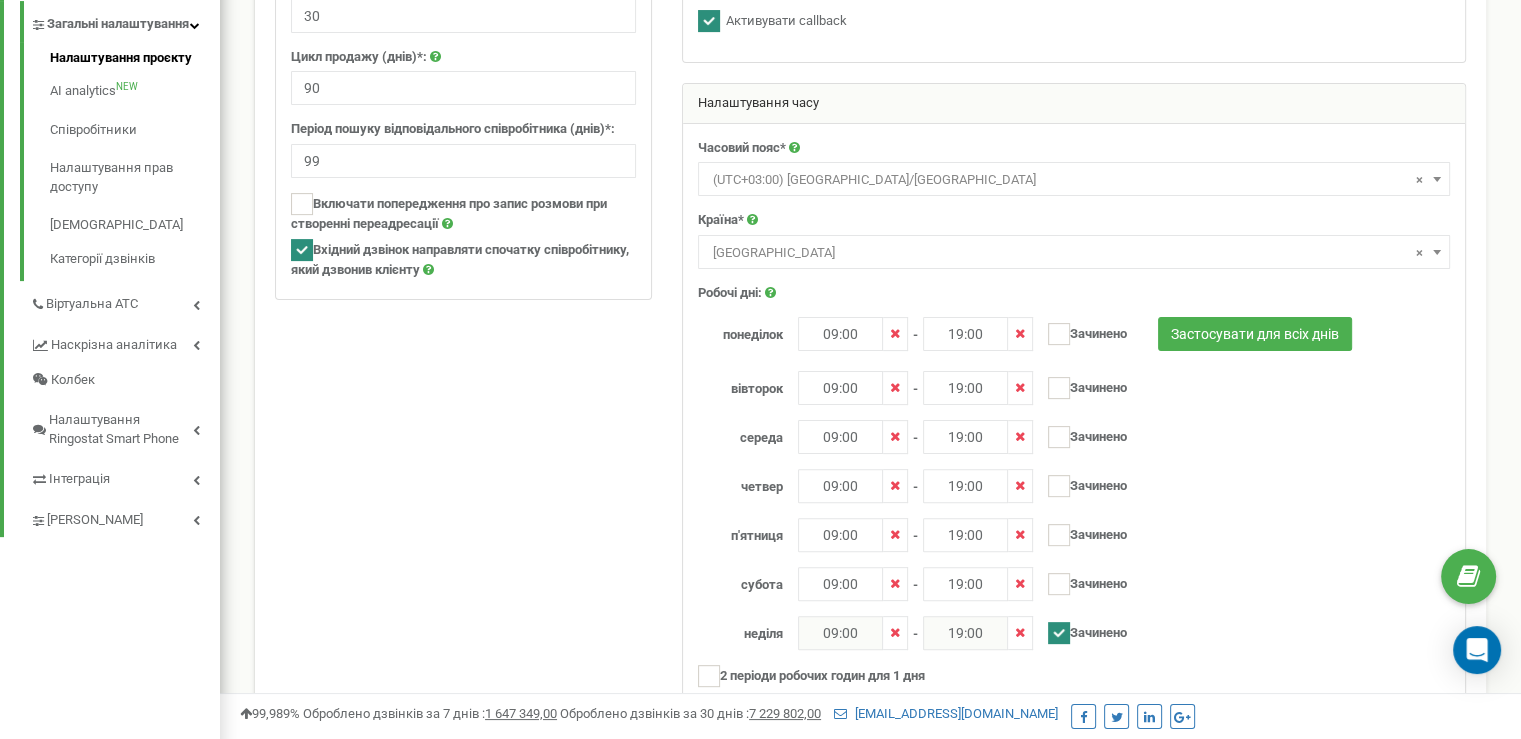 scroll, scrollTop: 697, scrollLeft: 0, axis: vertical 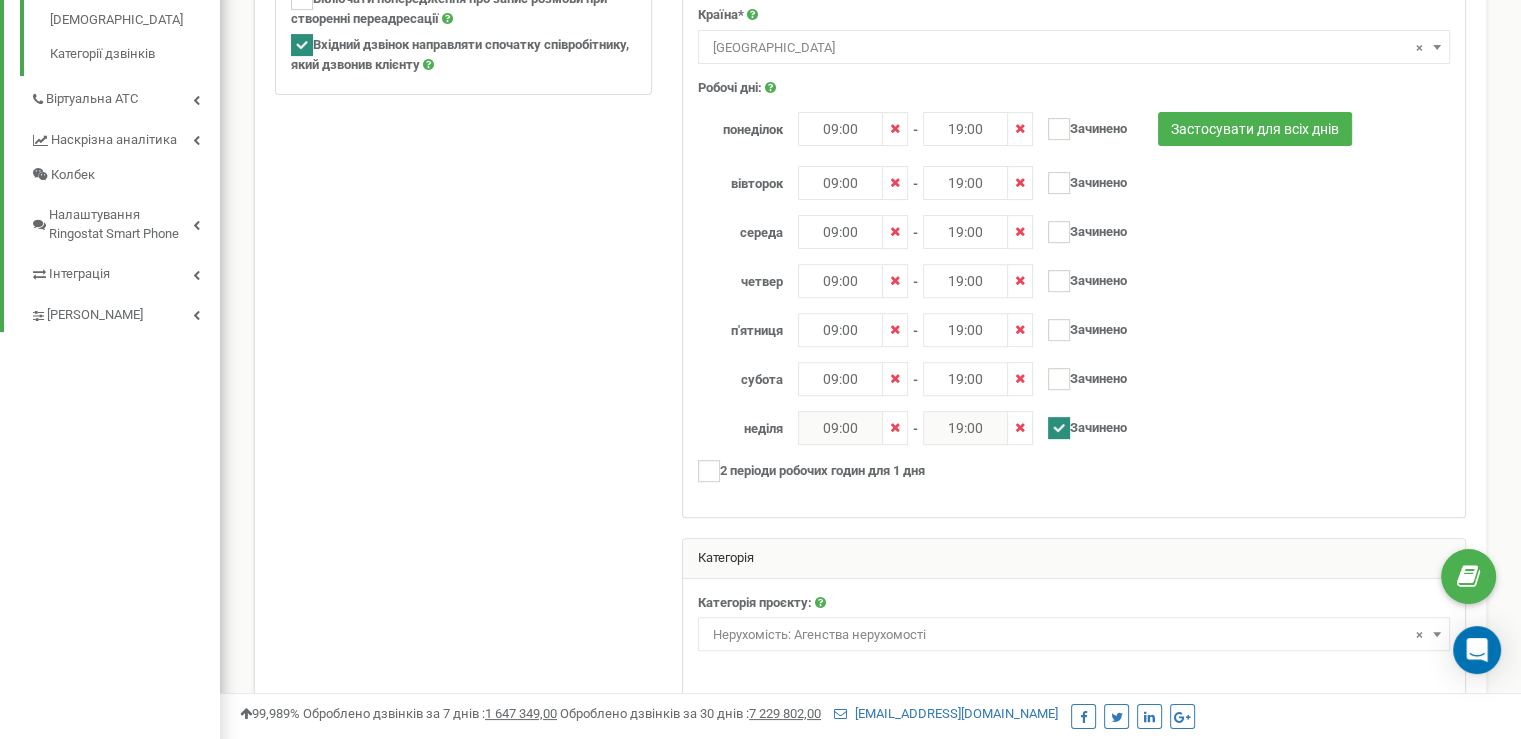 click on "Зачинено" at bounding box center [1088, 427] 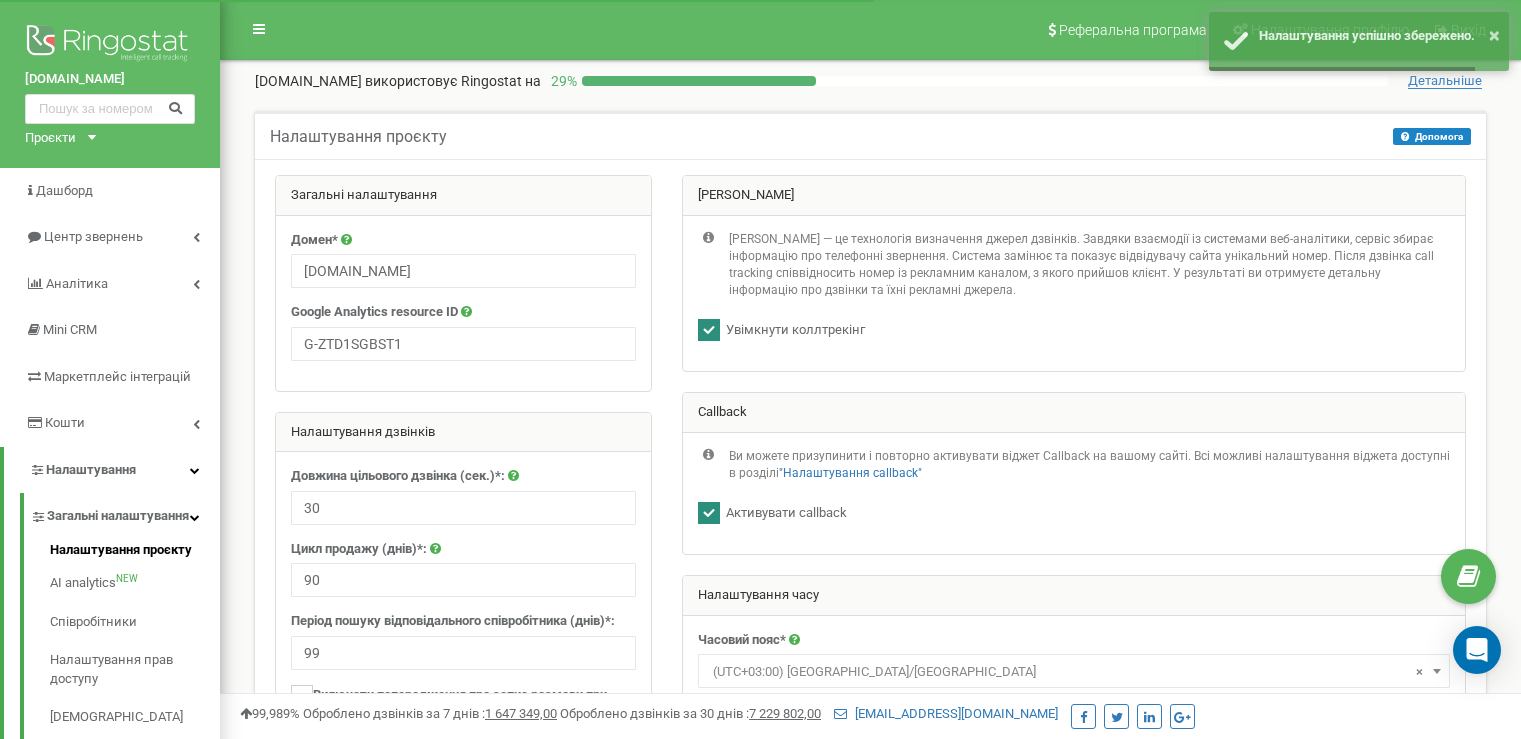 scroll, scrollTop: 0, scrollLeft: 0, axis: both 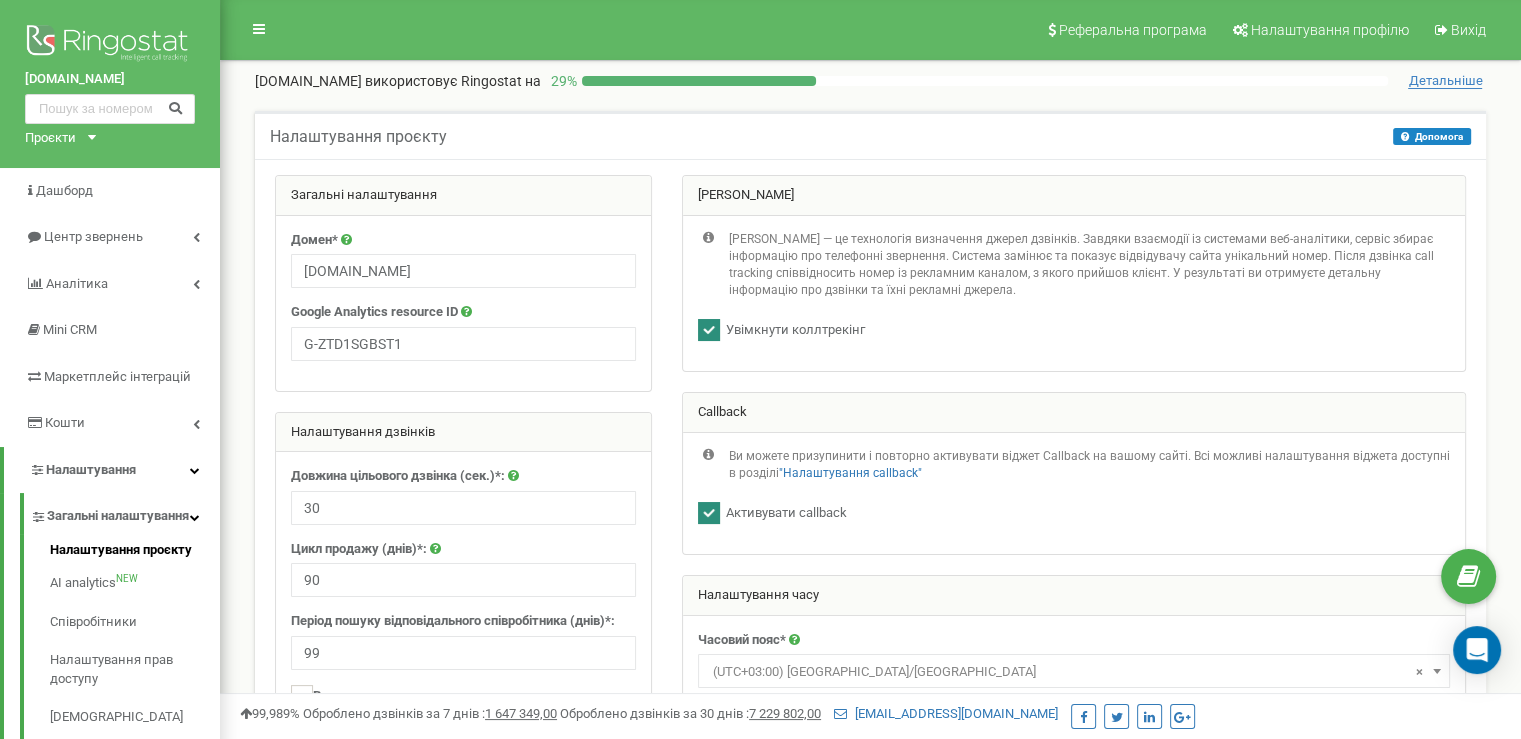 click on "Активувати callback" at bounding box center [1074, 513] 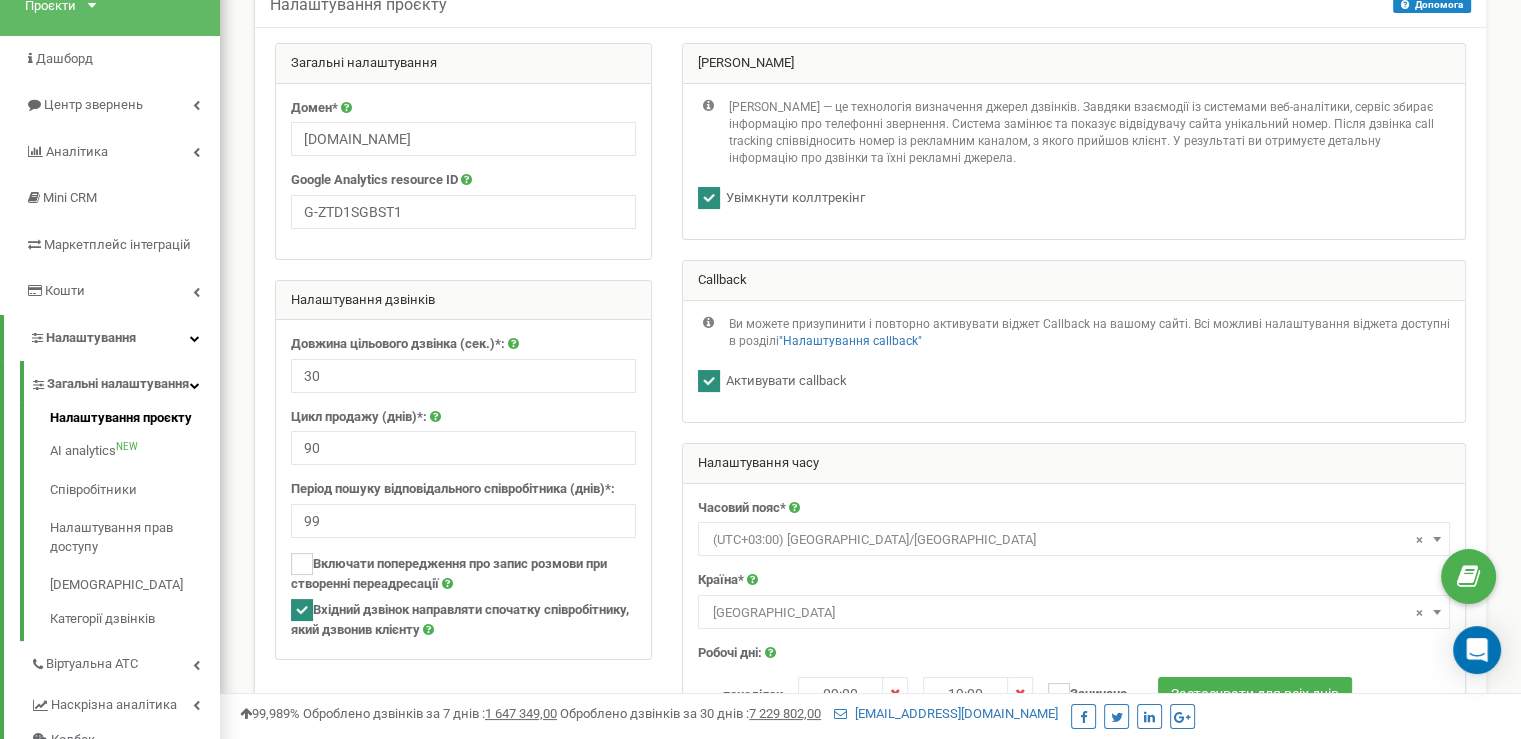 scroll, scrollTop: 97, scrollLeft: 0, axis: vertical 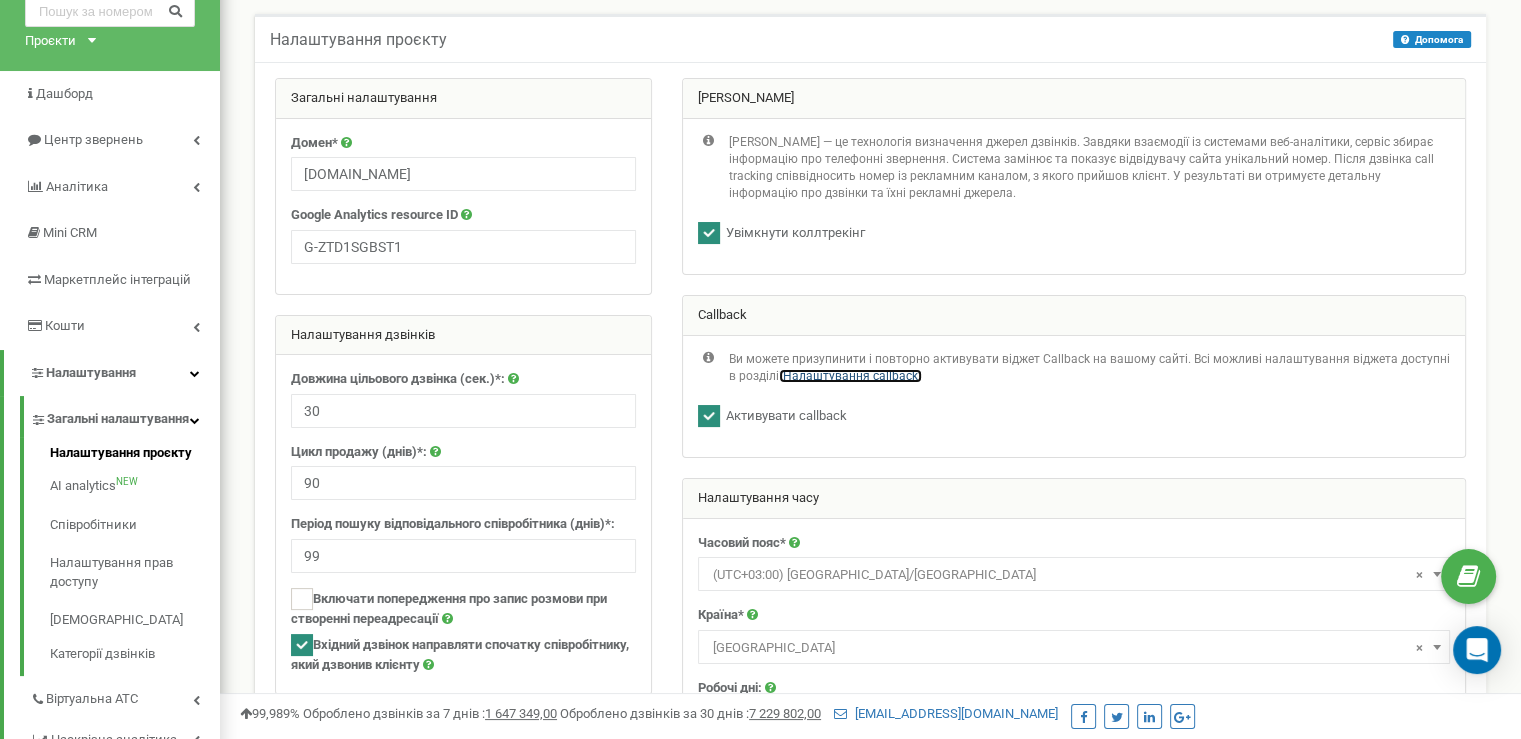 click on ""Налаштування callback"" at bounding box center [850, 376] 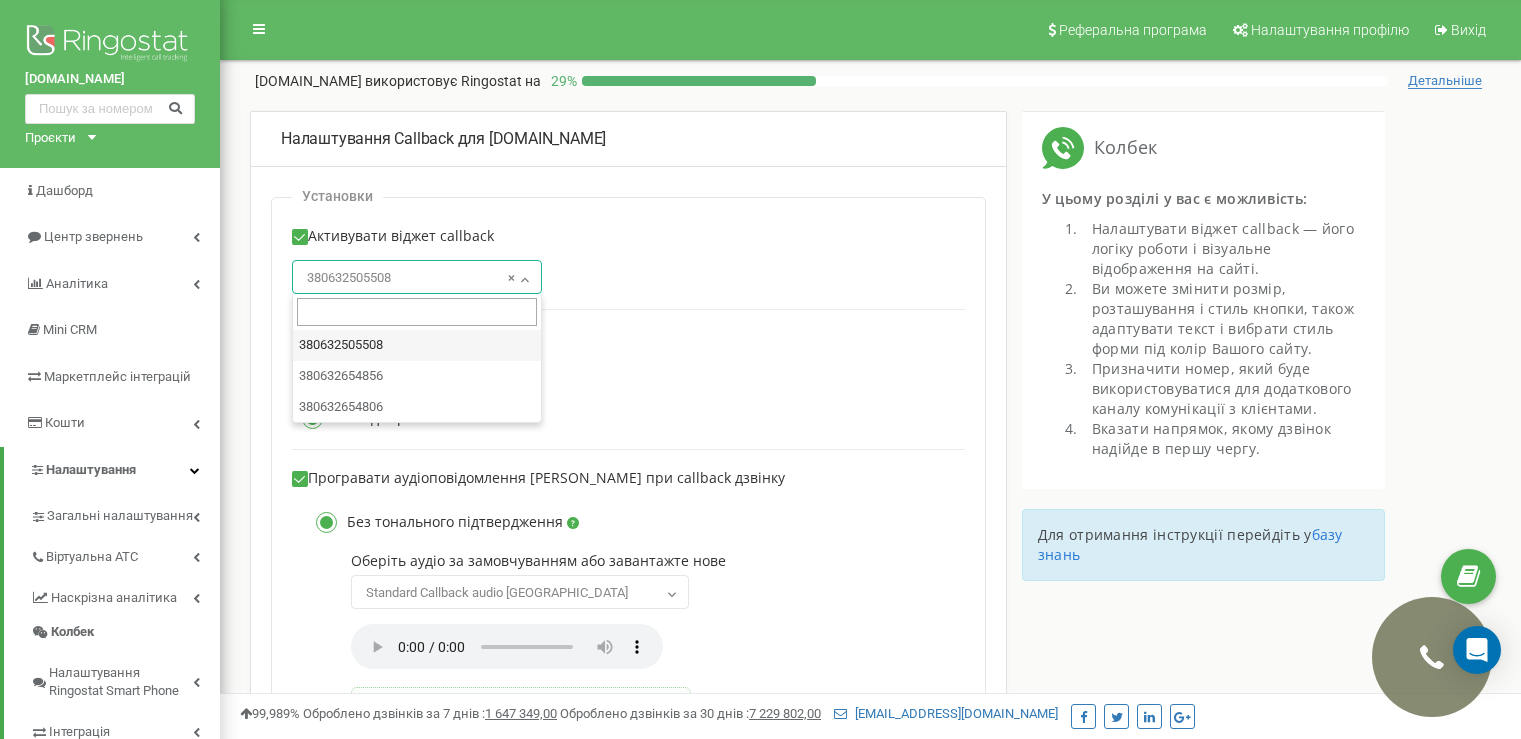 scroll, scrollTop: 0, scrollLeft: 0, axis: both 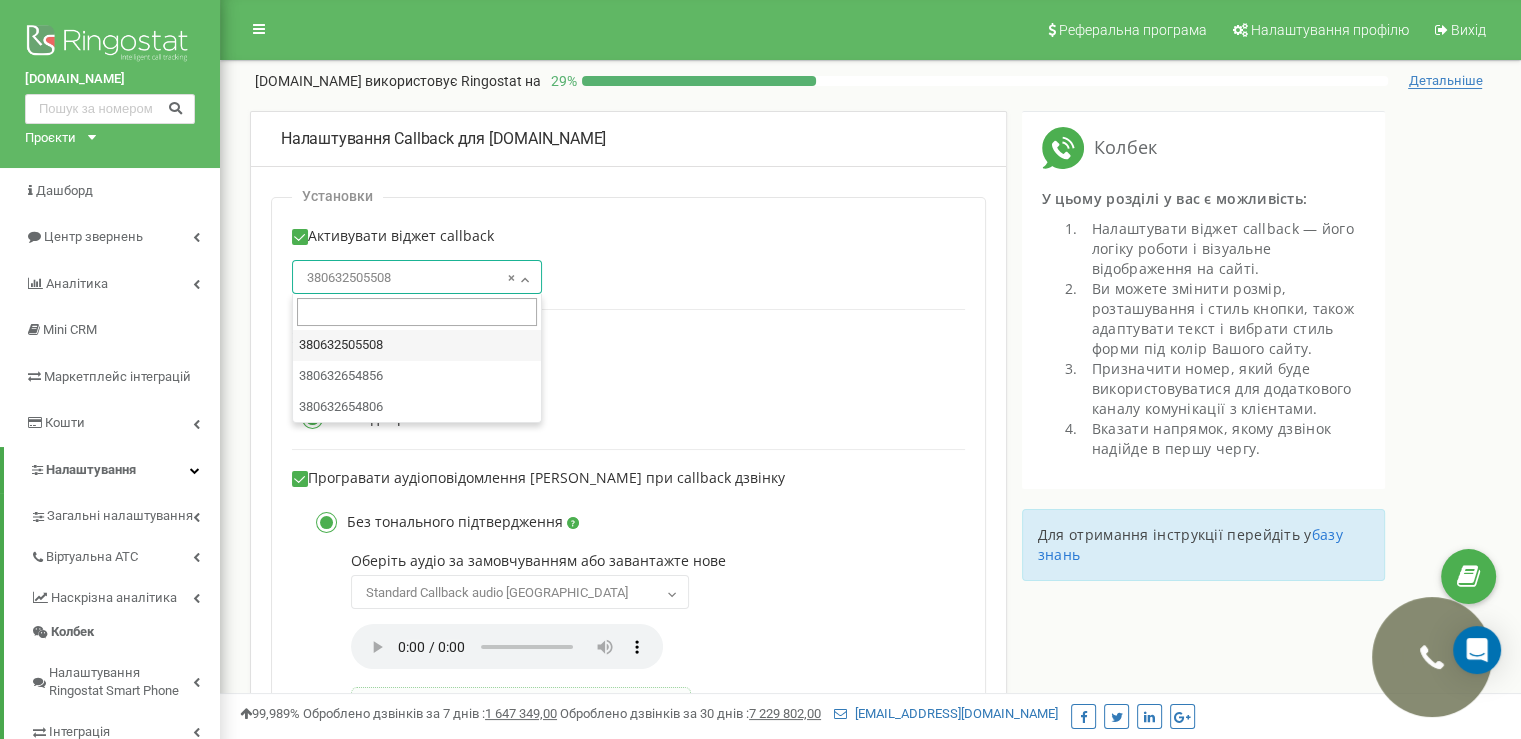 click on "Активувати віджет callback" at bounding box center [628, 244] 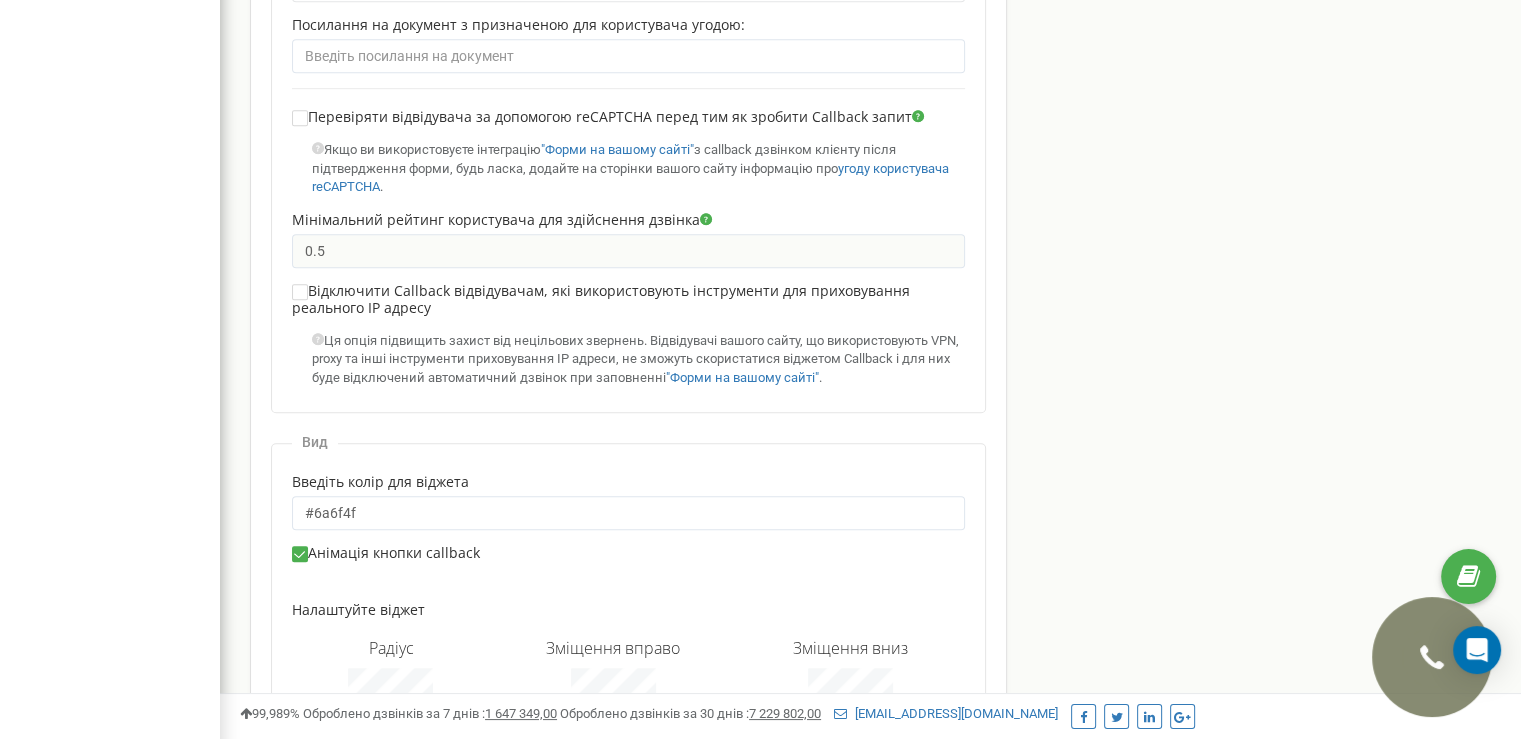 scroll, scrollTop: 1364, scrollLeft: 0, axis: vertical 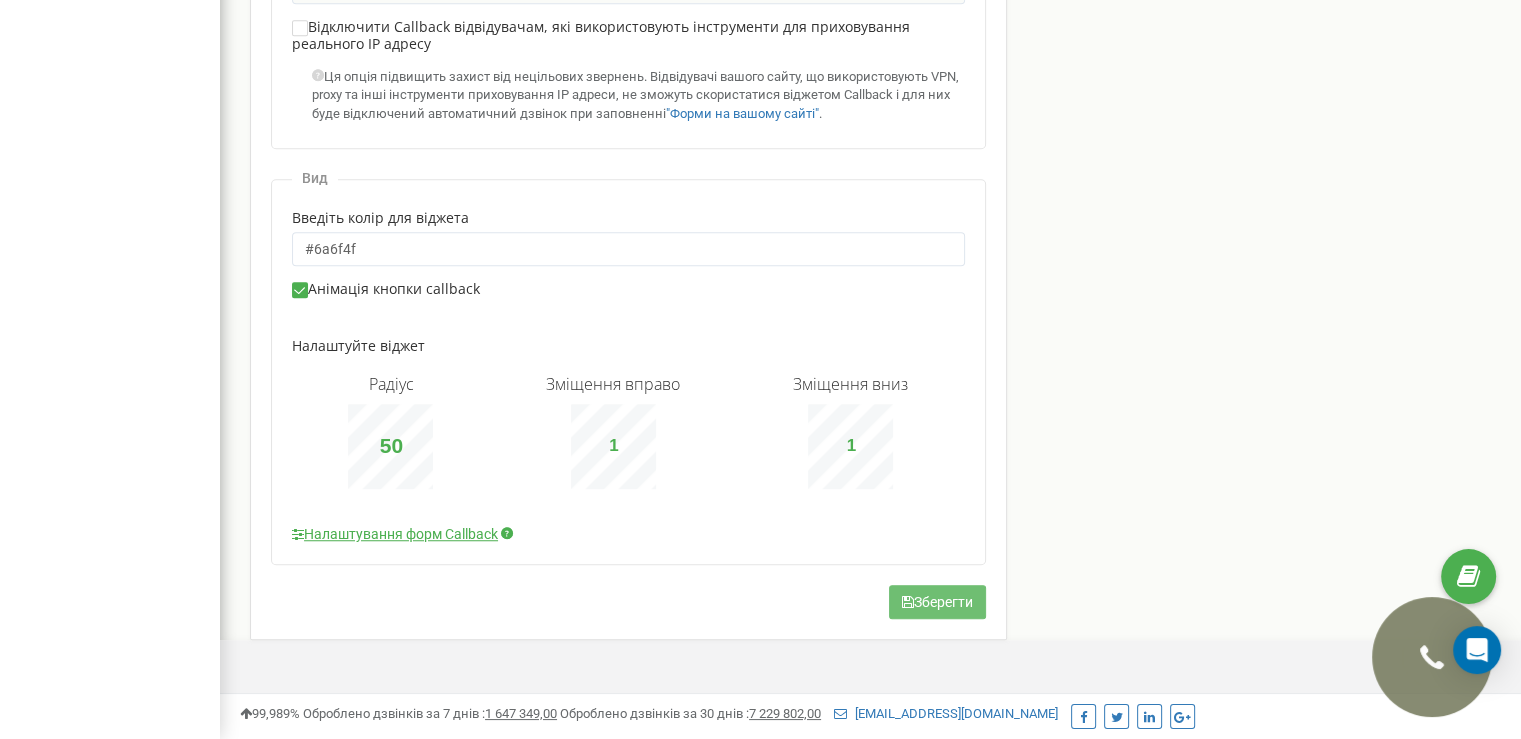 click on "Зберегти" at bounding box center (937, 602) 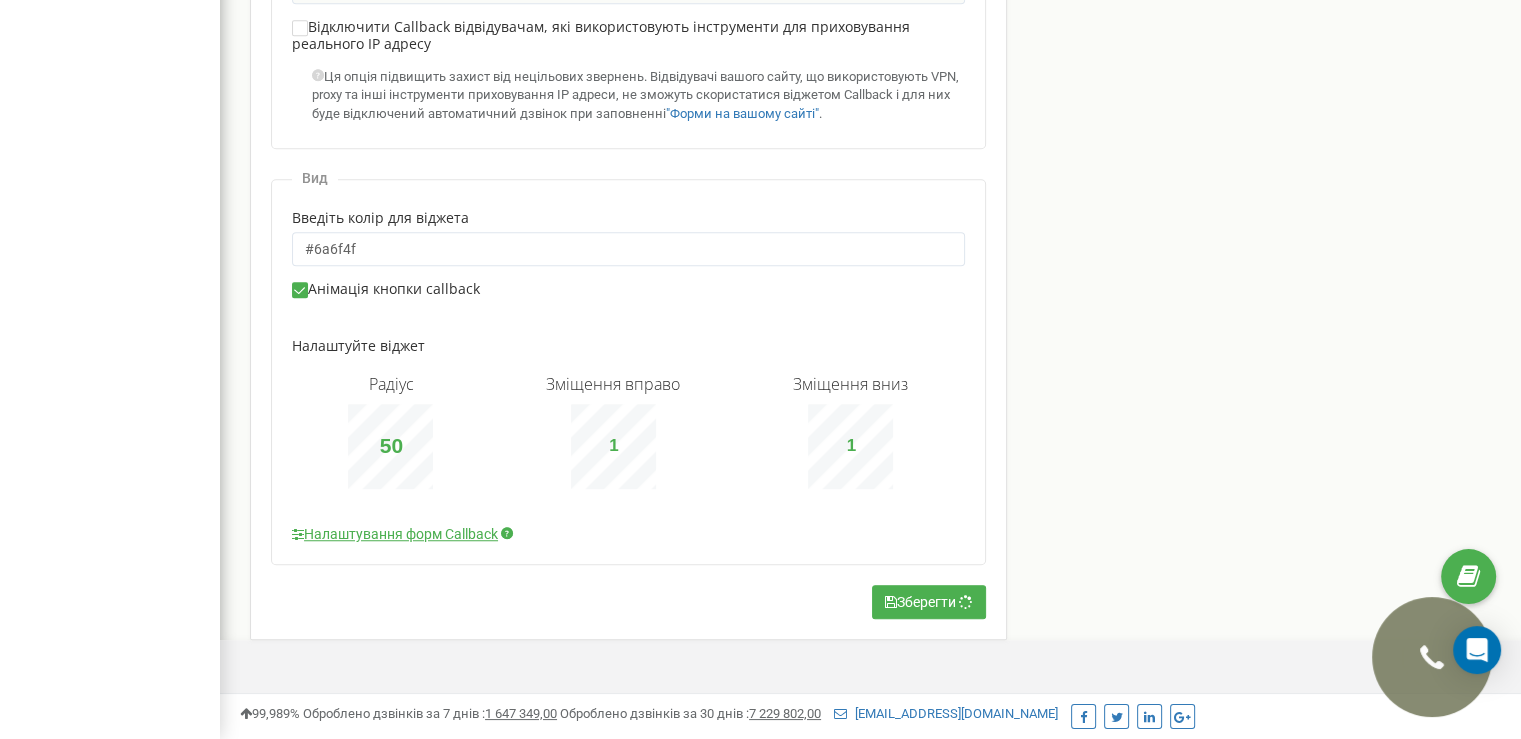 click on "Налаштування Callback для iconestate.com.ua
Установки
Активувати віджет callback
380632505508
380632654856
380632654806
× Виберіть файл 30" at bounding box center (817, -307) 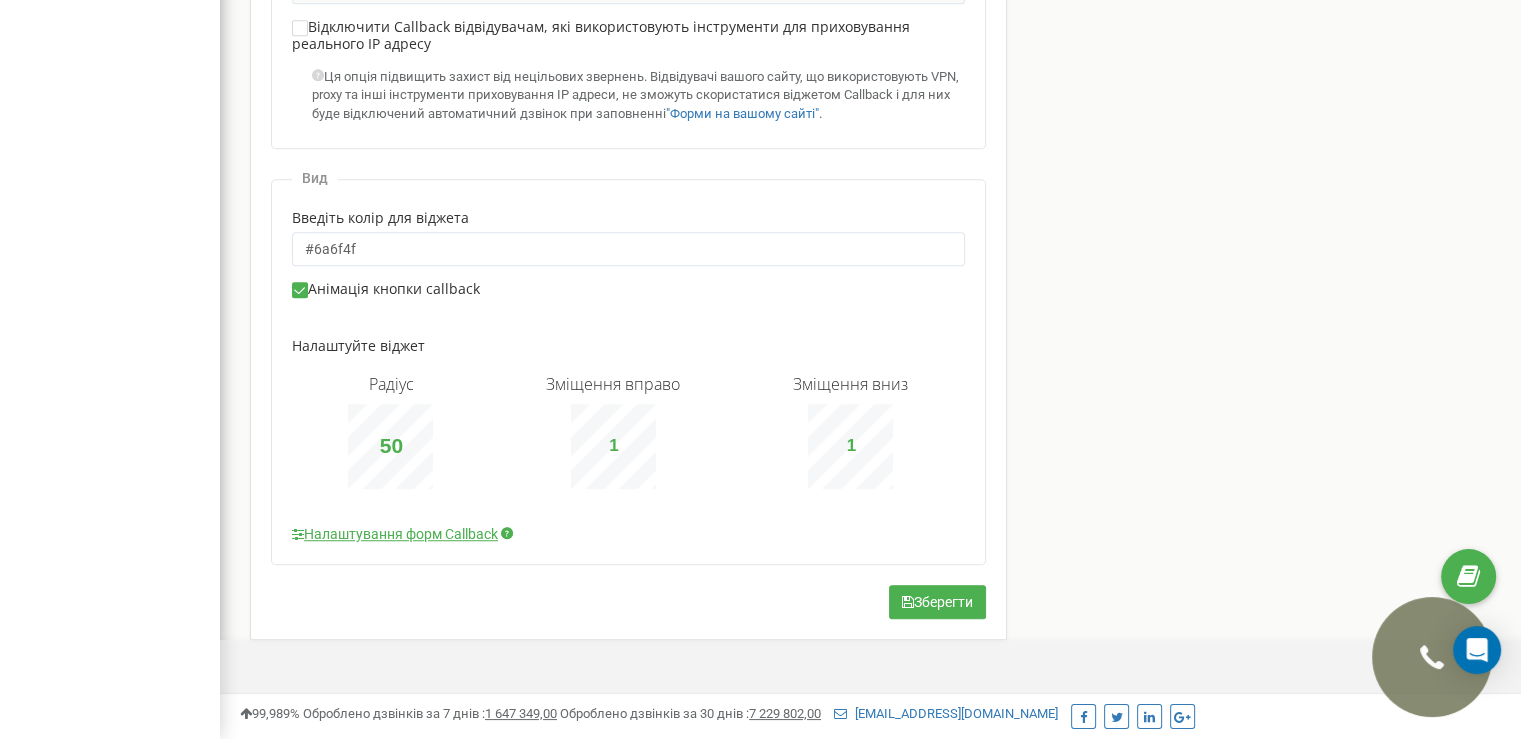 click on "Налаштування Callback для iconestate.com.ua
Установки
Активувати віджет callback
380632505508
380632654856
380632654806
× Виберіть файл 30" at bounding box center [817, -307] 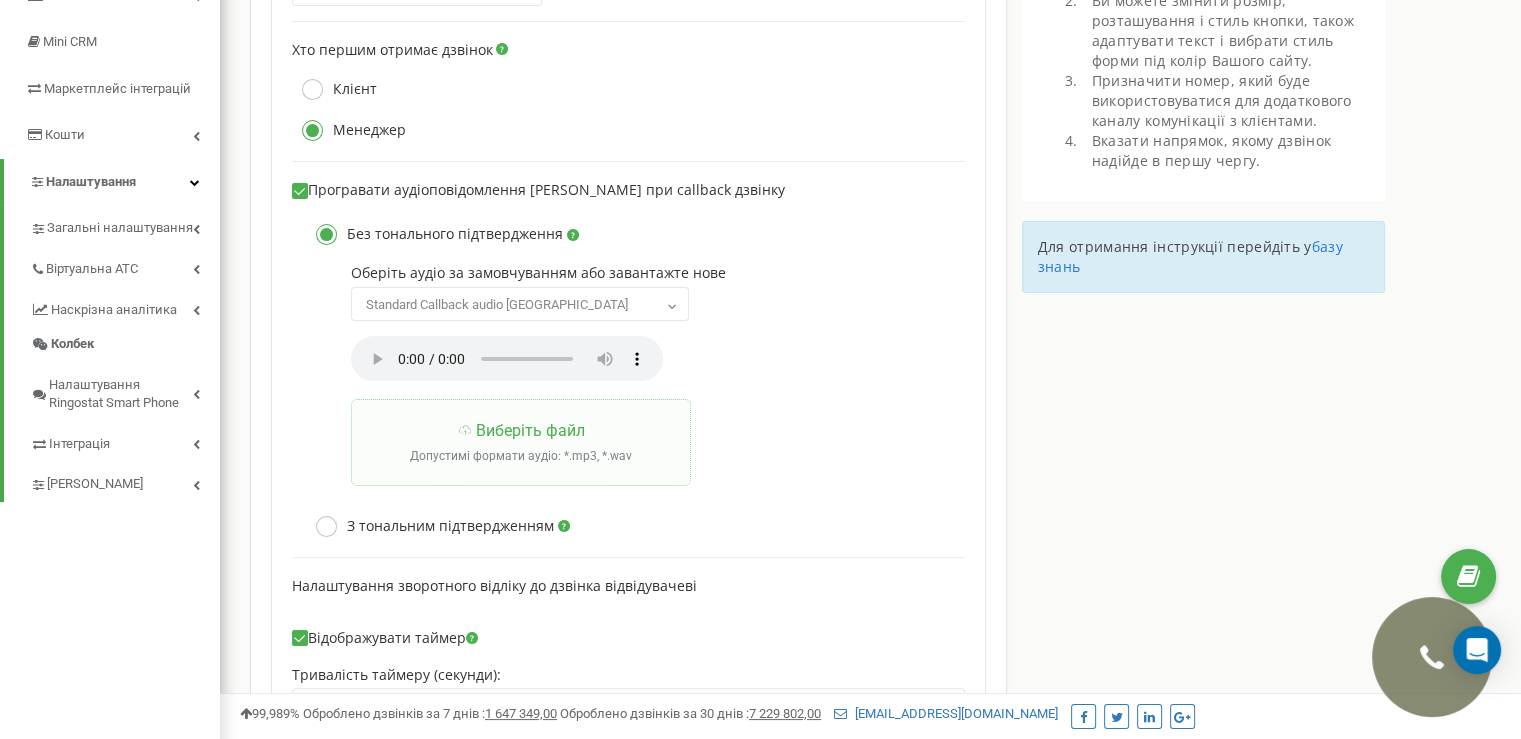scroll, scrollTop: 0, scrollLeft: 0, axis: both 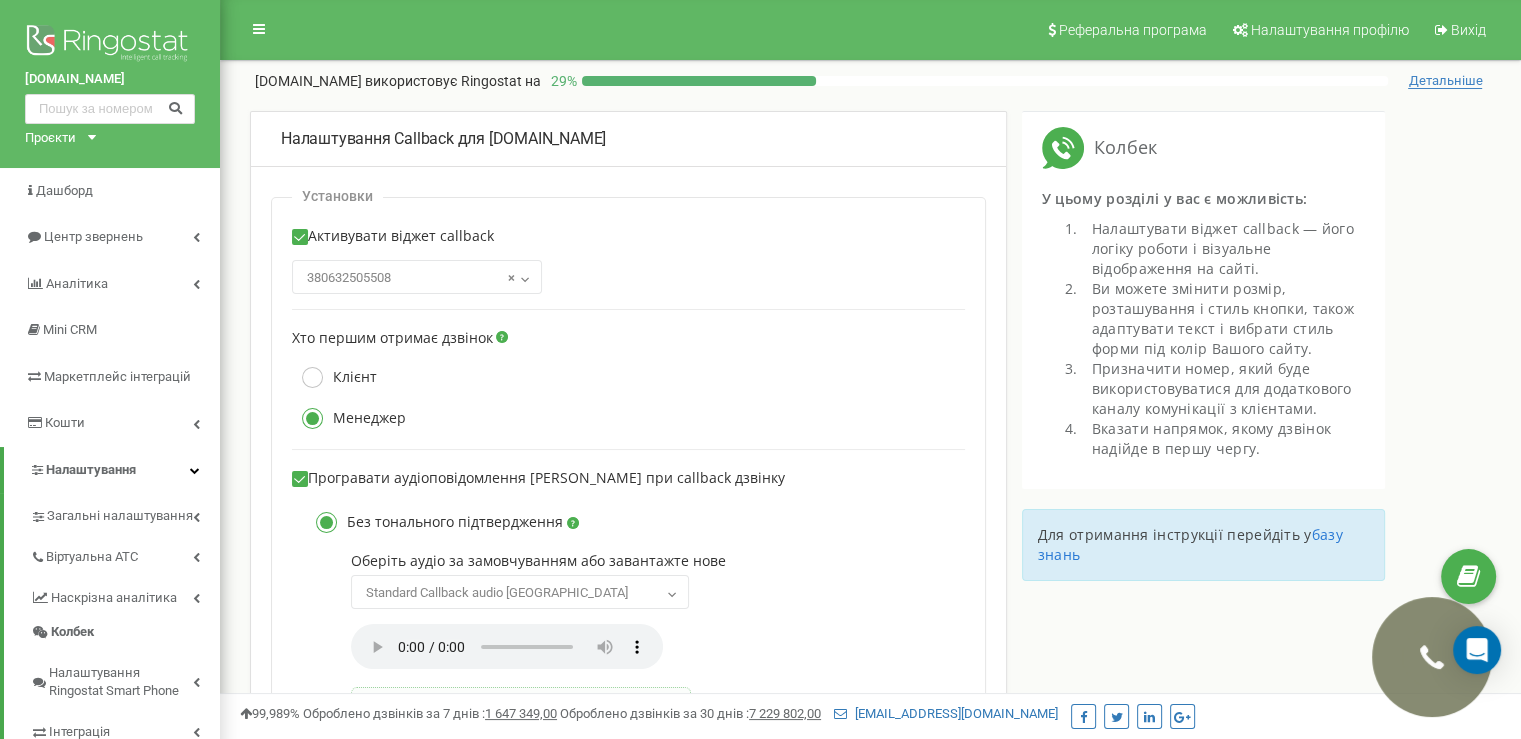 click on "Налаштування Callback для iconestate.com.ua
Установки
Активувати віджет callback
380632505508
380632654856
380632654806
× 30 0.5 Вид" at bounding box center [870, 1057] 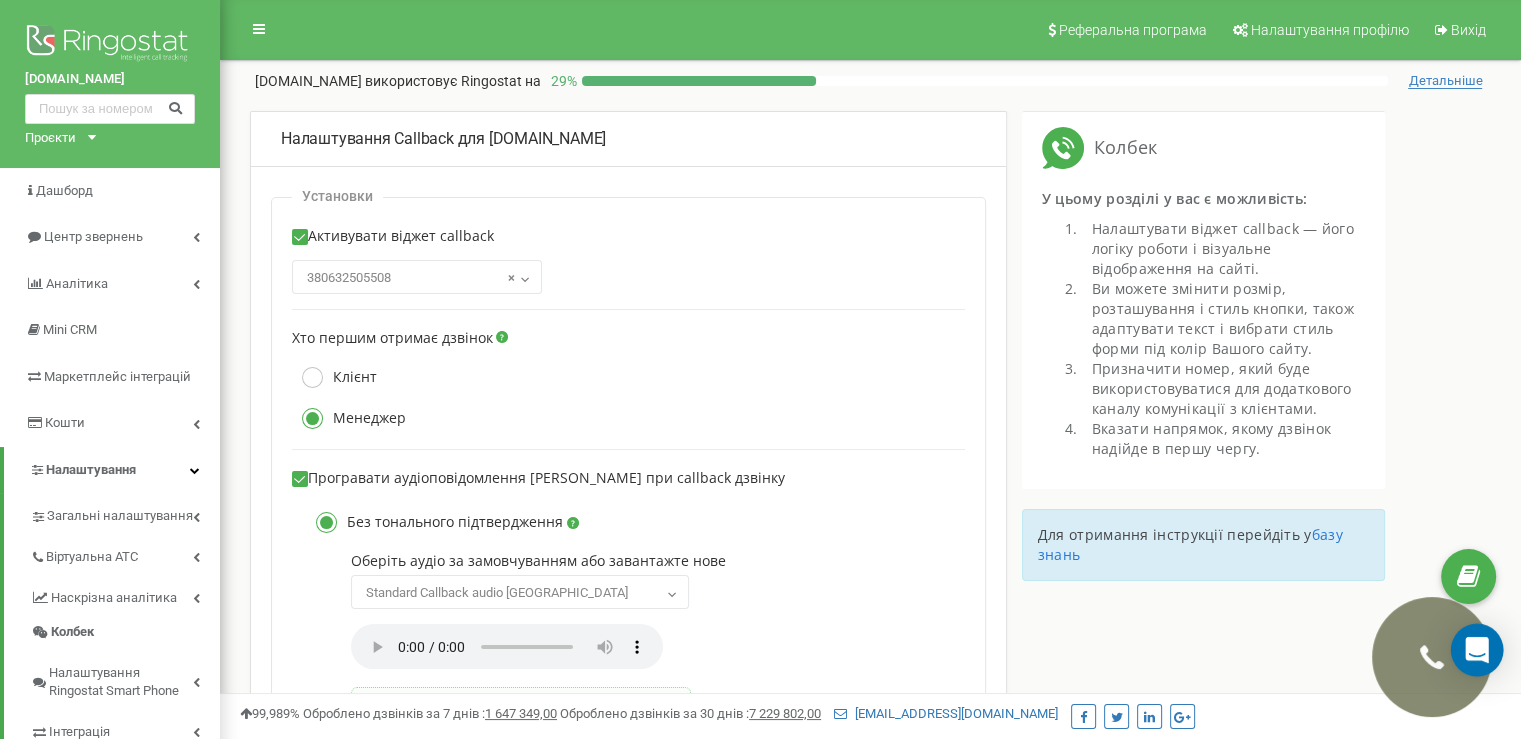 click 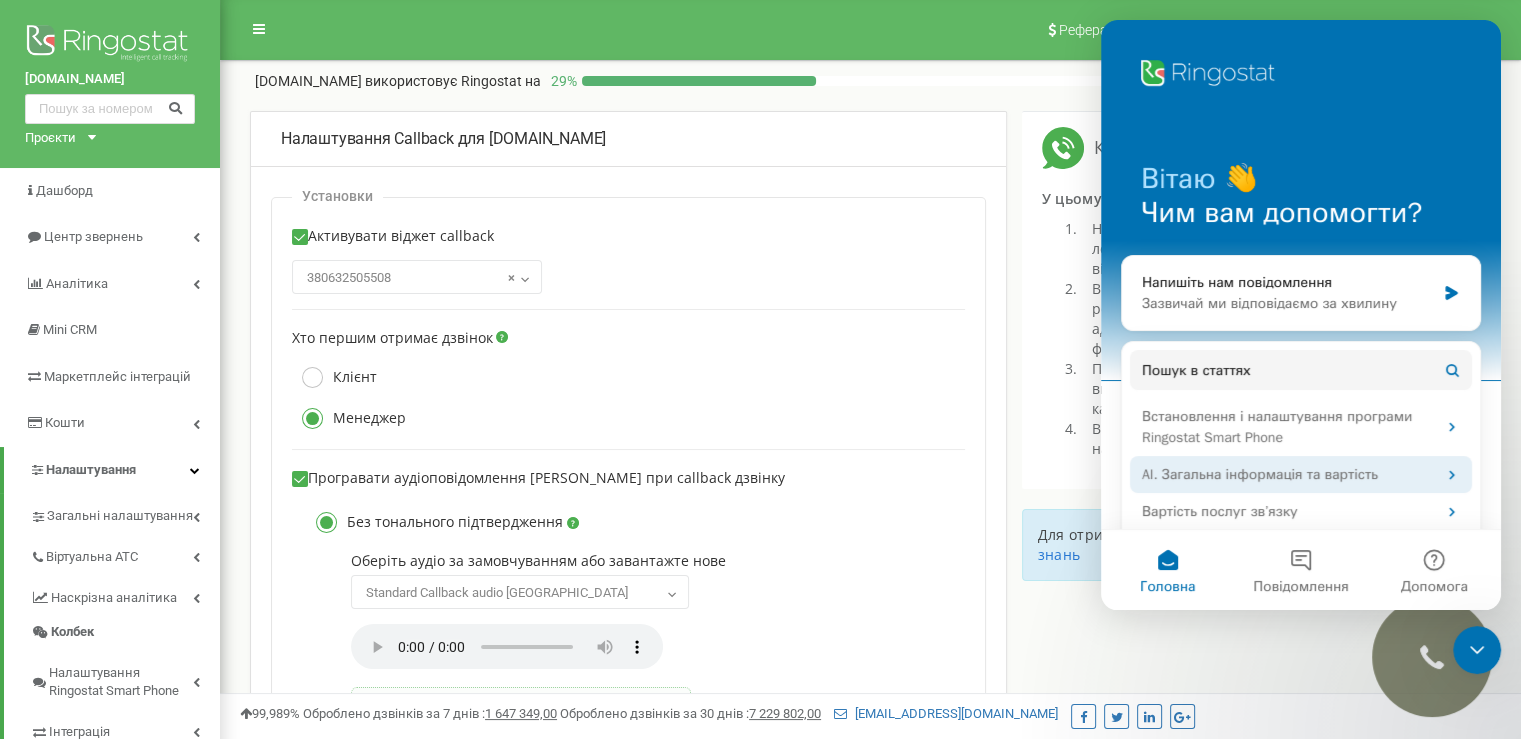 scroll, scrollTop: 0, scrollLeft: 0, axis: both 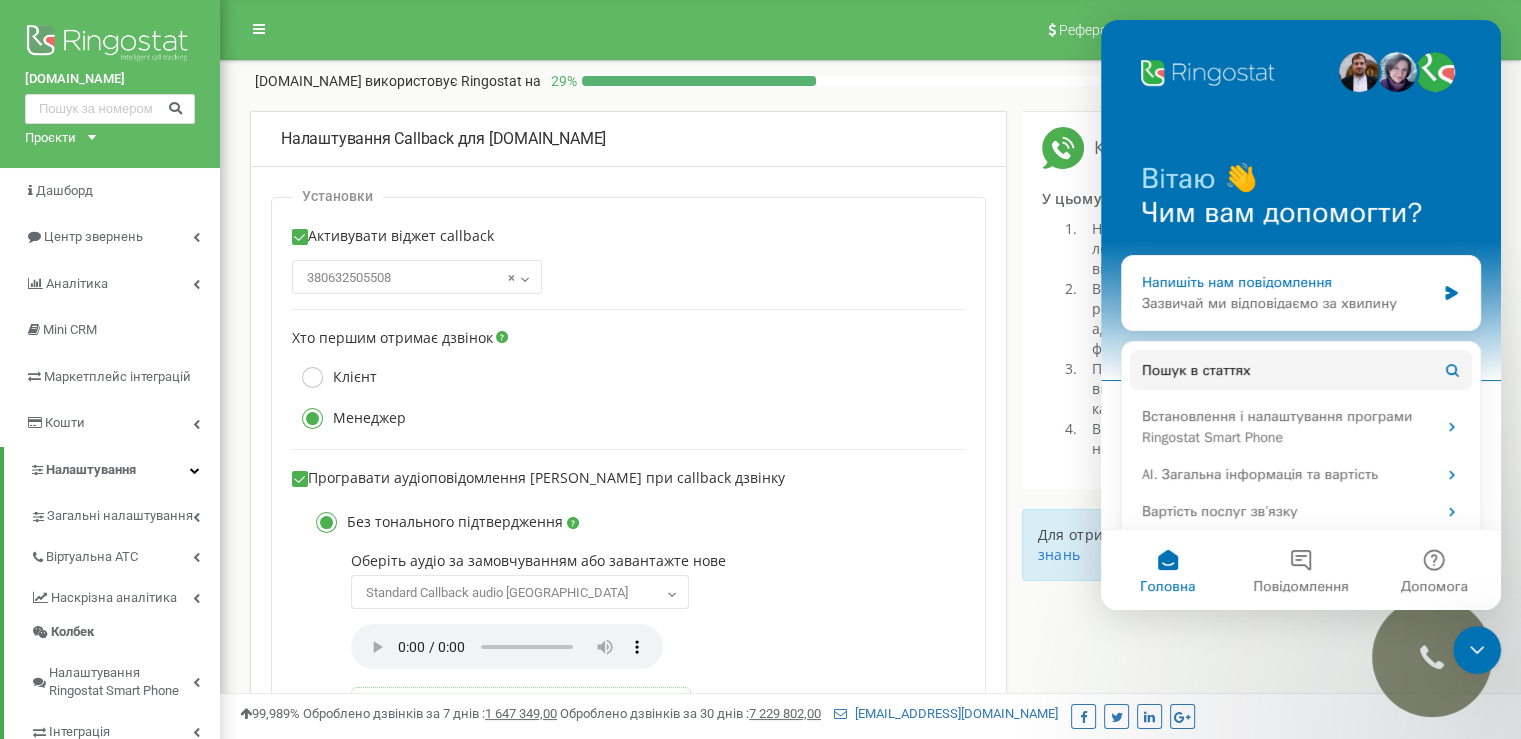 click on "Напишіть нам повідомлення" at bounding box center (1288, 282) 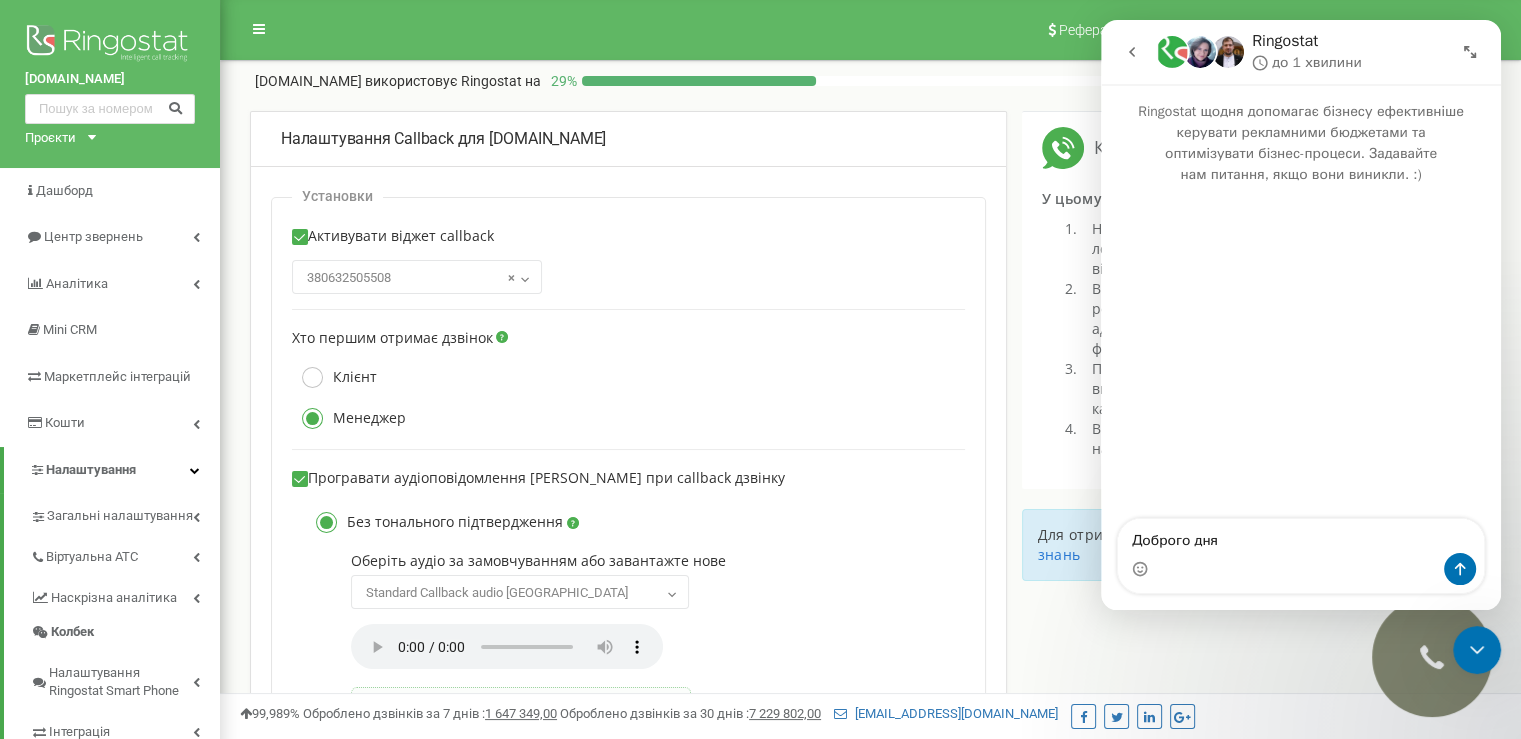 type on "Доброго дня!" 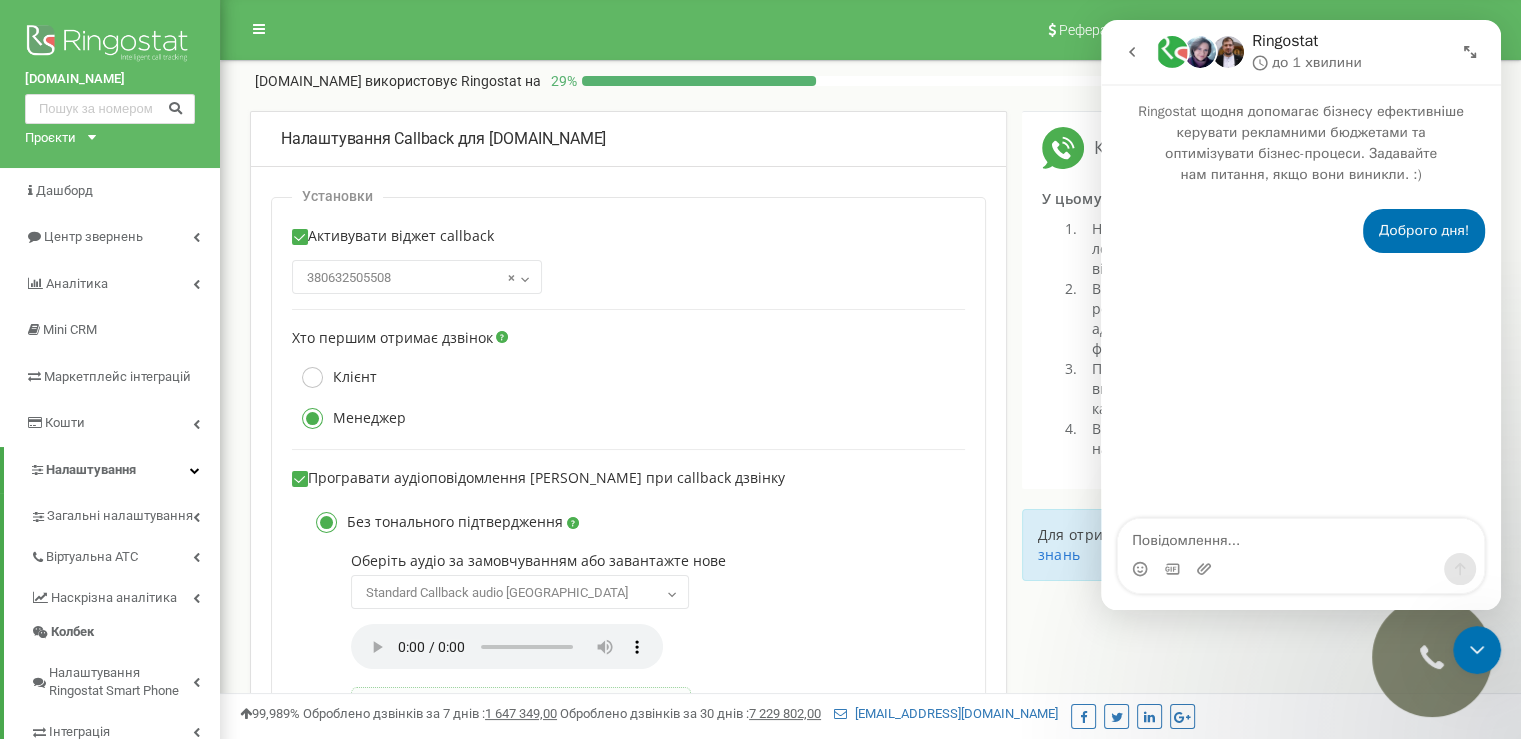 type on "п" 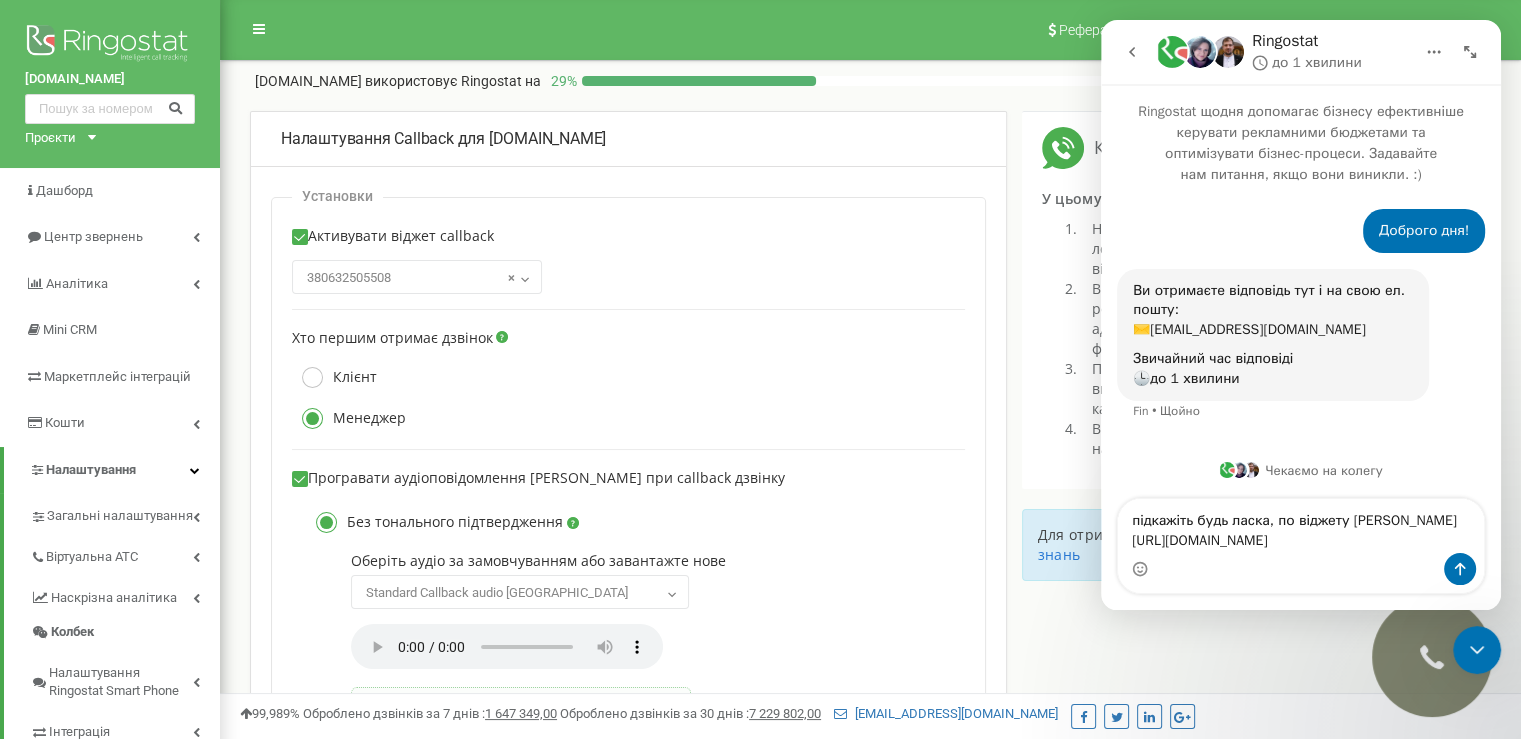 scroll, scrollTop: 18, scrollLeft: 0, axis: vertical 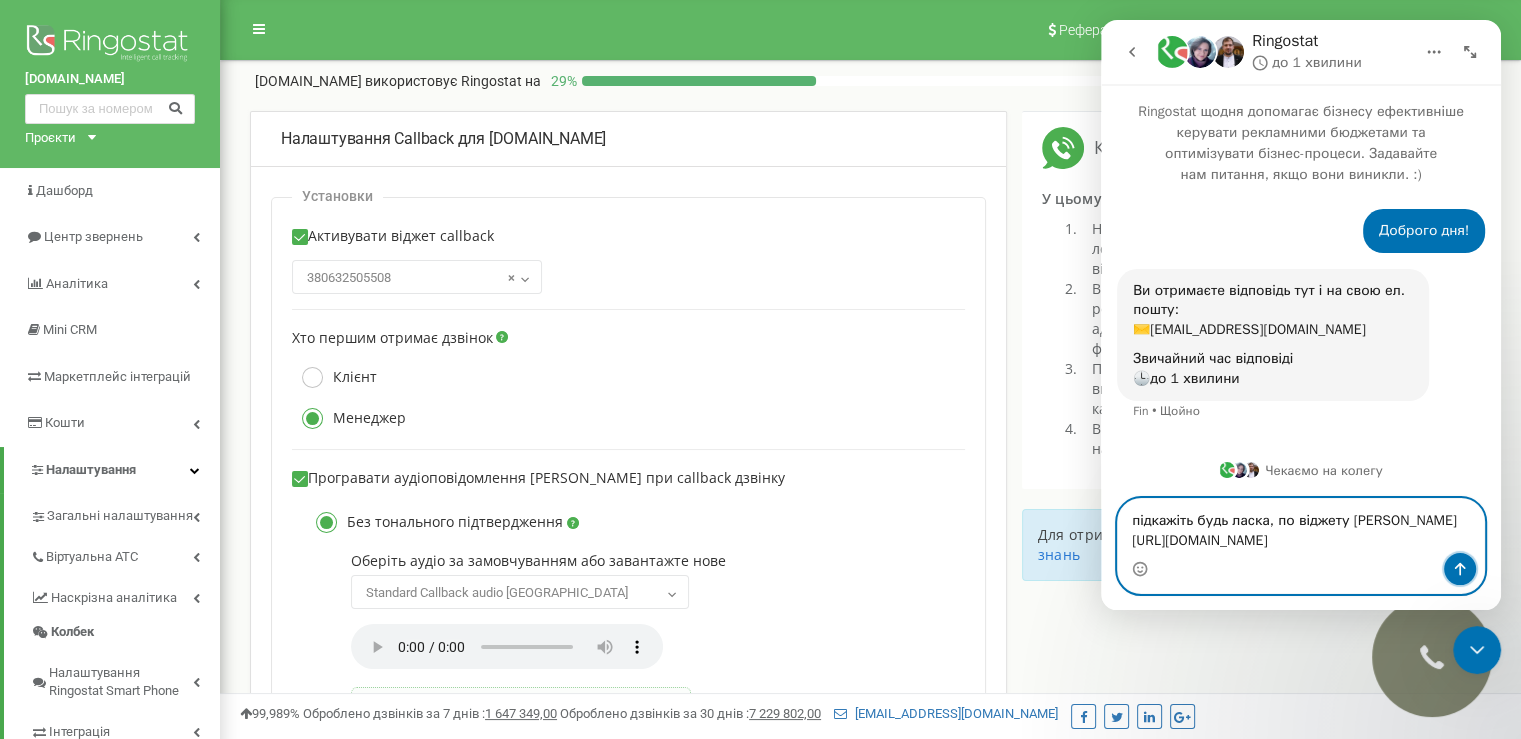 click 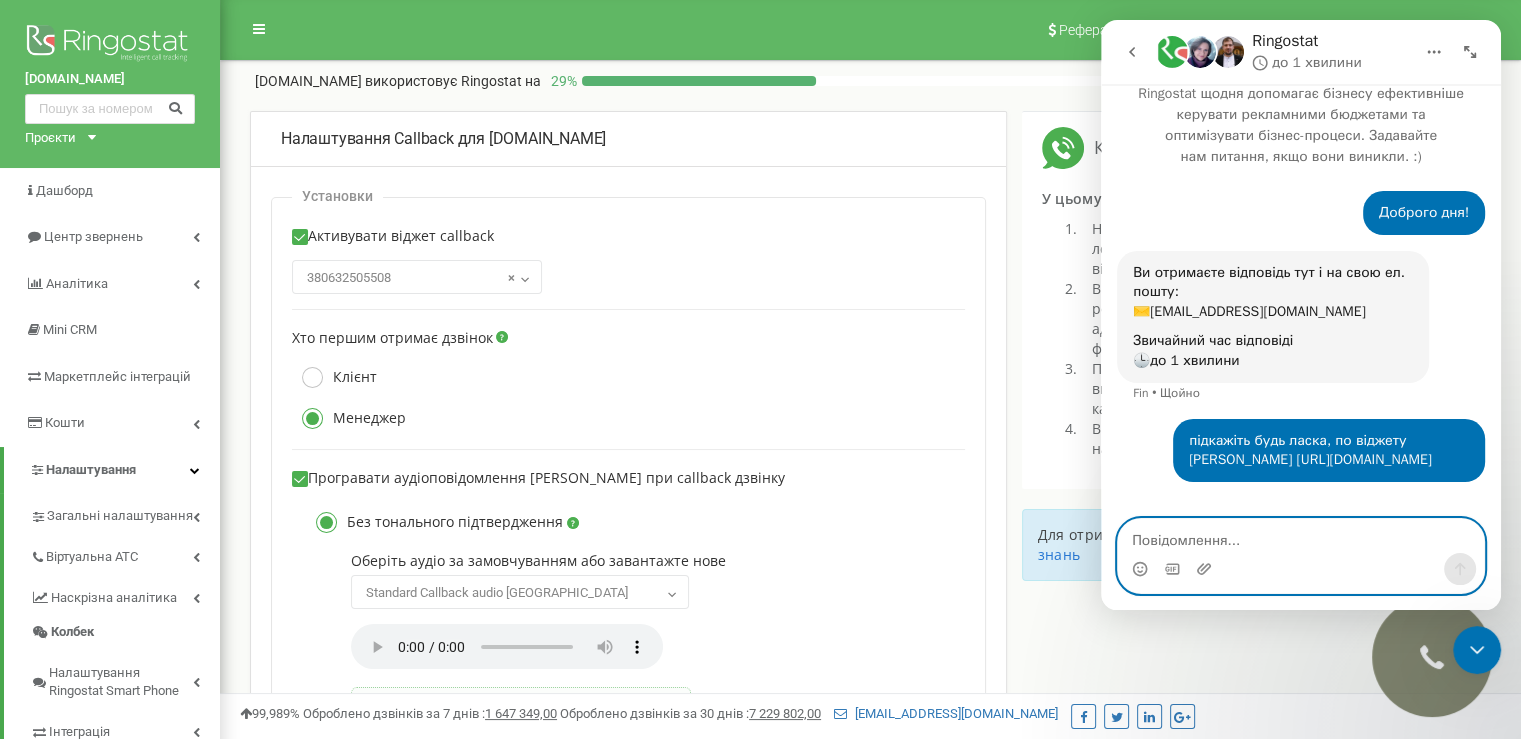 scroll, scrollTop: 76, scrollLeft: 0, axis: vertical 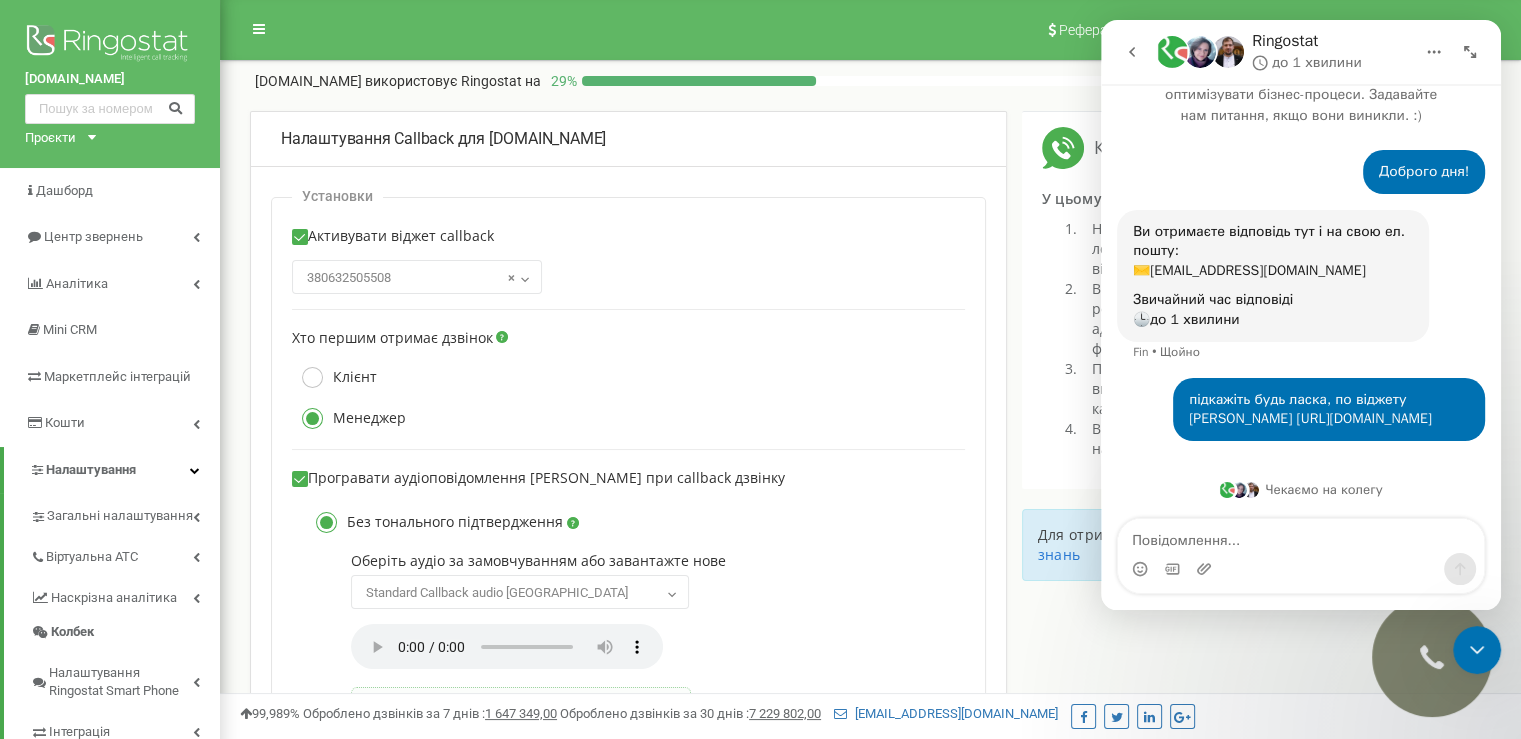 click at bounding box center (1301, 569) 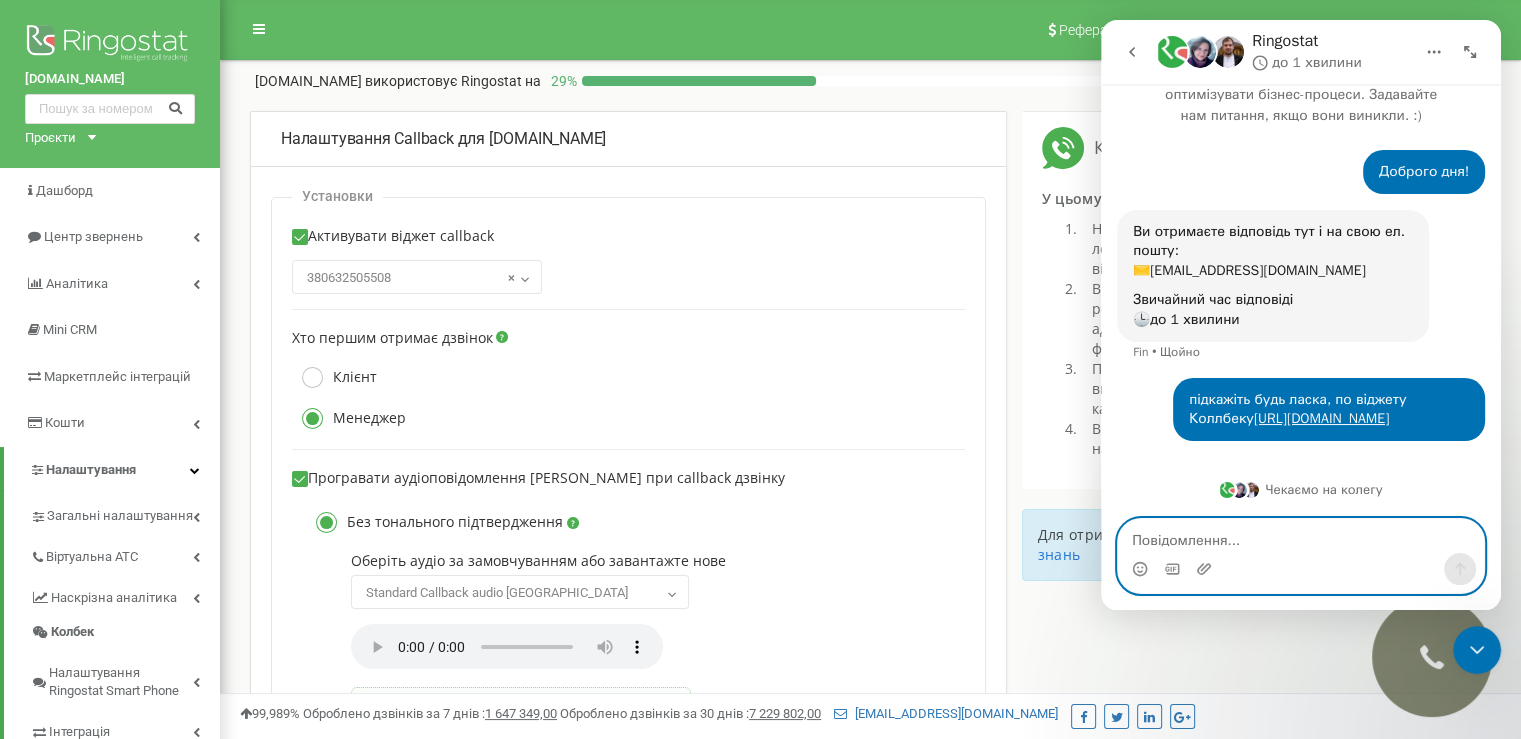 click at bounding box center [1301, 536] 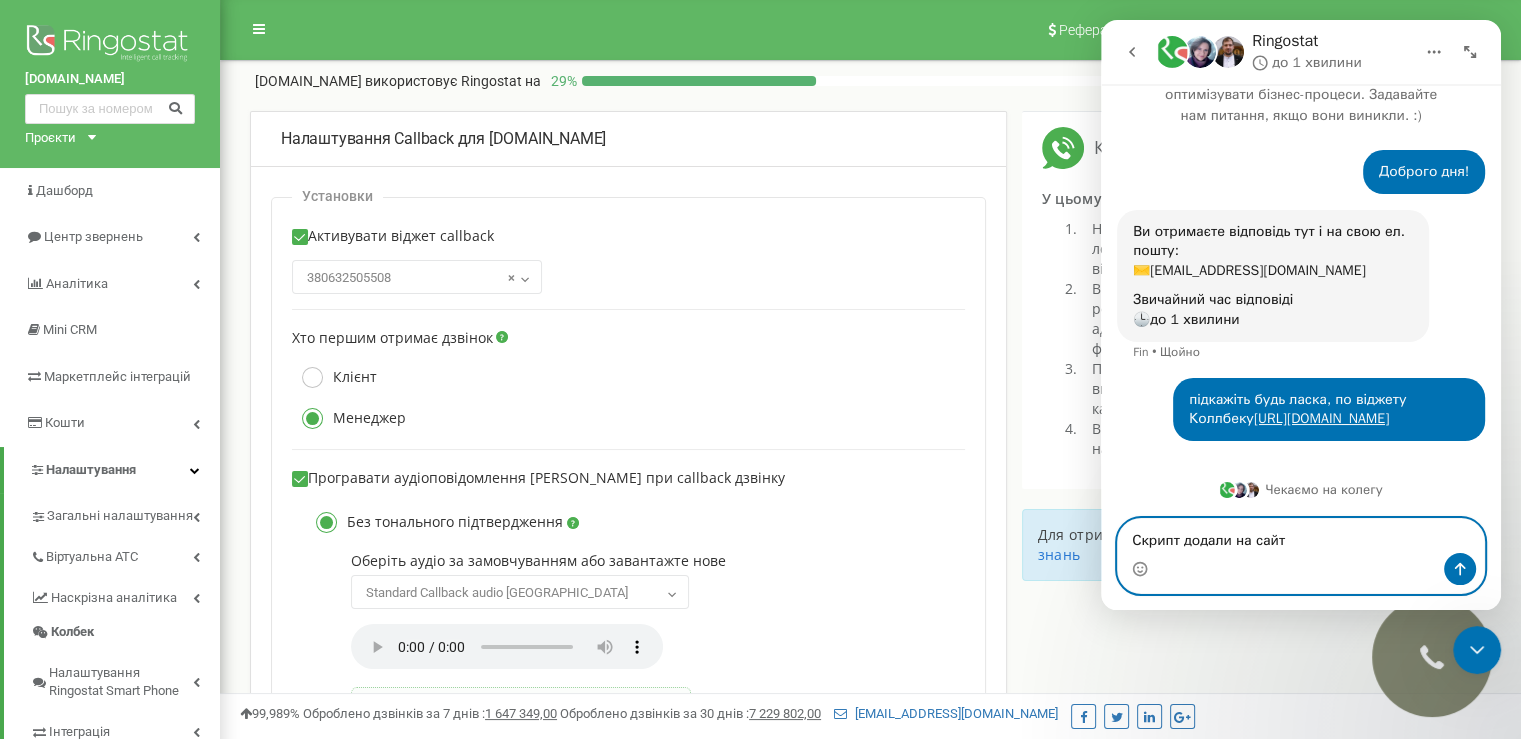 paste on "[URL][DOMAIN_NAME]" 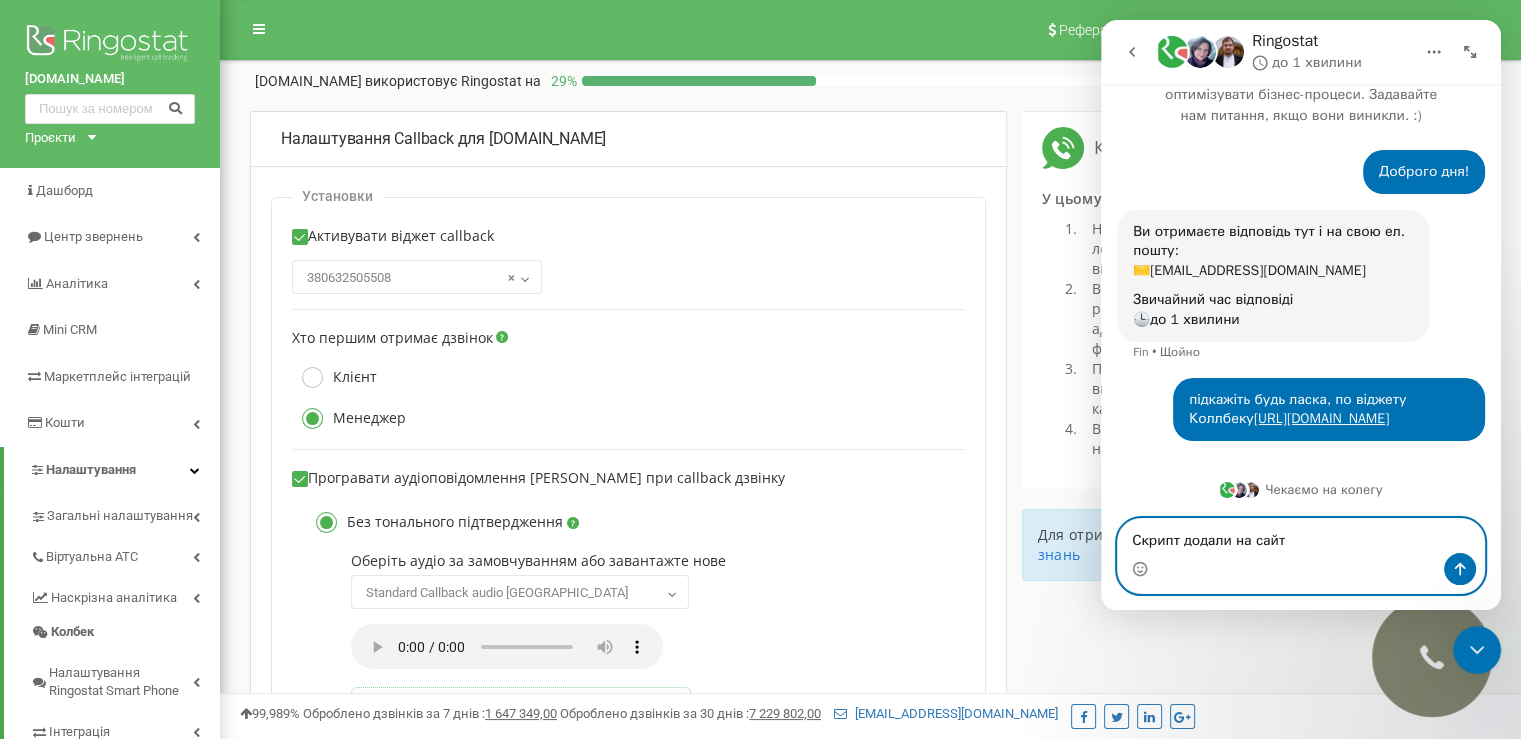 type on "Скрипт додали на сайт https://www.iconestate.com.ua/" 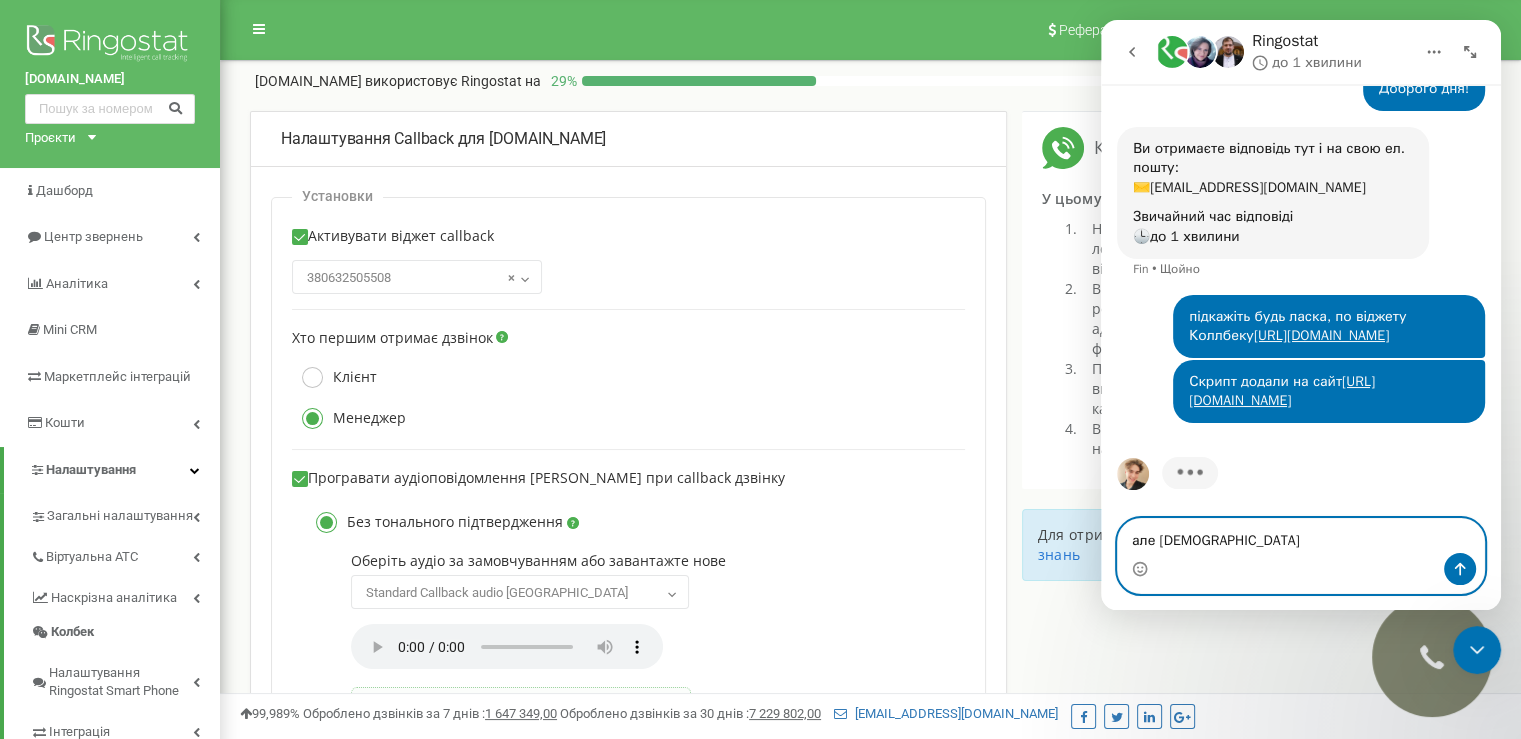 scroll, scrollTop: 219, scrollLeft: 0, axis: vertical 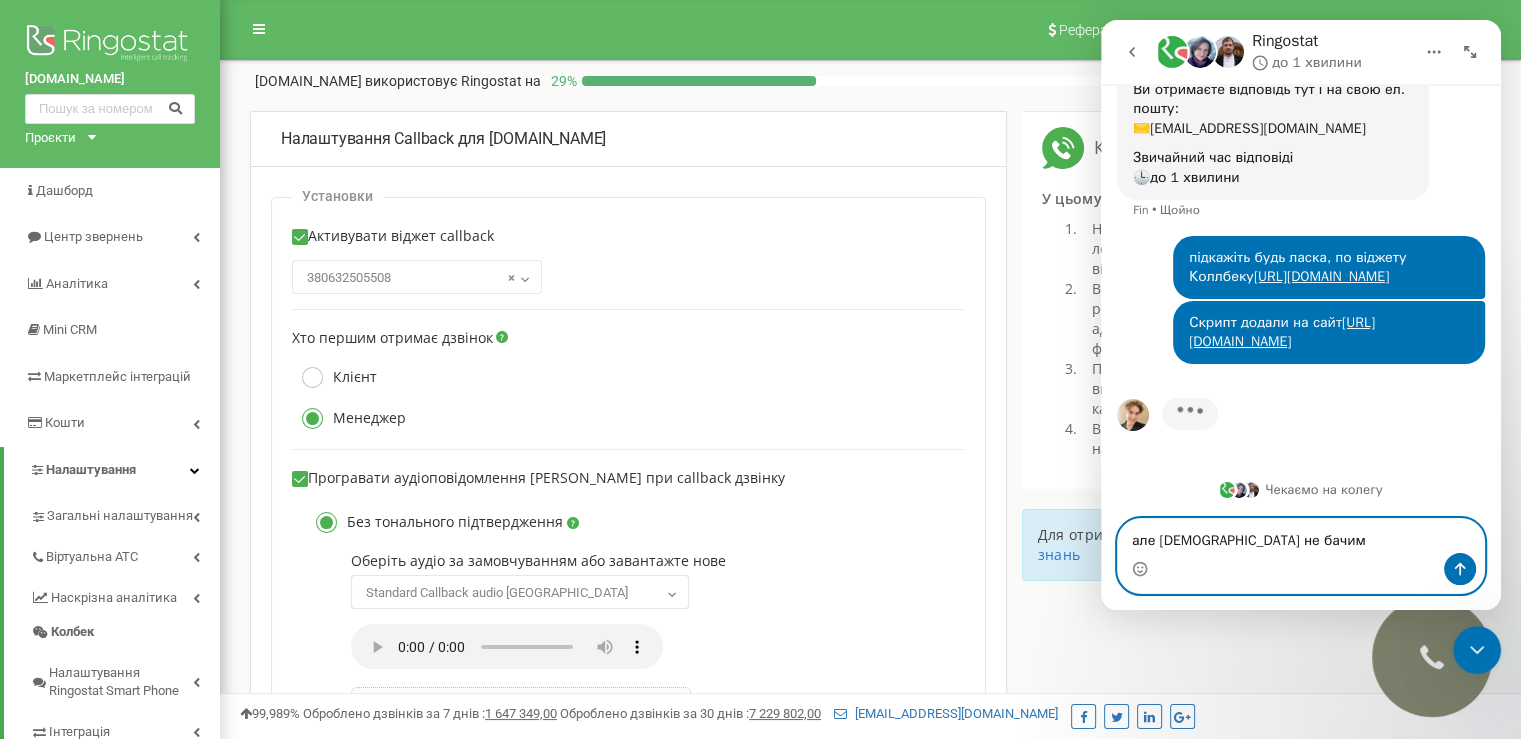 type on "але веджету не бачимо" 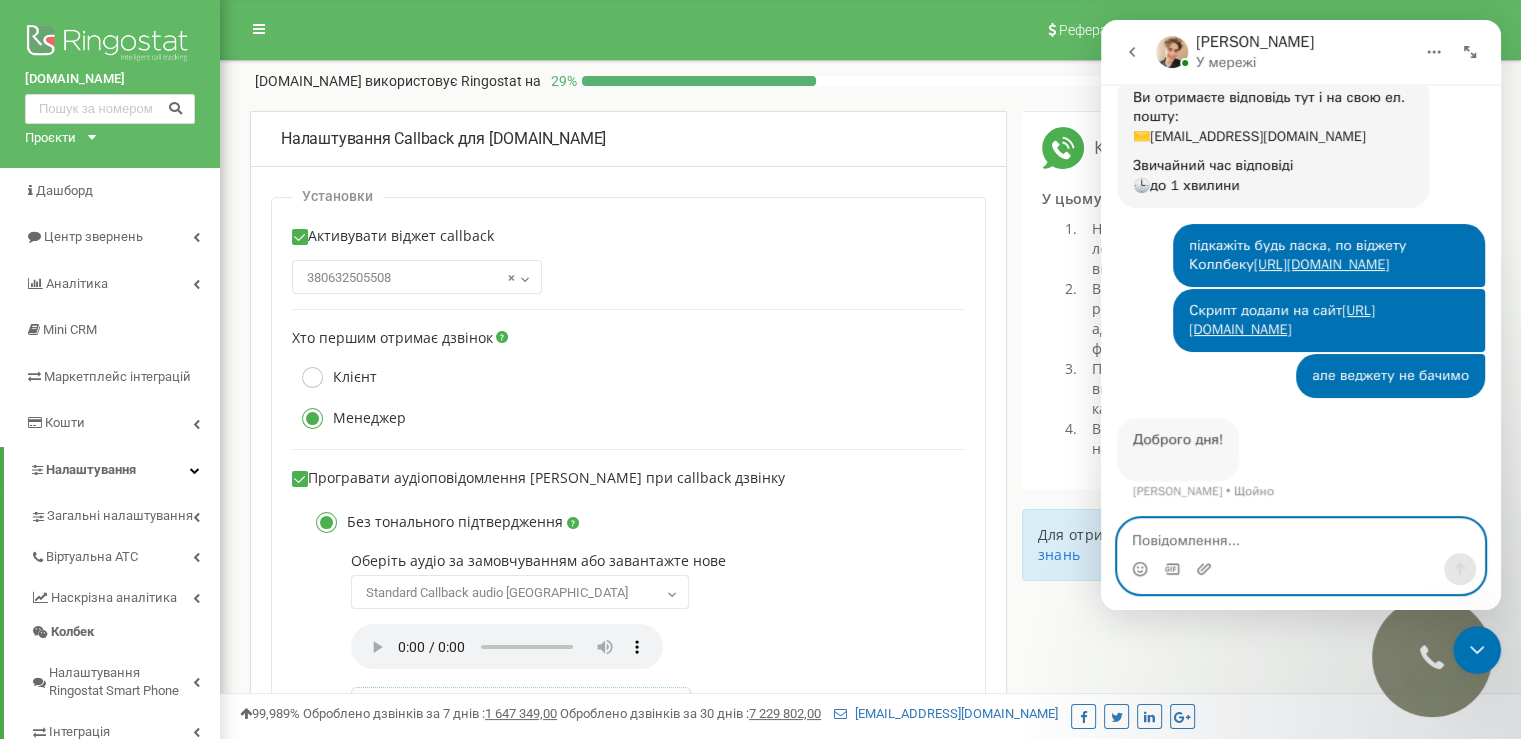 scroll, scrollTop: 211, scrollLeft: 0, axis: vertical 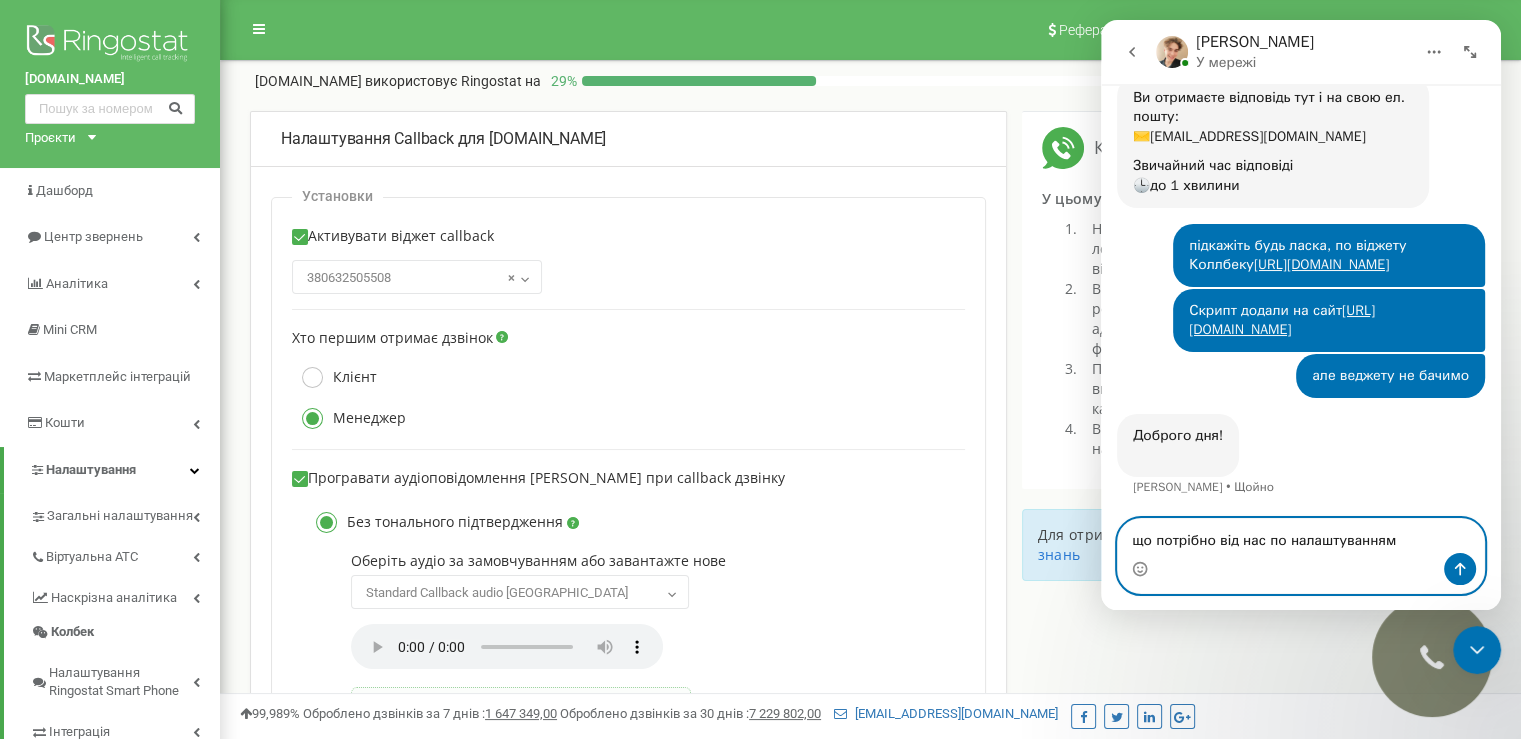 type on "що потрібно від нас по налаштуванням?" 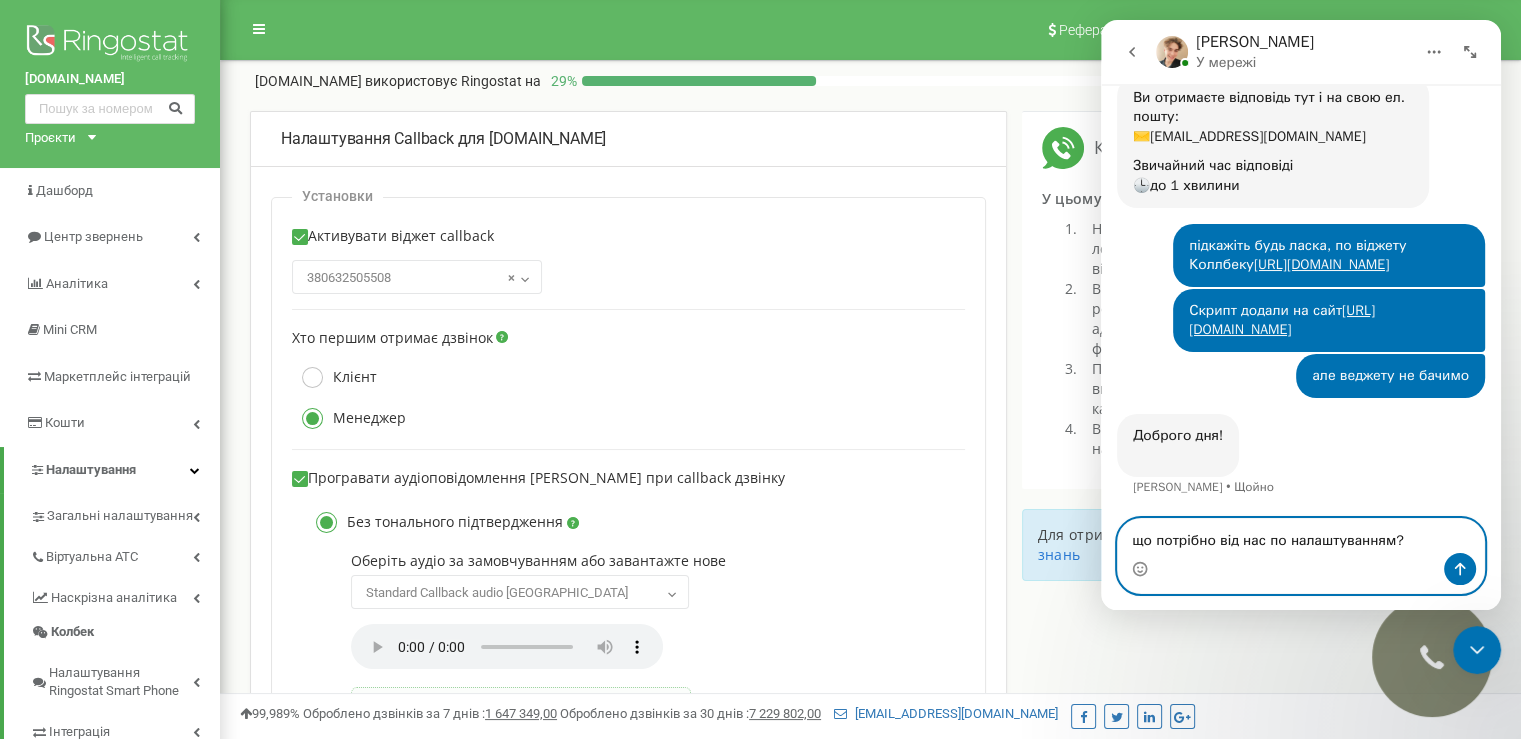 type 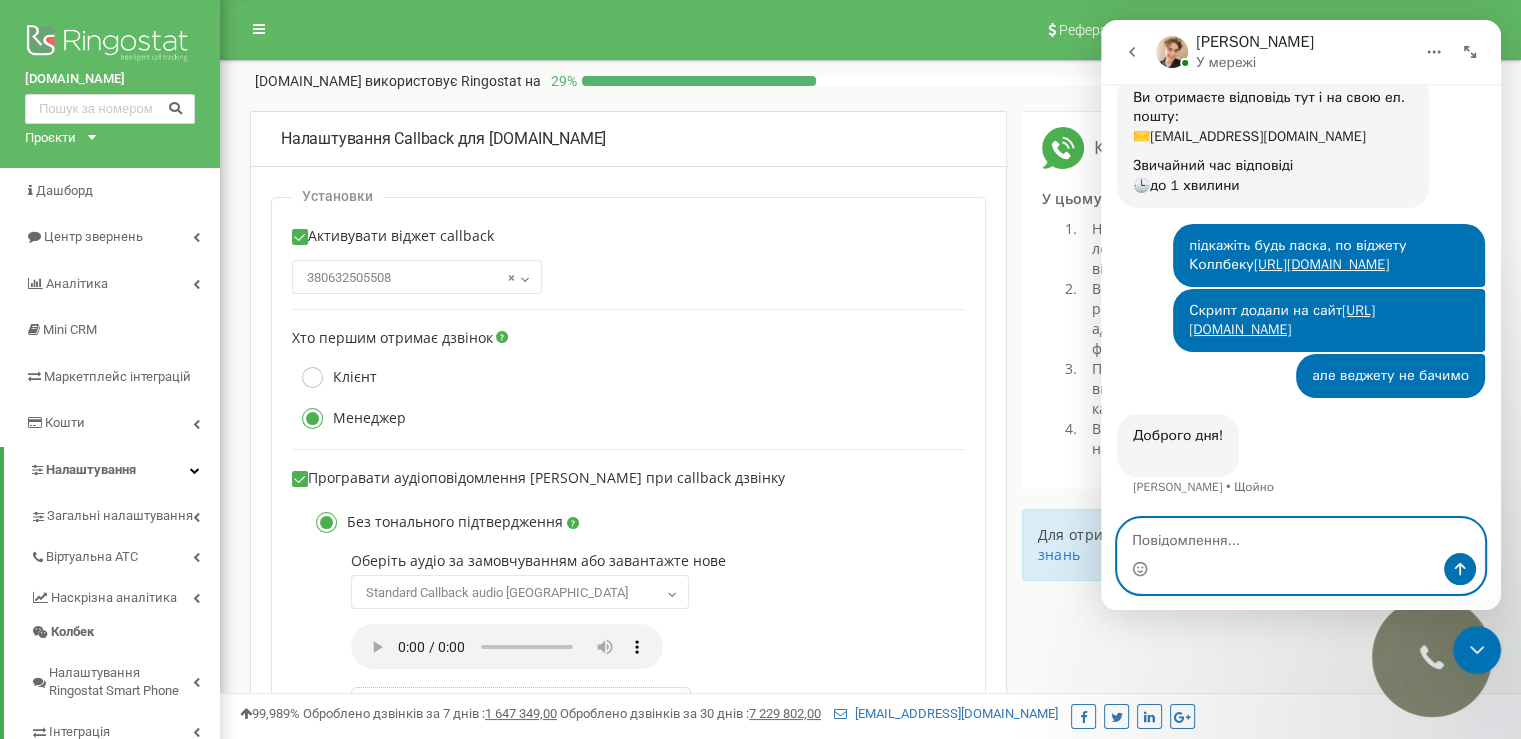 scroll, scrollTop: 270, scrollLeft: 0, axis: vertical 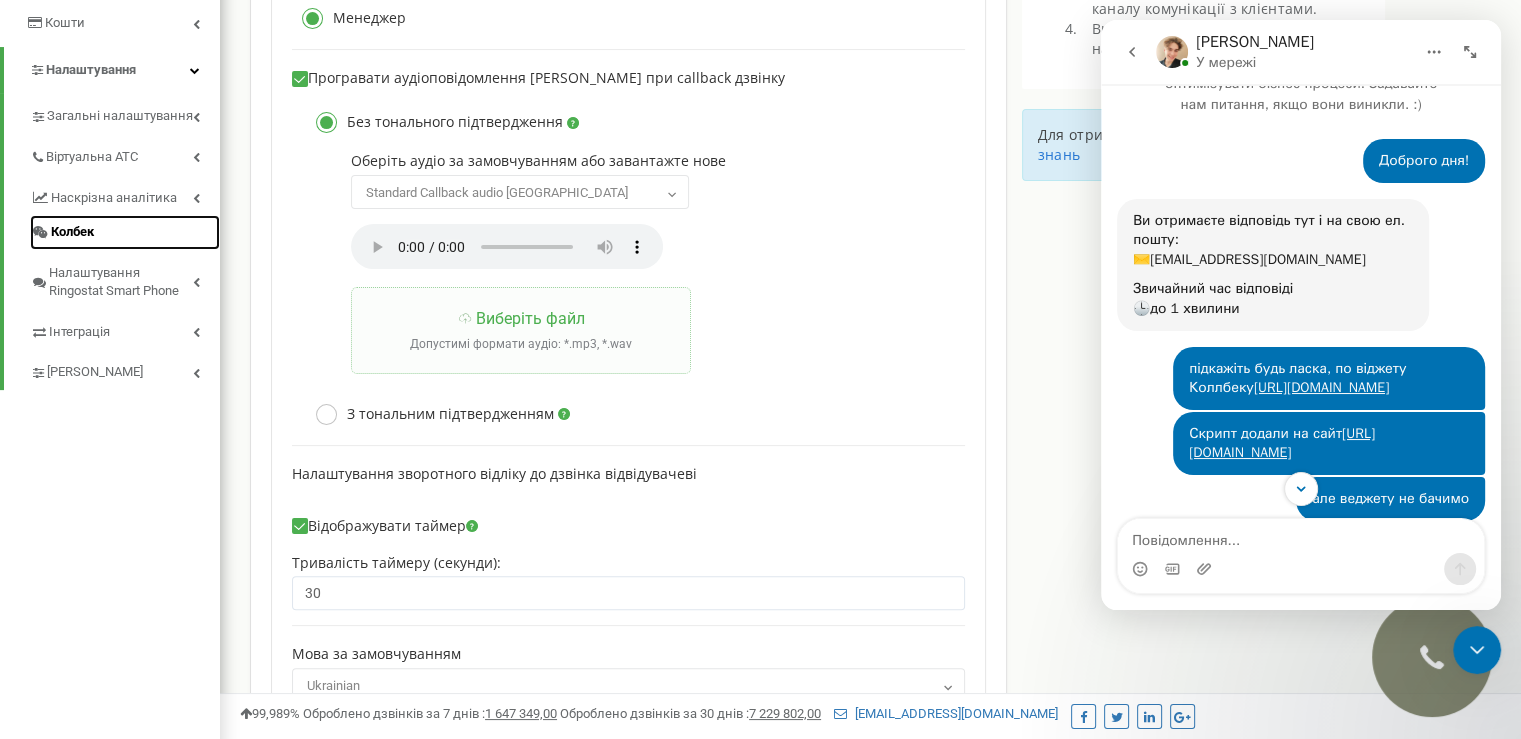 click on "Колбек" at bounding box center (72, 232) 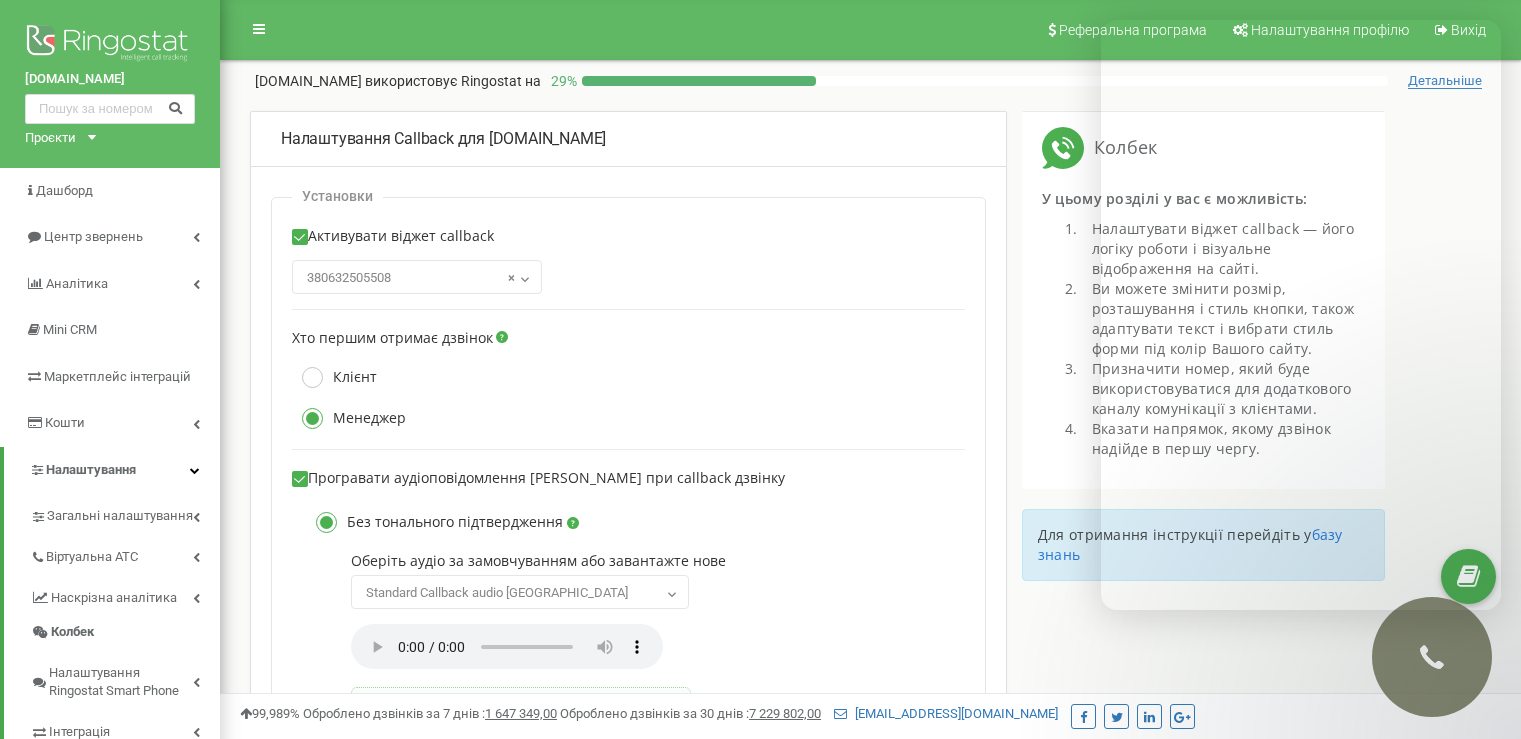 scroll, scrollTop: 0, scrollLeft: 0, axis: both 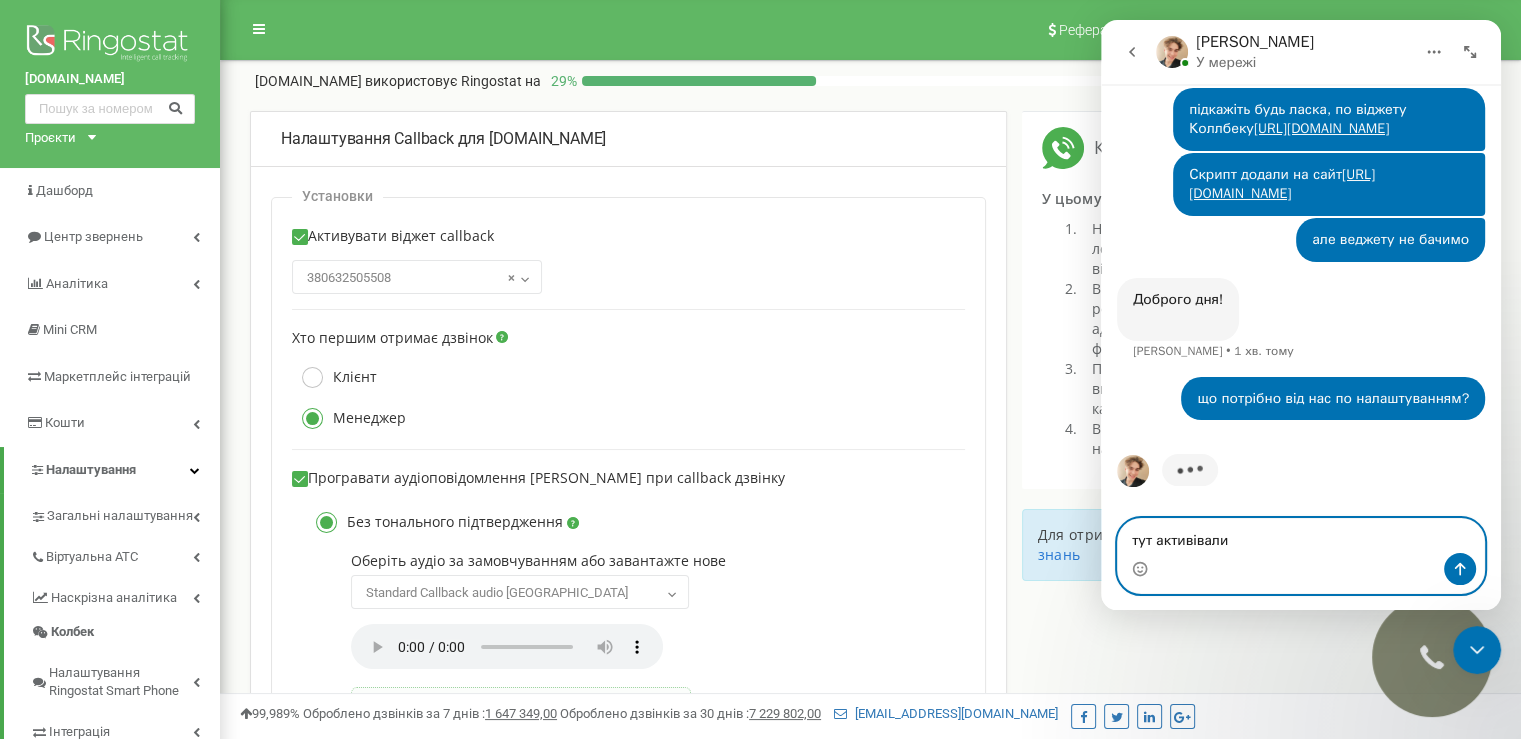 type on "тут активівали" 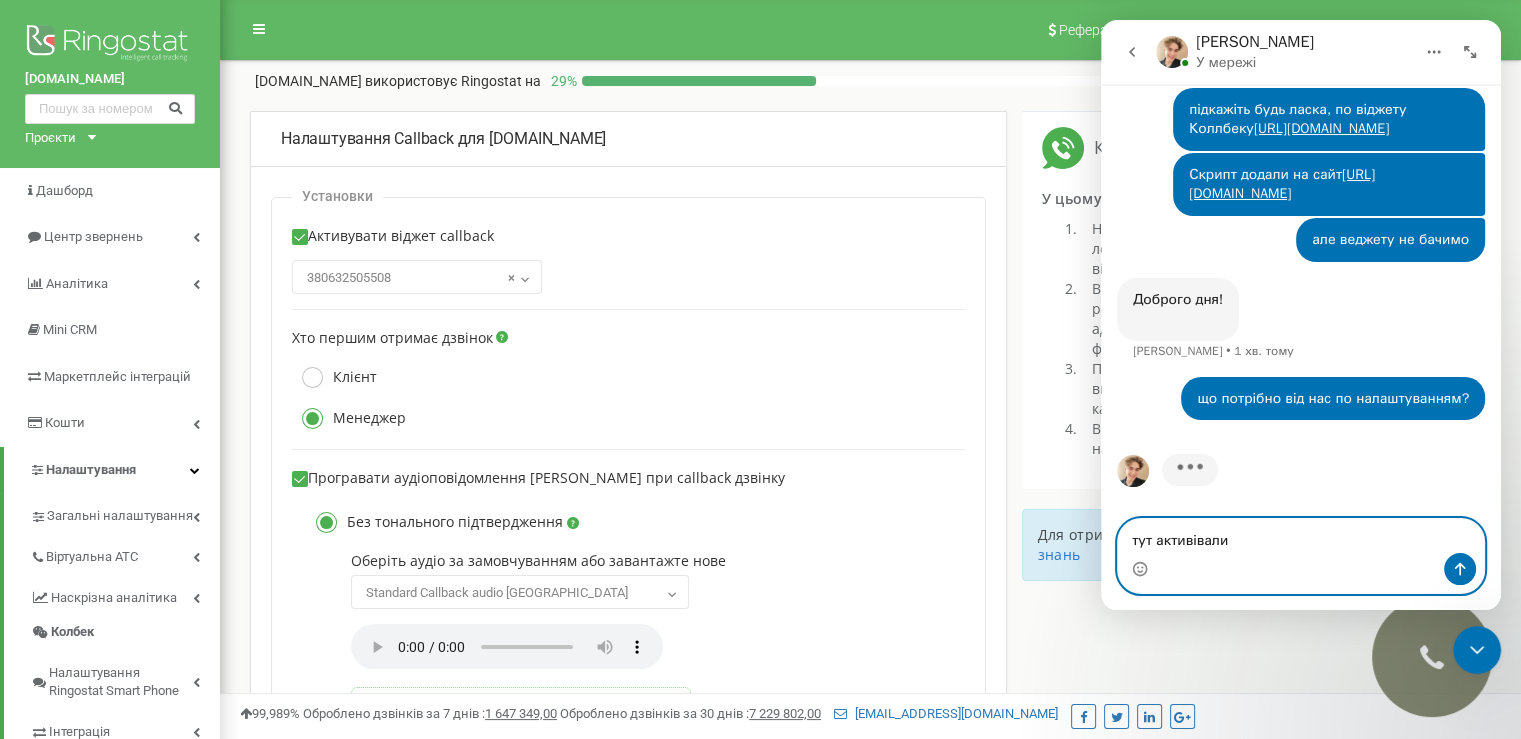 paste 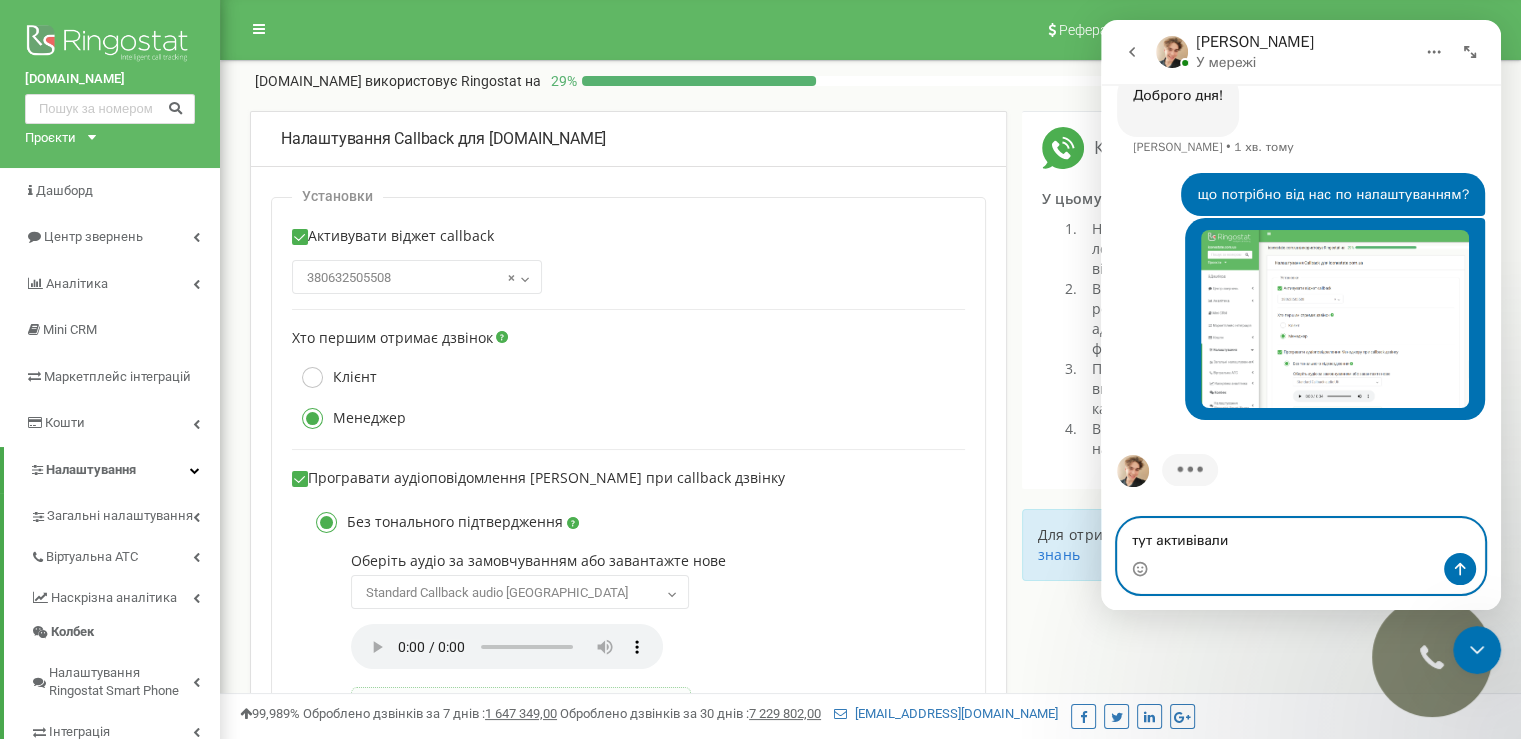type 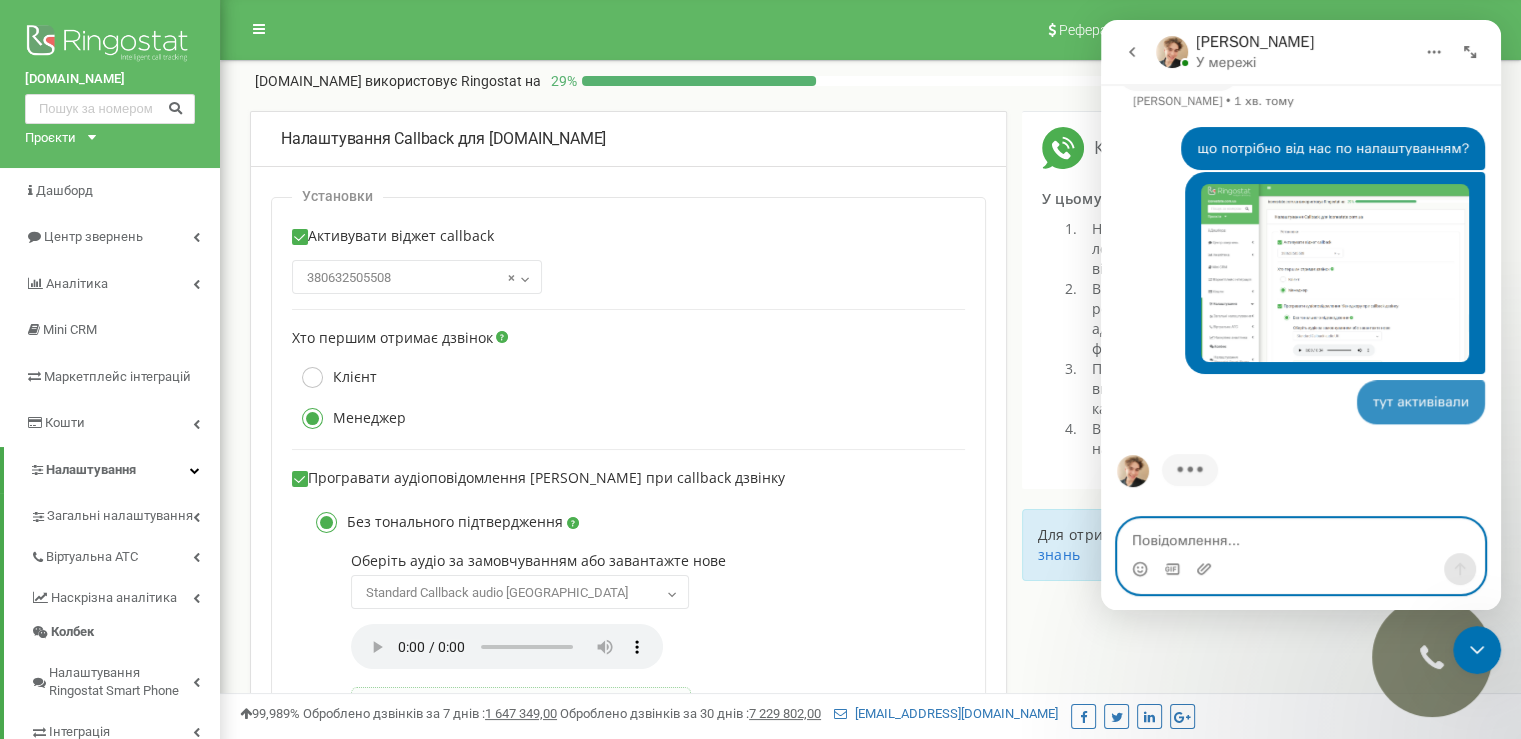 scroll, scrollTop: 596, scrollLeft: 0, axis: vertical 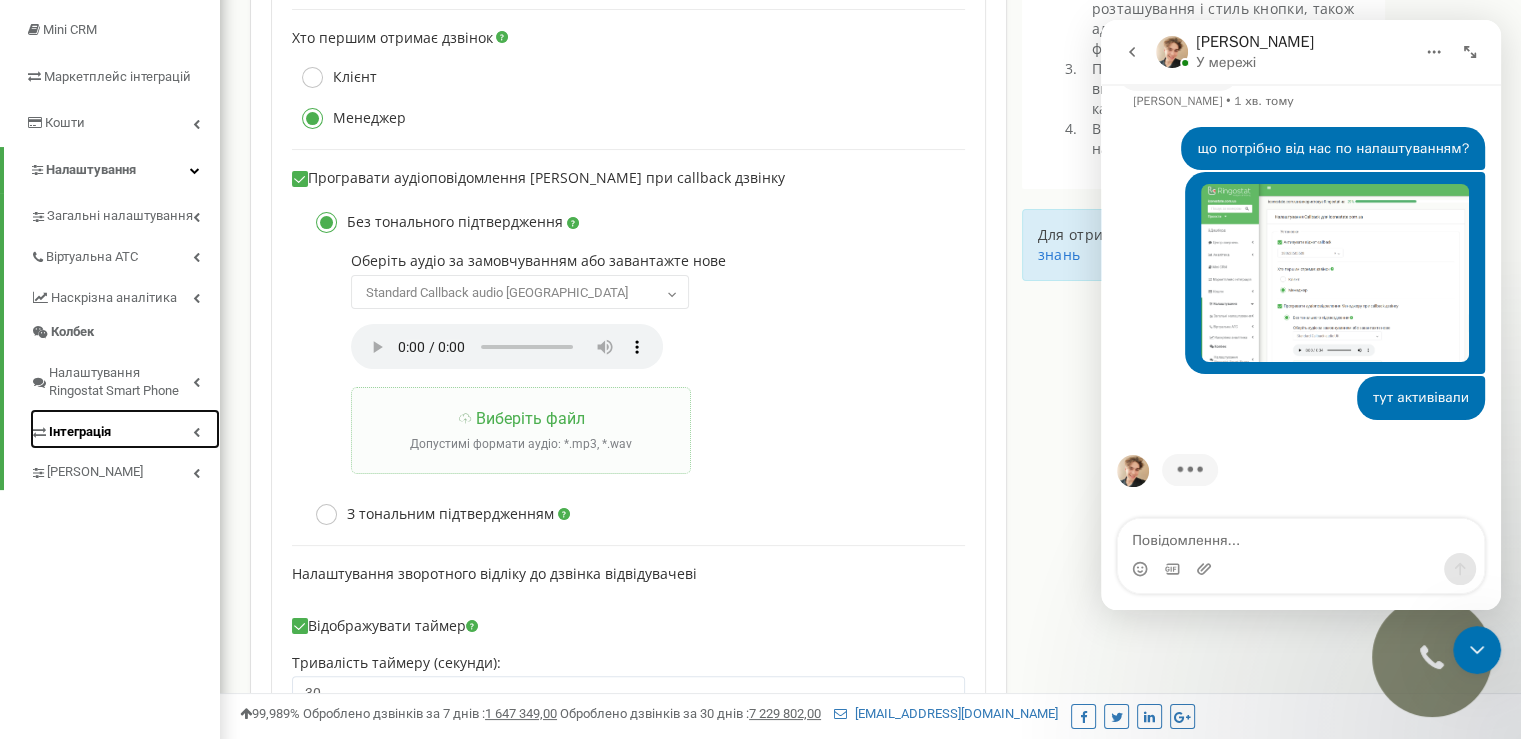 click on "Інтеграція" at bounding box center [125, 429] 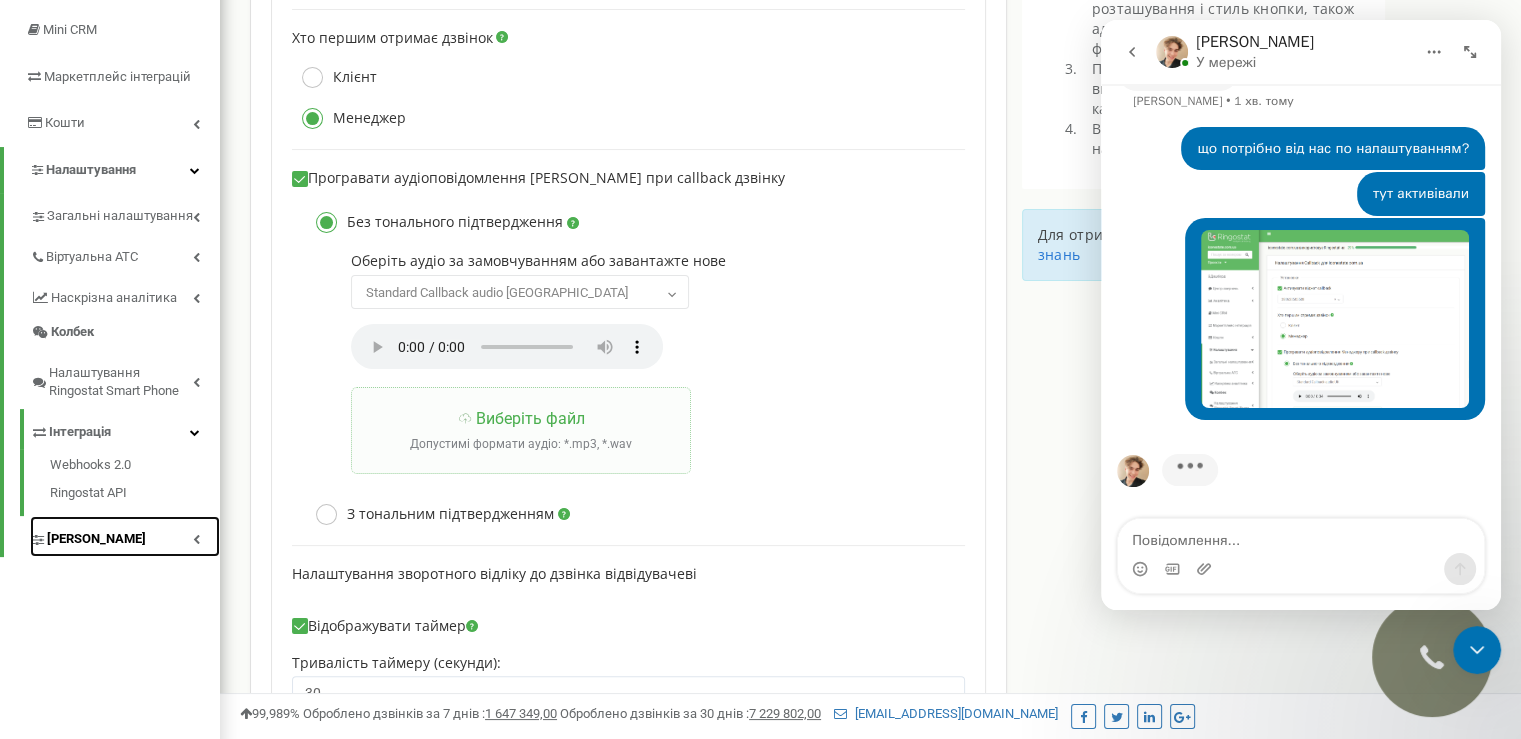 click on "[PERSON_NAME]" at bounding box center (96, 539) 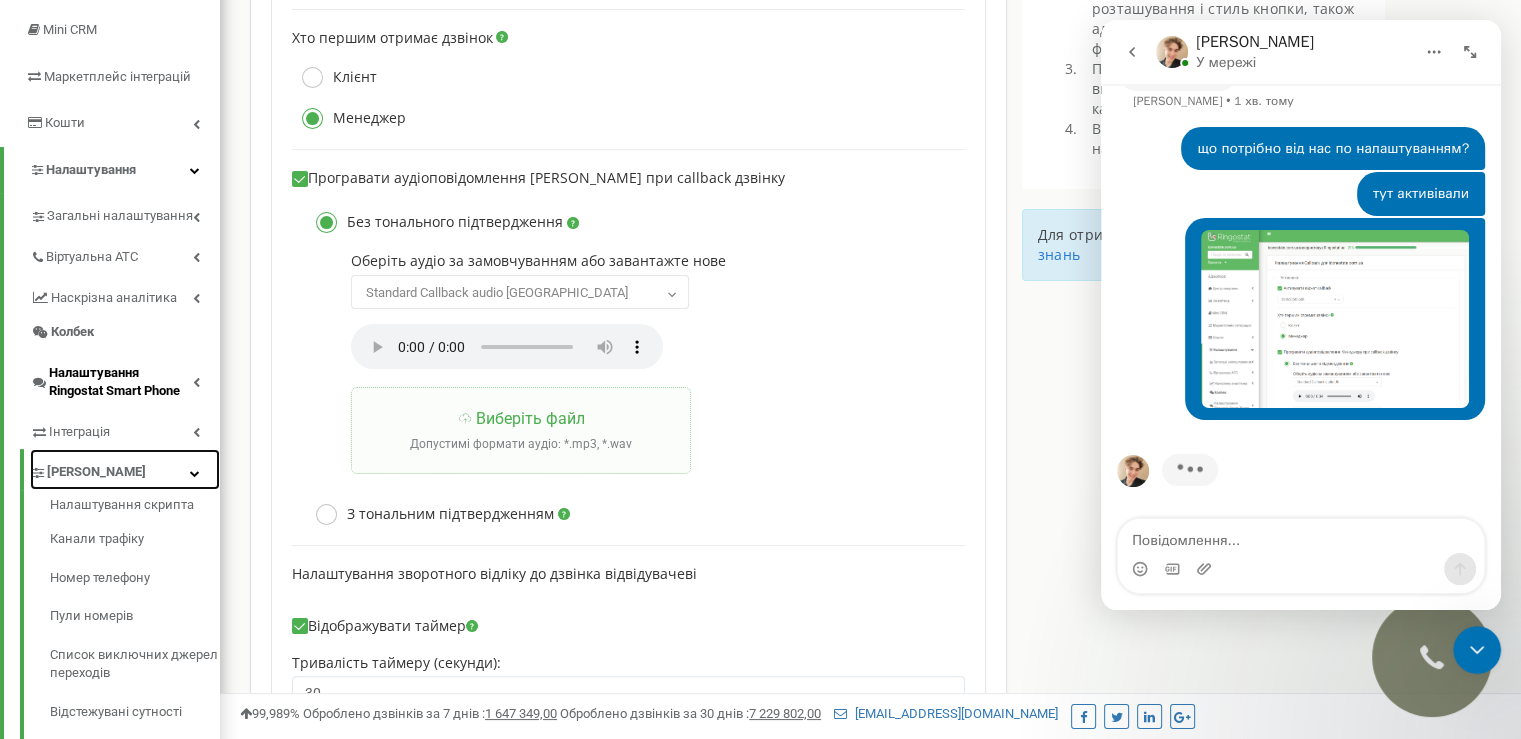 scroll, scrollTop: 400, scrollLeft: 0, axis: vertical 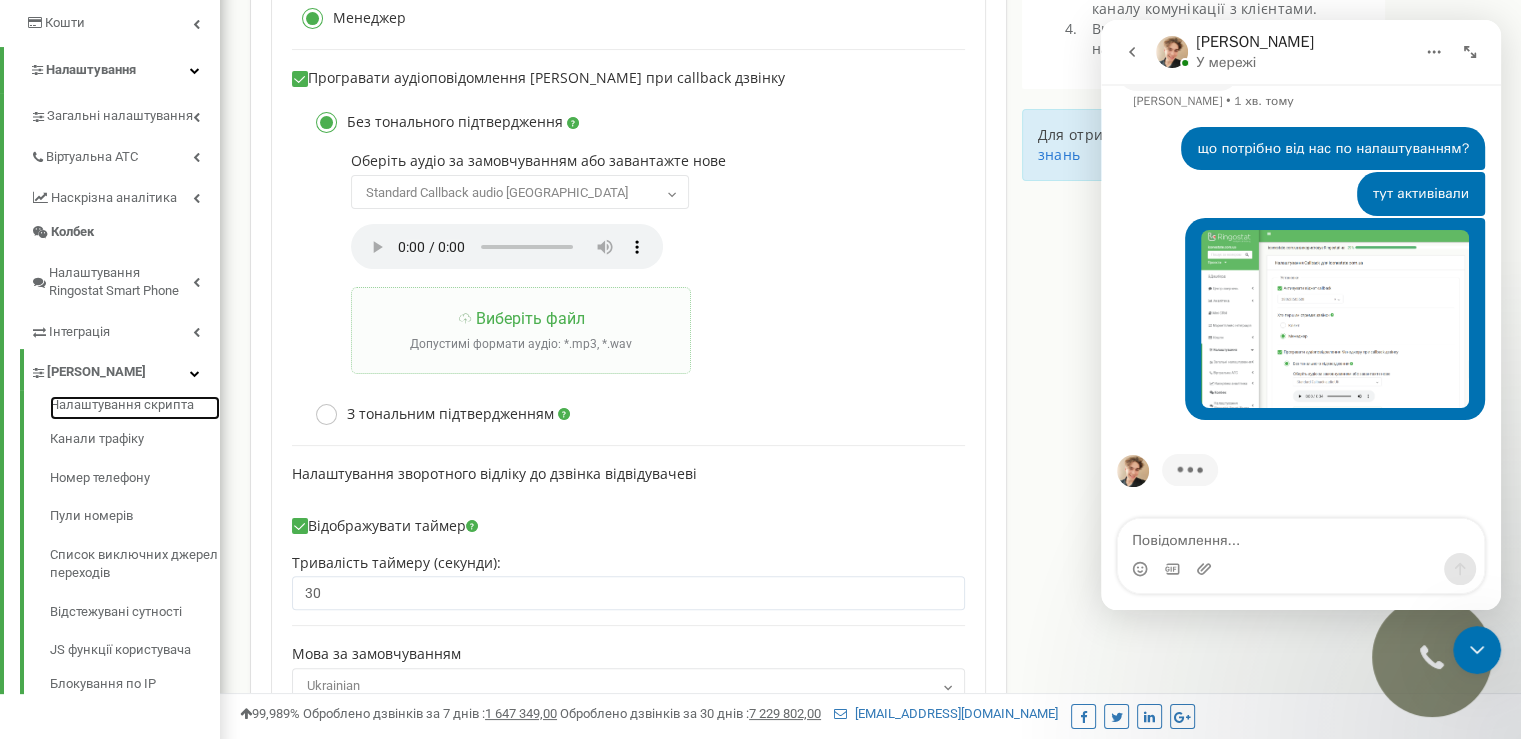 drag, startPoint x: 152, startPoint y: 400, endPoint x: 234, endPoint y: 358, distance: 92.13034 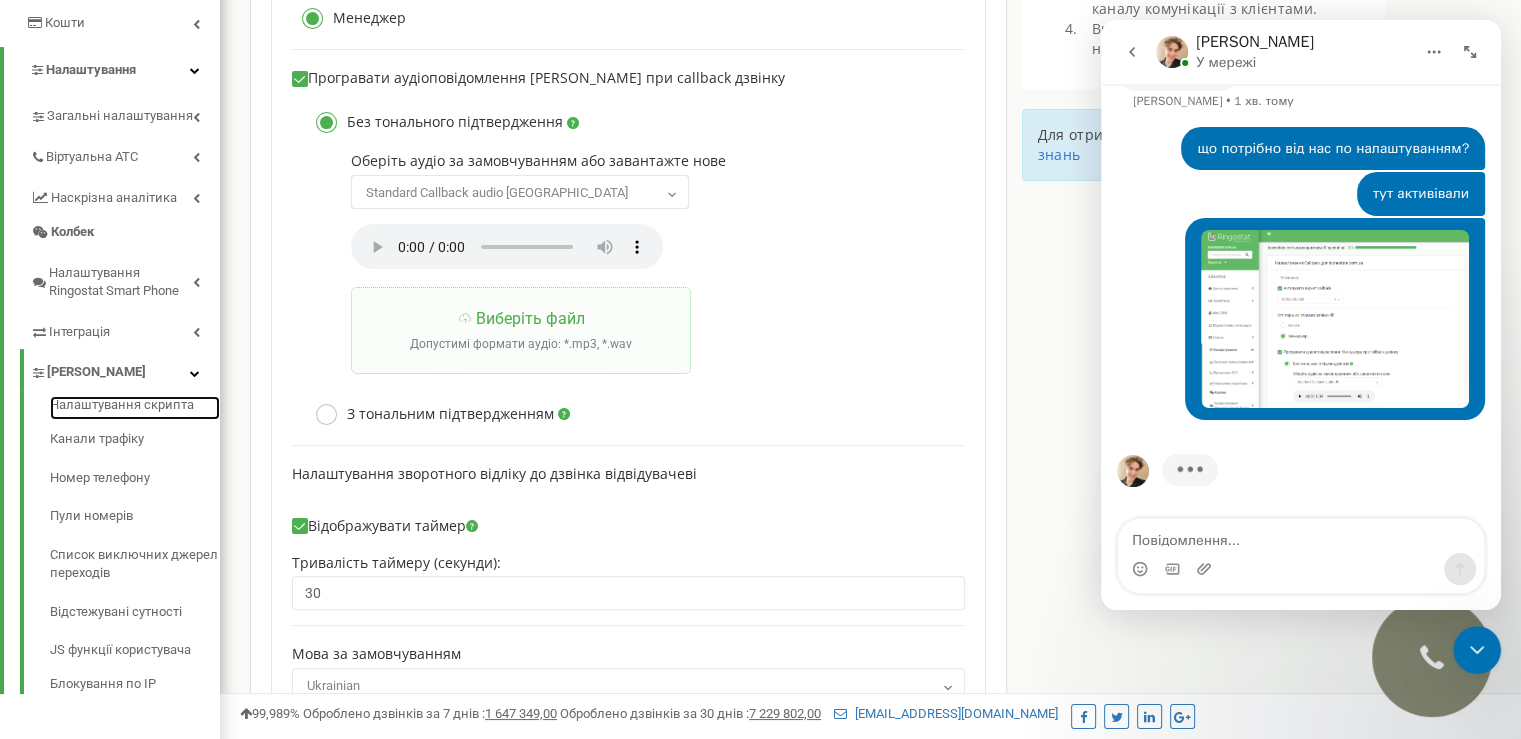 click on "Налаштування скрипта" at bounding box center [135, 408] 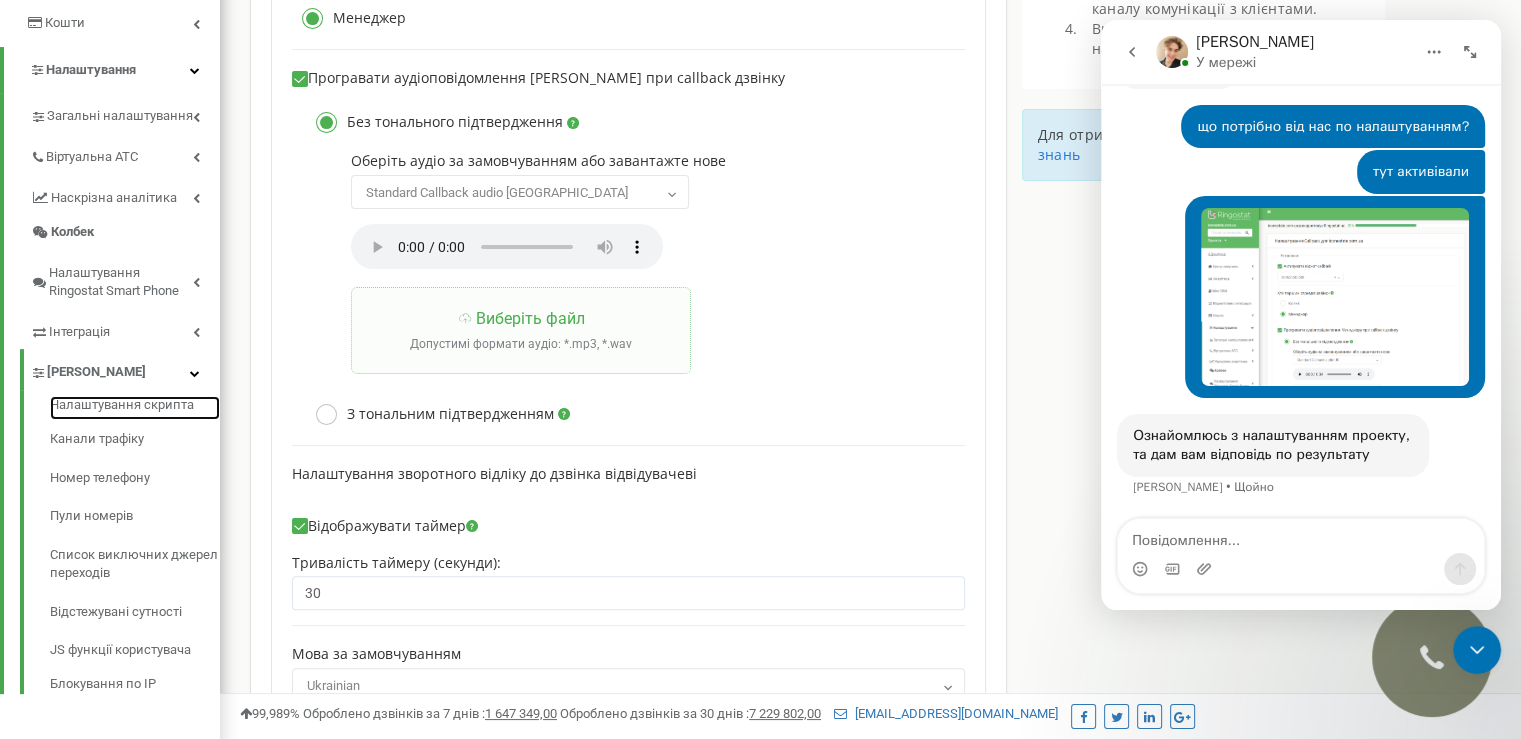 scroll, scrollTop: 599, scrollLeft: 0, axis: vertical 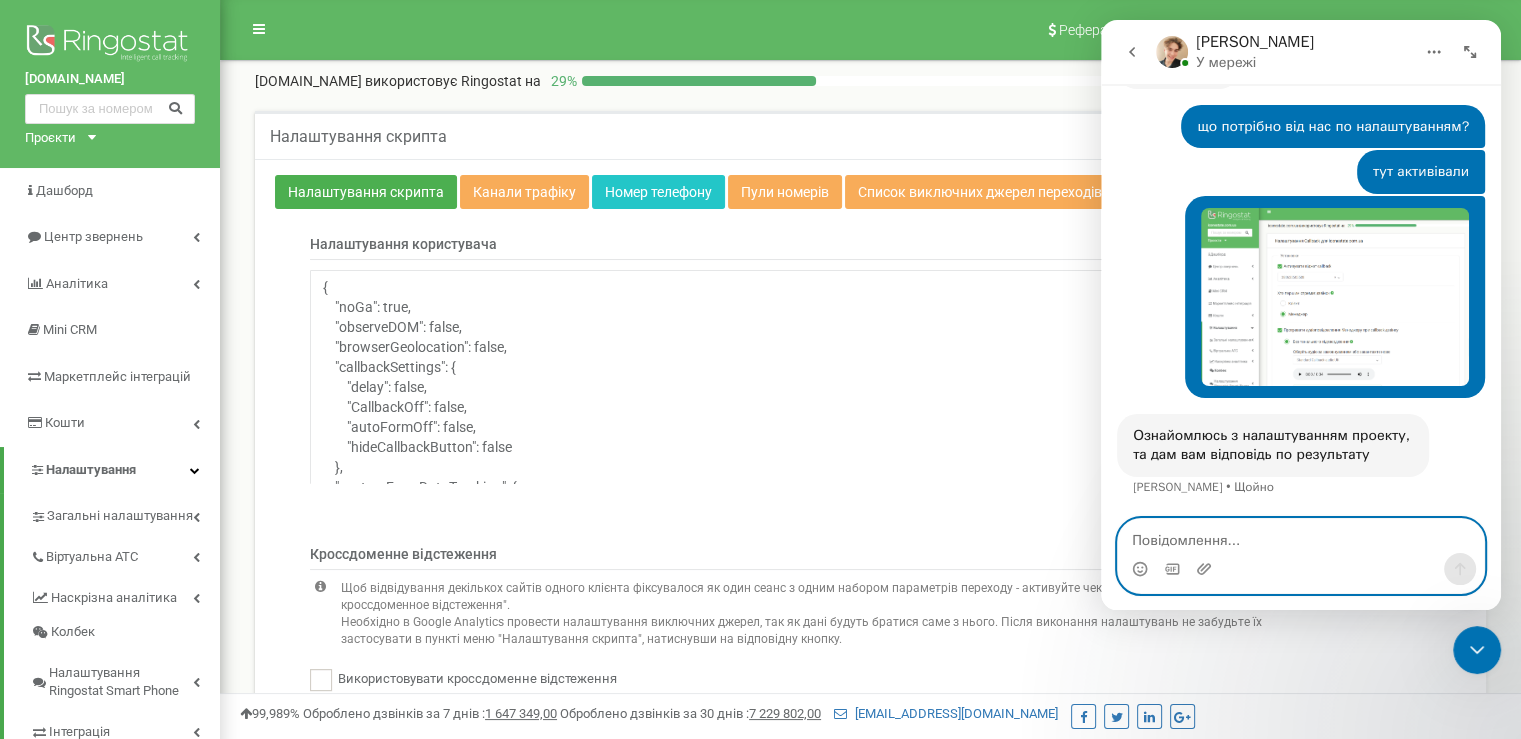 drag, startPoint x: 1338, startPoint y: 453, endPoint x: 1290, endPoint y: 545, distance: 103.768974 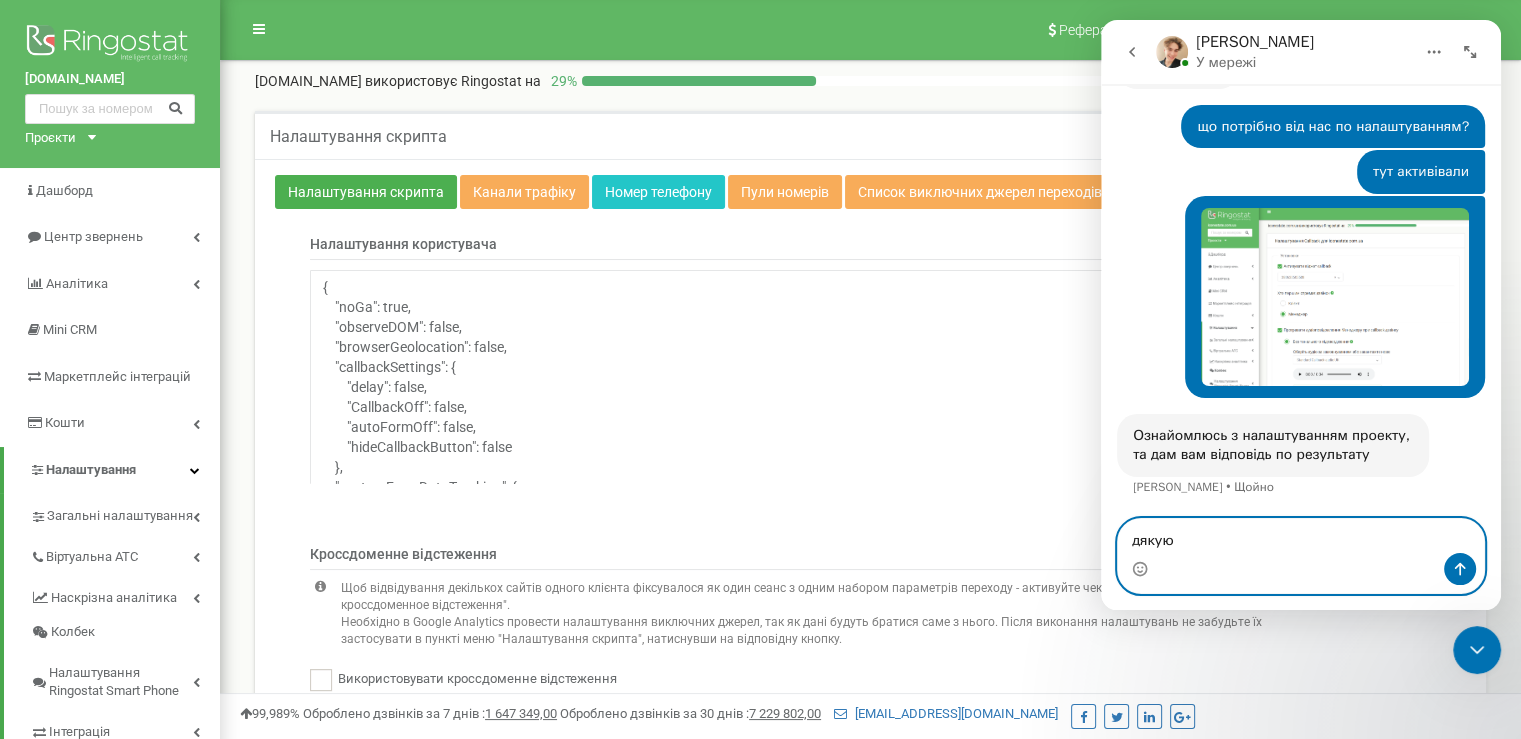 type on "дякую)" 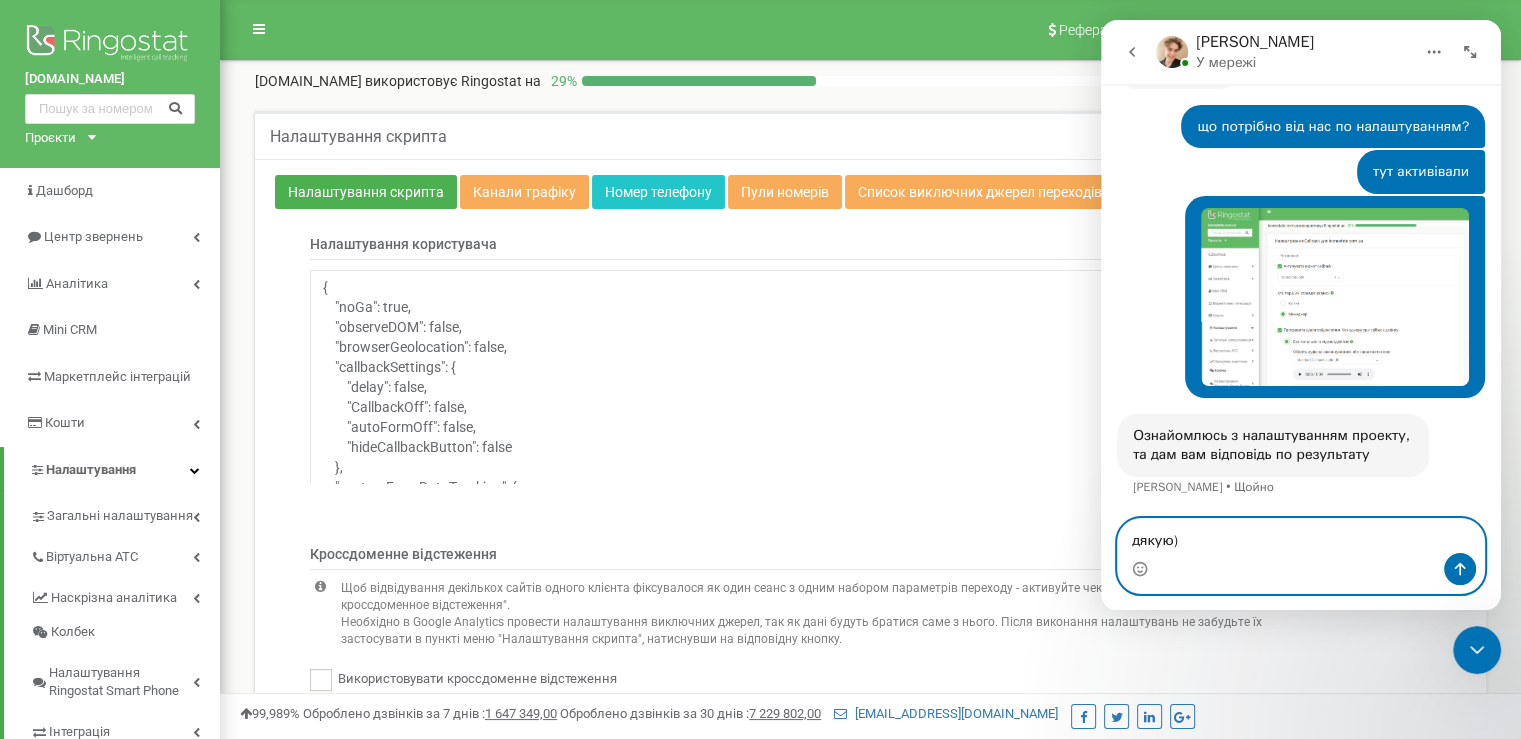 type 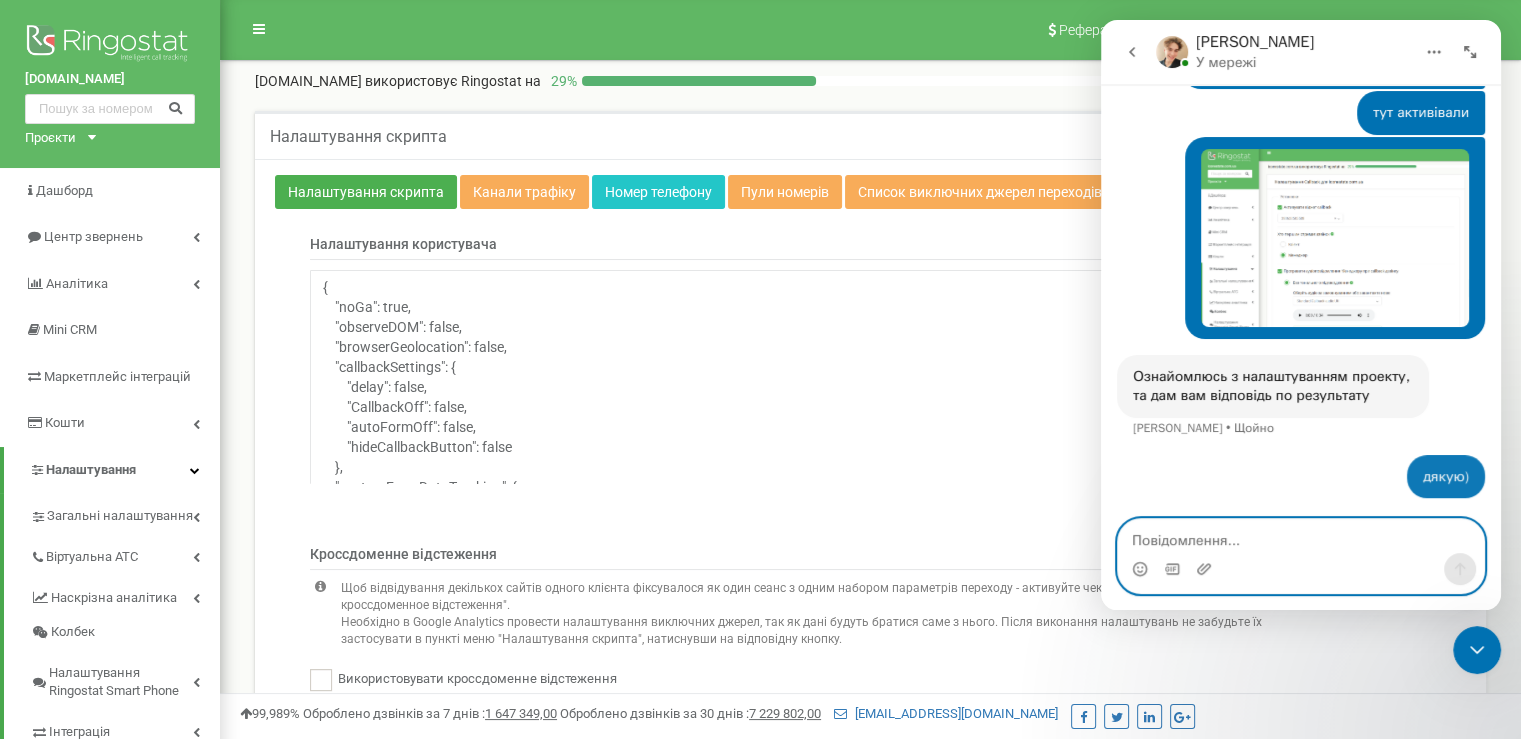 scroll, scrollTop: 658, scrollLeft: 0, axis: vertical 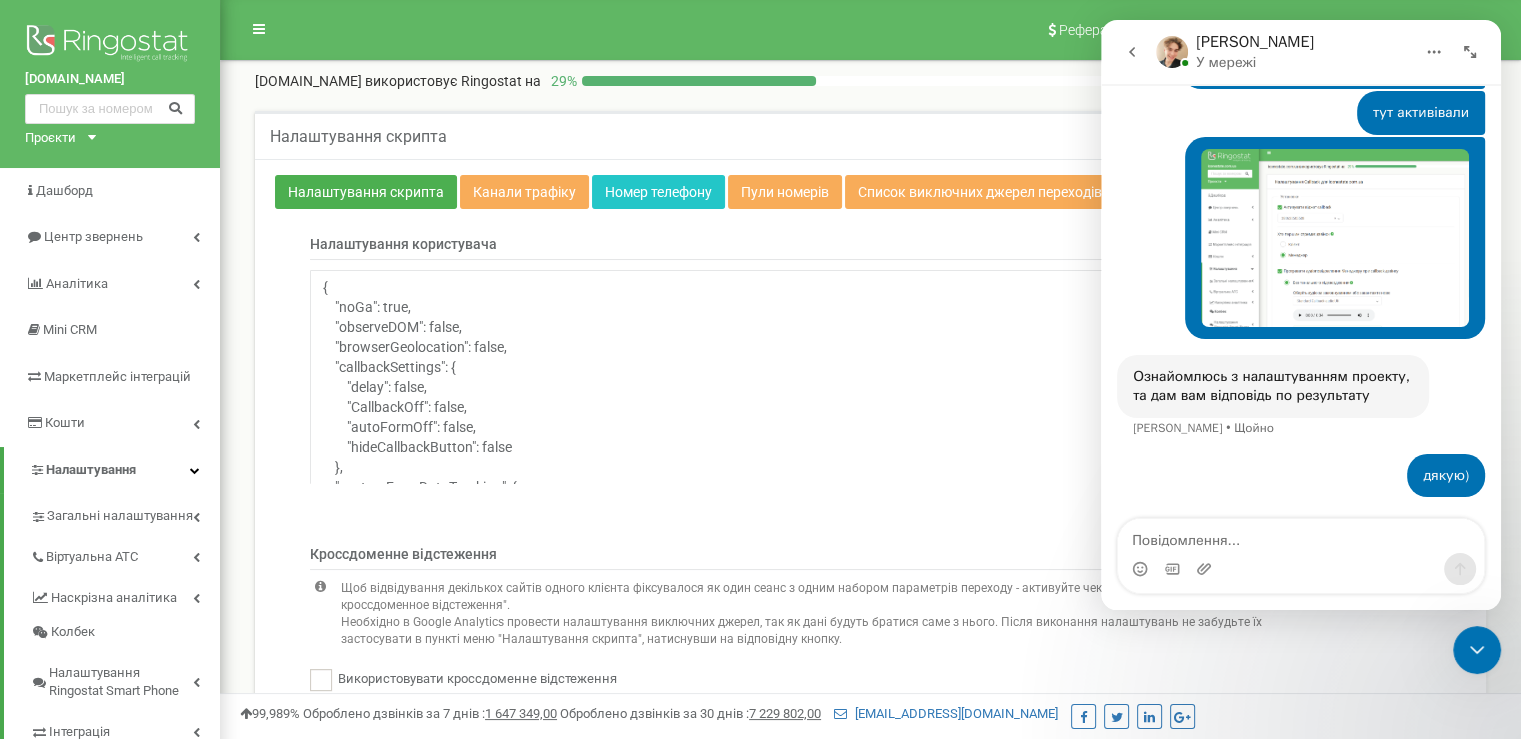 click on "Налаштування користувача
{
"noGa": true,
"observeDOM": false,
"browserGeolocation": false,
"callbackSettings": {
"delay": false,
"CallbackOff": false,
"autoFormOff": false,
"hideCallbackButton": false
},
"customFormDataTracking": {
"isActive": false,
"startCallbackOnSubmitForm": false,
"callbackDuringBusinessHours": true,
"phoneInputName": [
"phone",
"tel",
"telephone"
],
"pagesWhiteList": [],
"pagesBlackList": [],
"fieldsBlackList": []
},
"callback": "function (data) {}"
}" at bounding box center (769, 379) 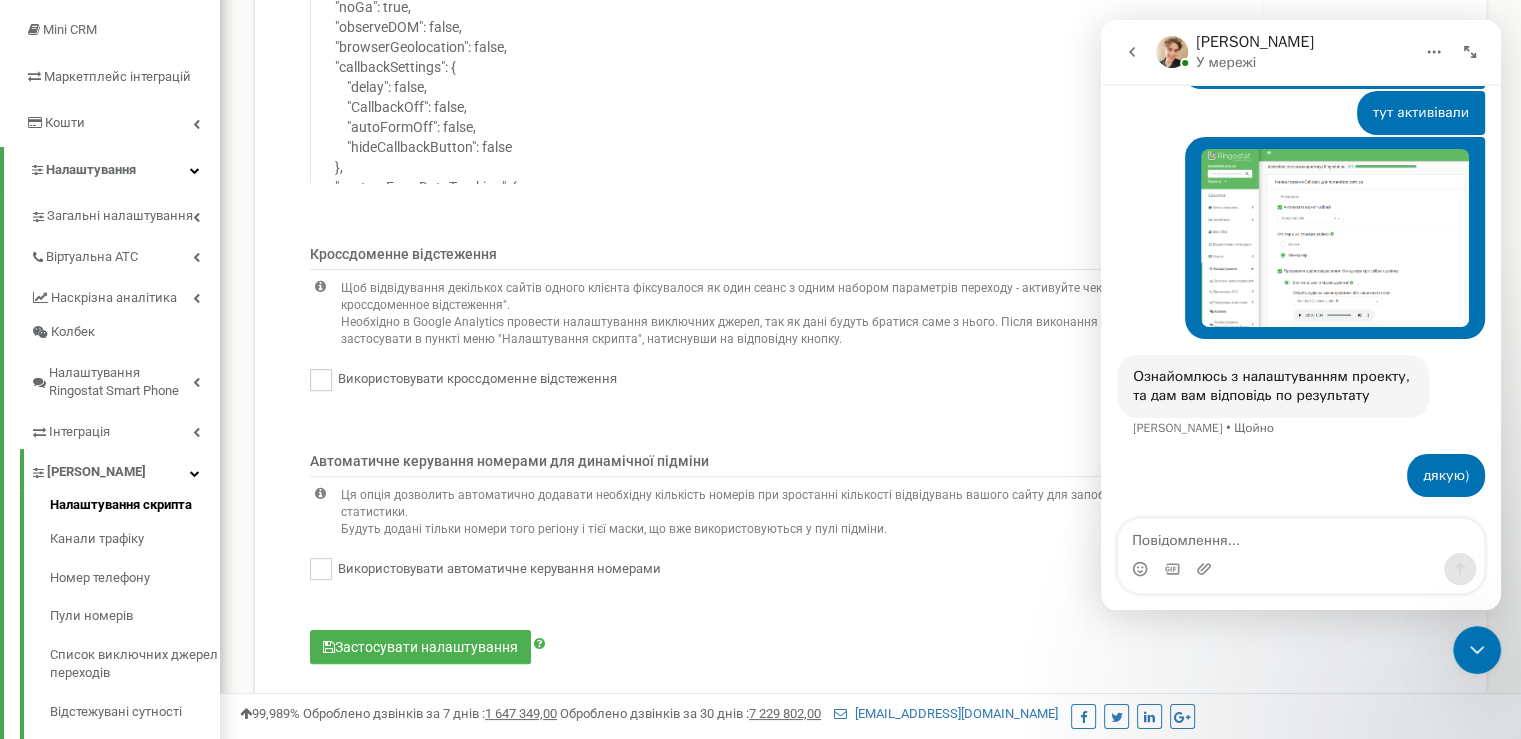 scroll, scrollTop: 670, scrollLeft: 0, axis: vertical 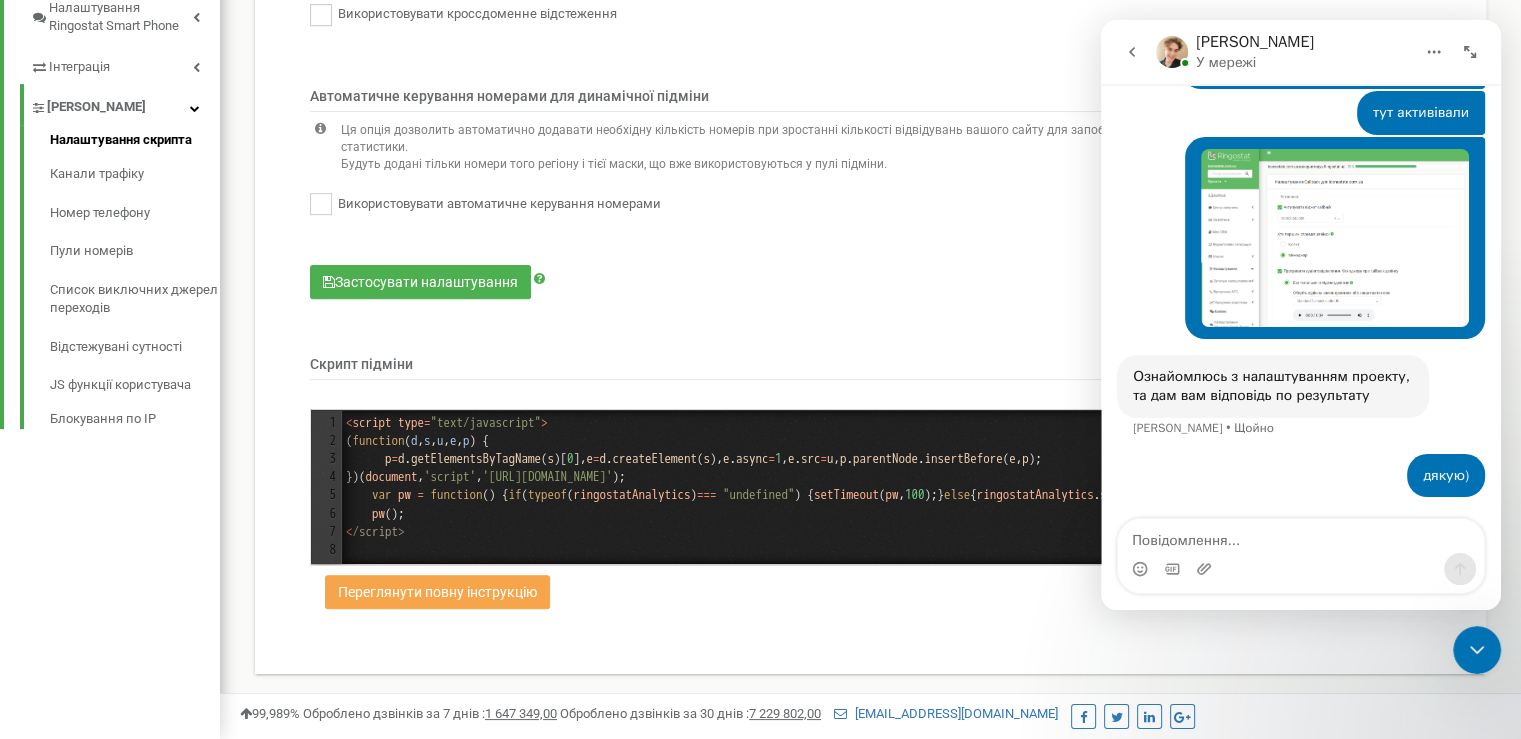 click on "Переглянути повну інструкцію" at bounding box center [437, 592] 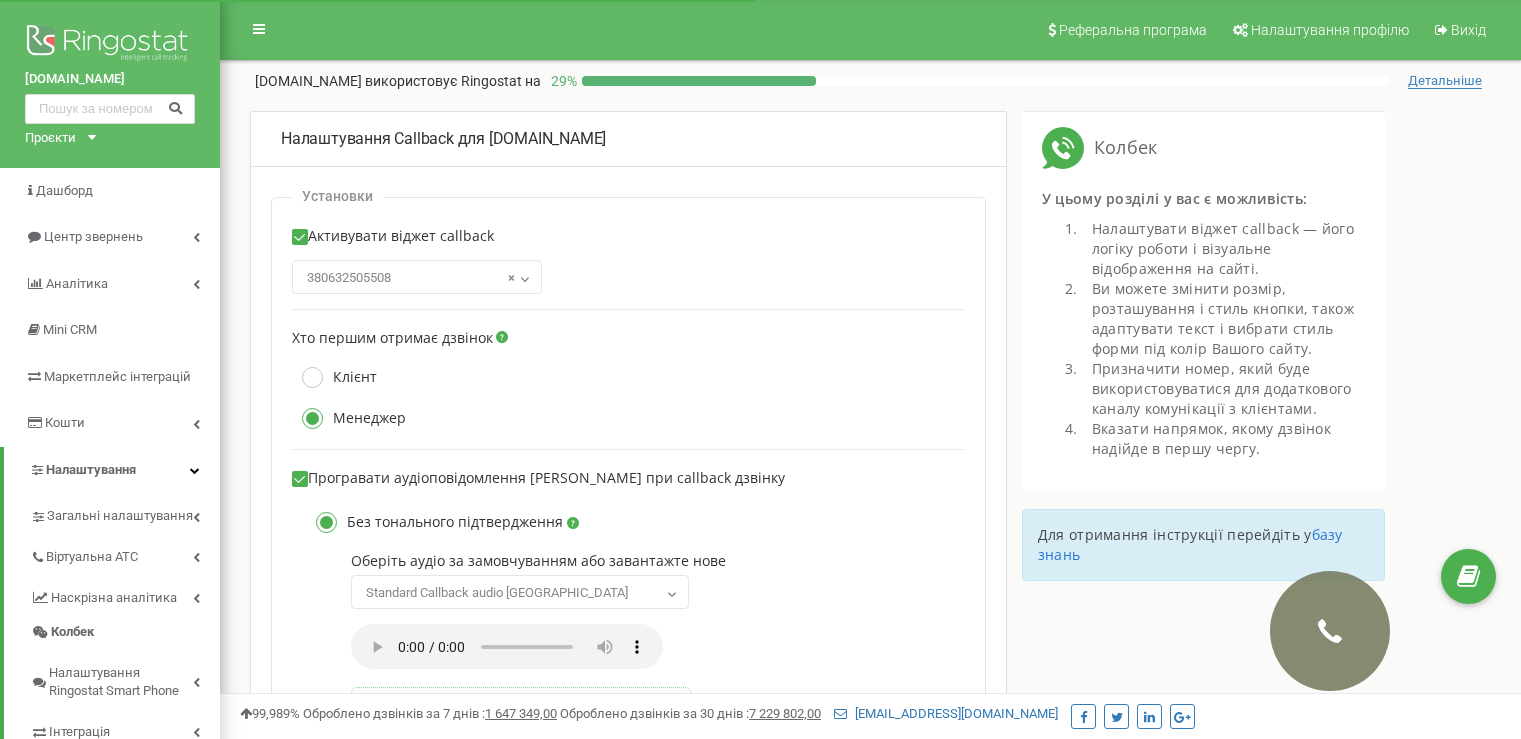 scroll, scrollTop: 1364, scrollLeft: 0, axis: vertical 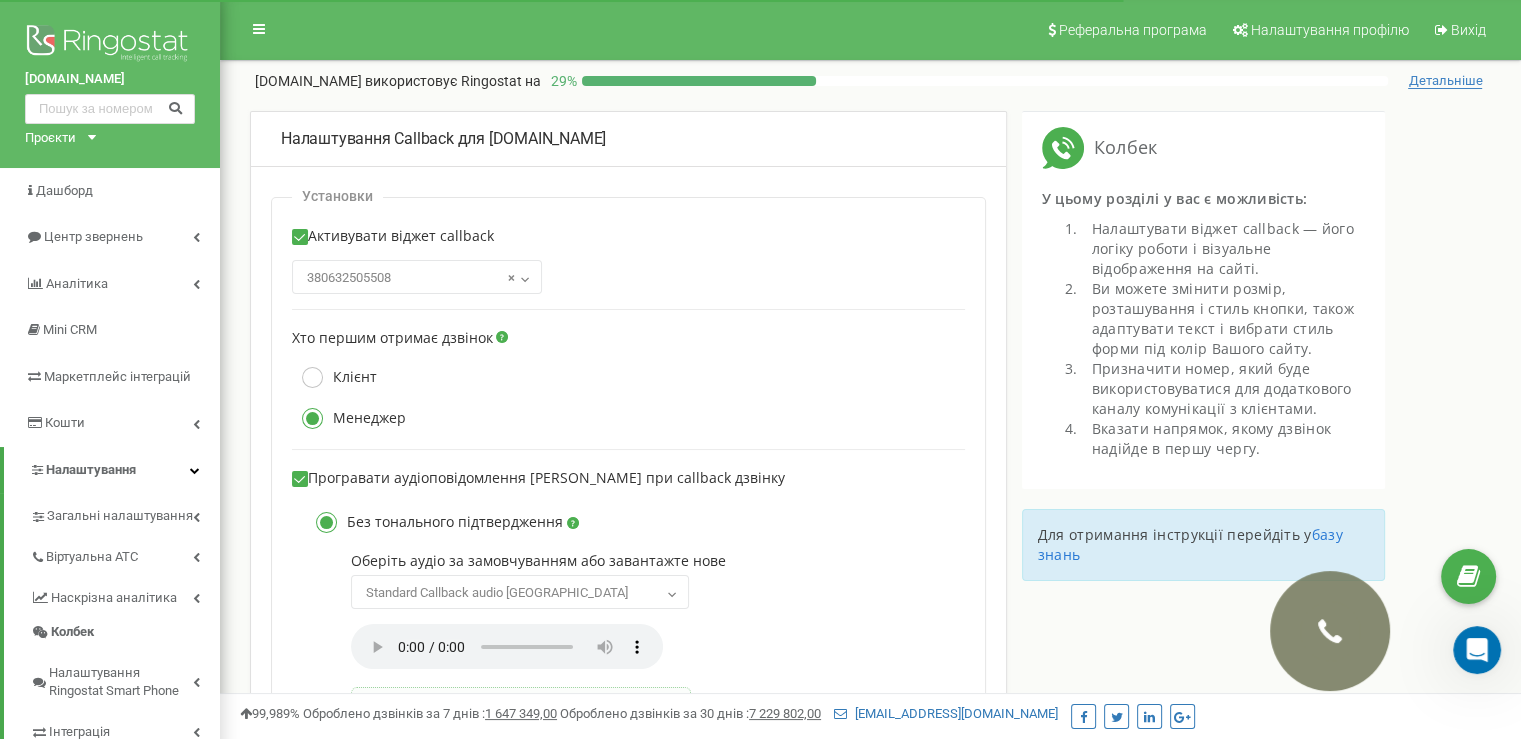 click on "Налаштування Callback для [DOMAIN_NAME]
Установки
Активувати віджет callback
380632505508
380632654856
380632654806
× Виберіть файл 30" at bounding box center (817, 1057) 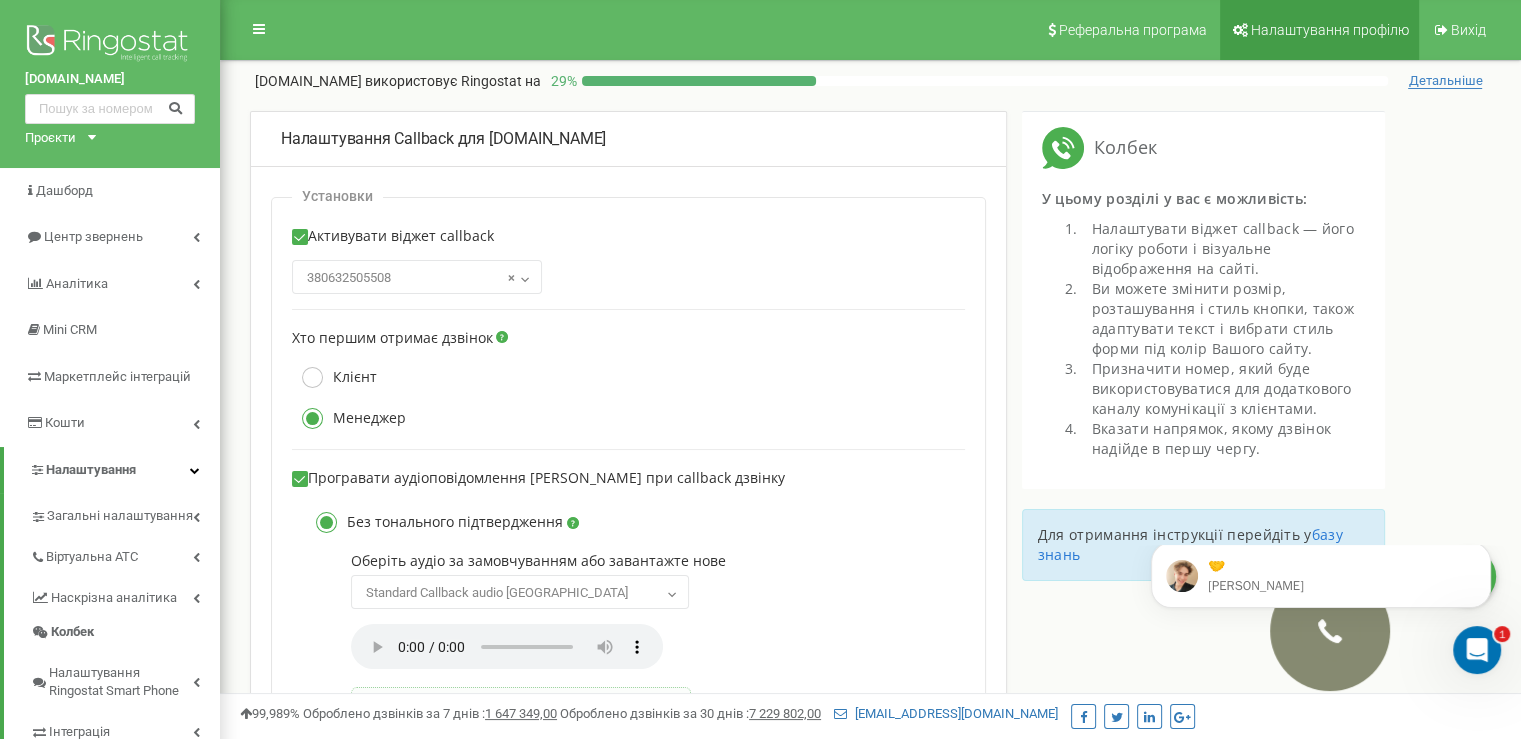 scroll, scrollTop: 0, scrollLeft: 0, axis: both 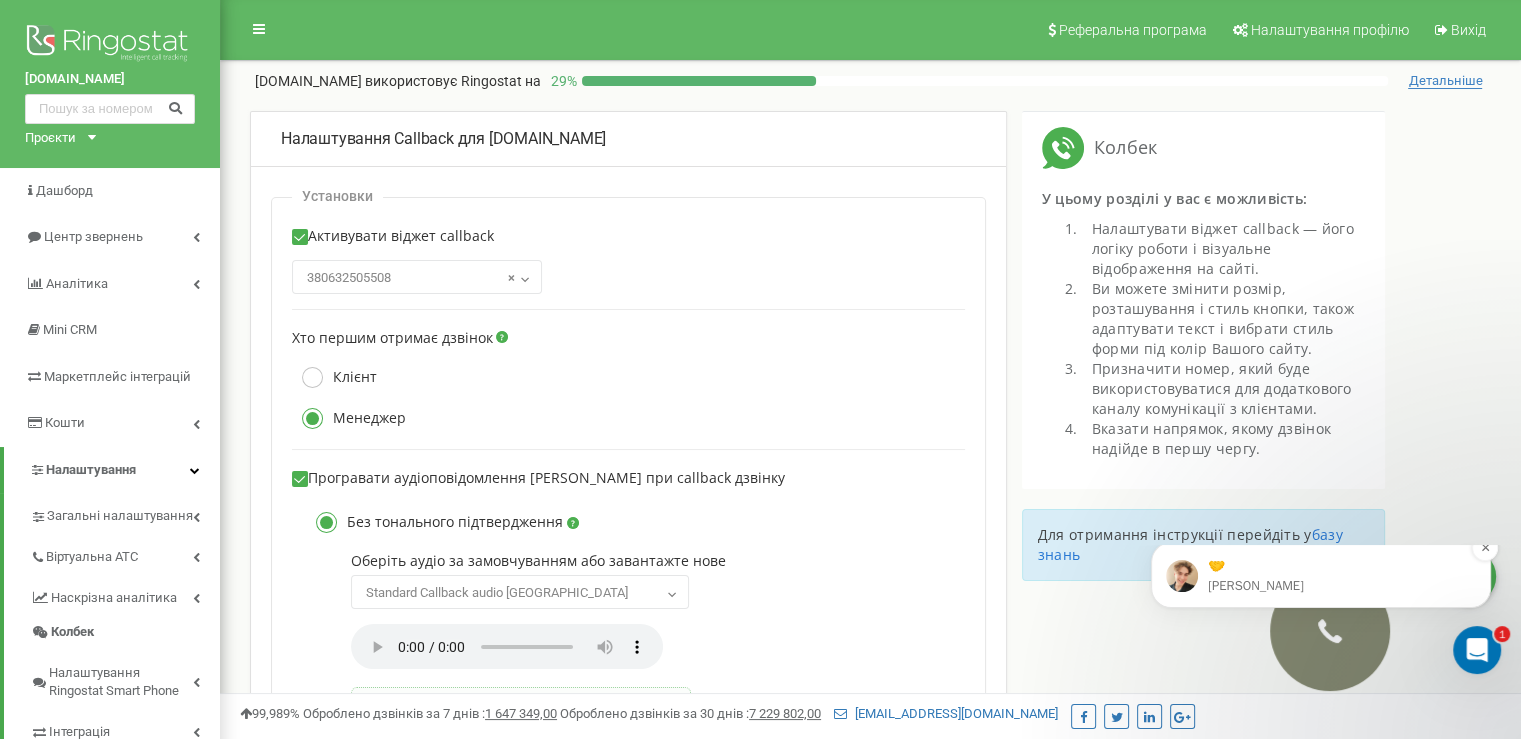 drag, startPoint x: 2442, startPoint y: 1090, endPoint x: 1311, endPoint y: 631, distance: 1220.5908 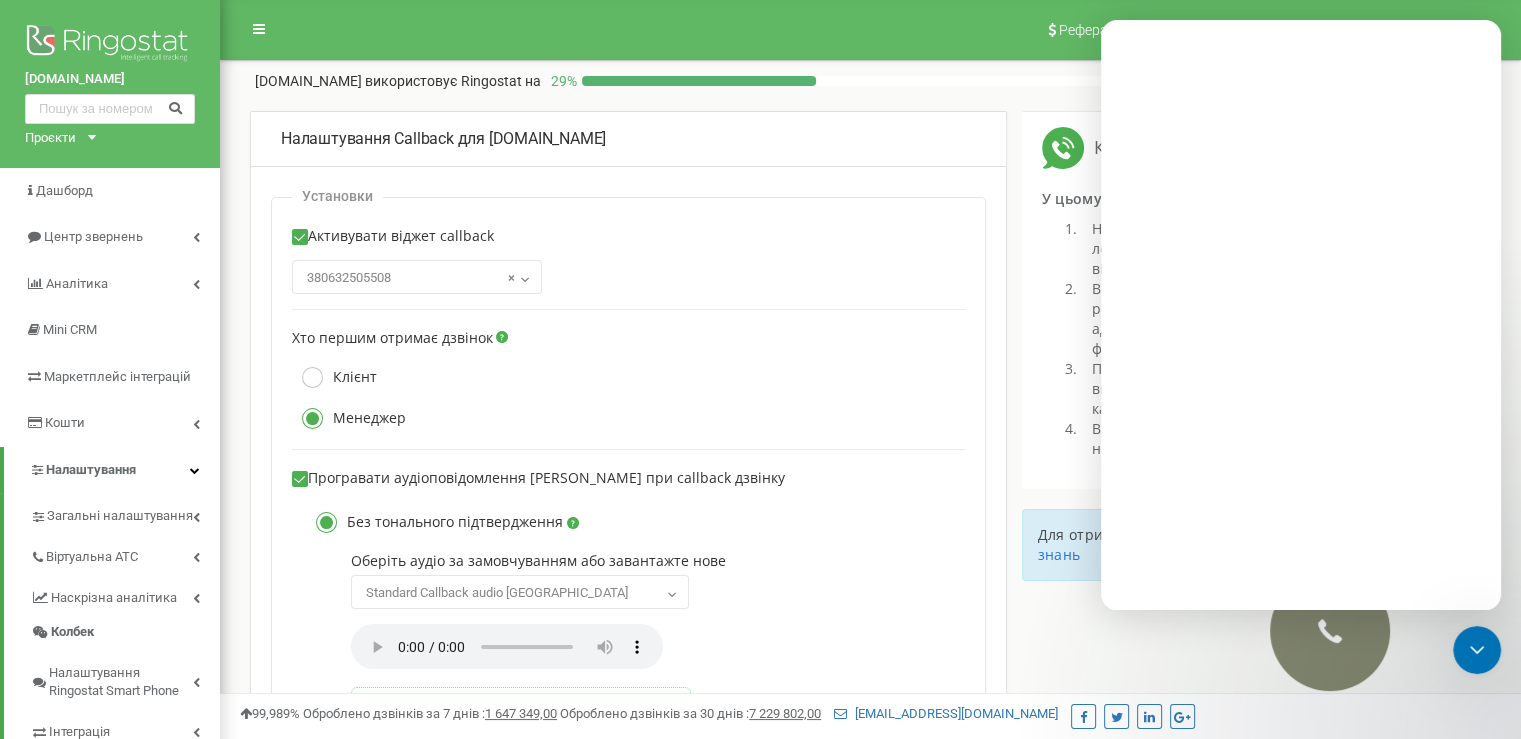 scroll, scrollTop: 0, scrollLeft: 0, axis: both 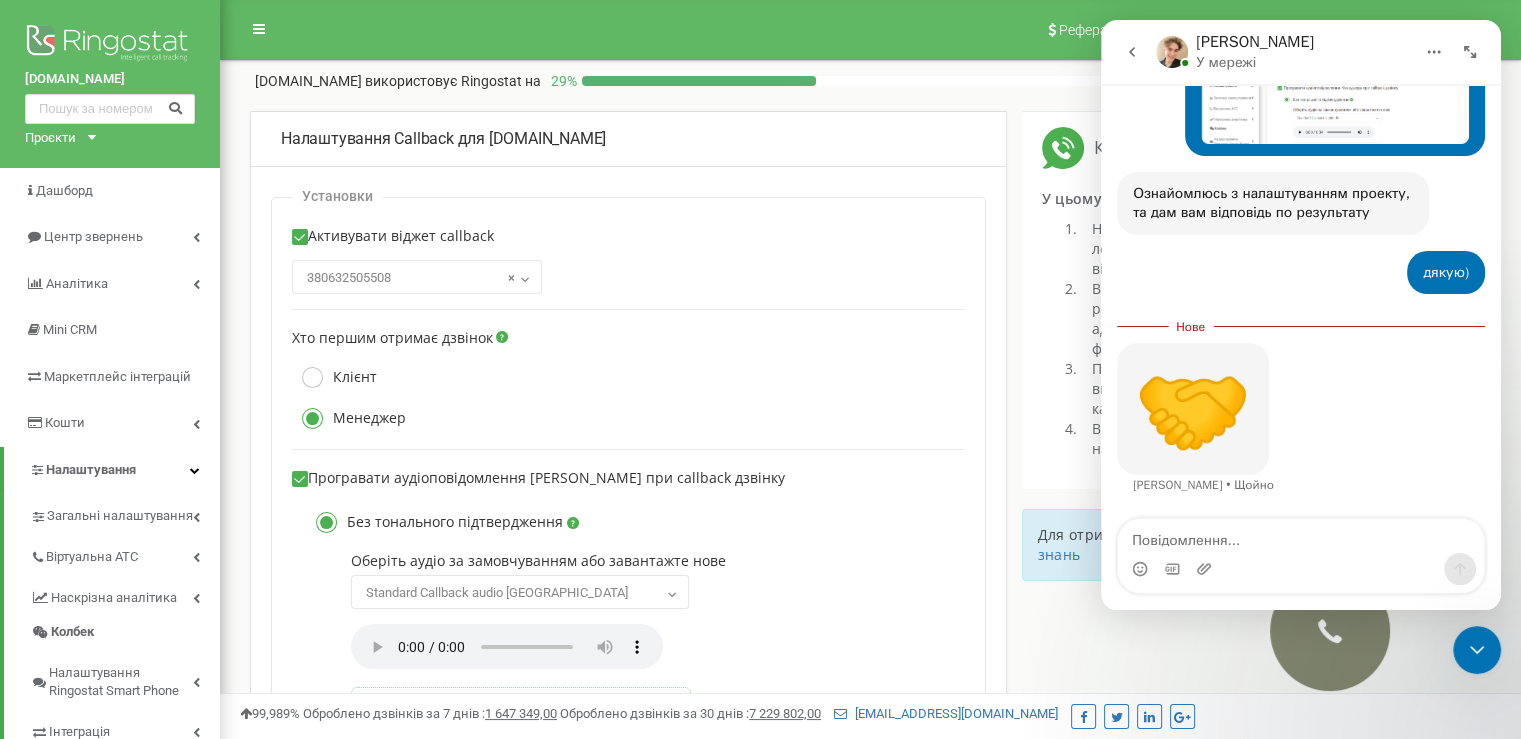 click on "Налаштування Callback для iconestate.com.ua" at bounding box center [628, 140] 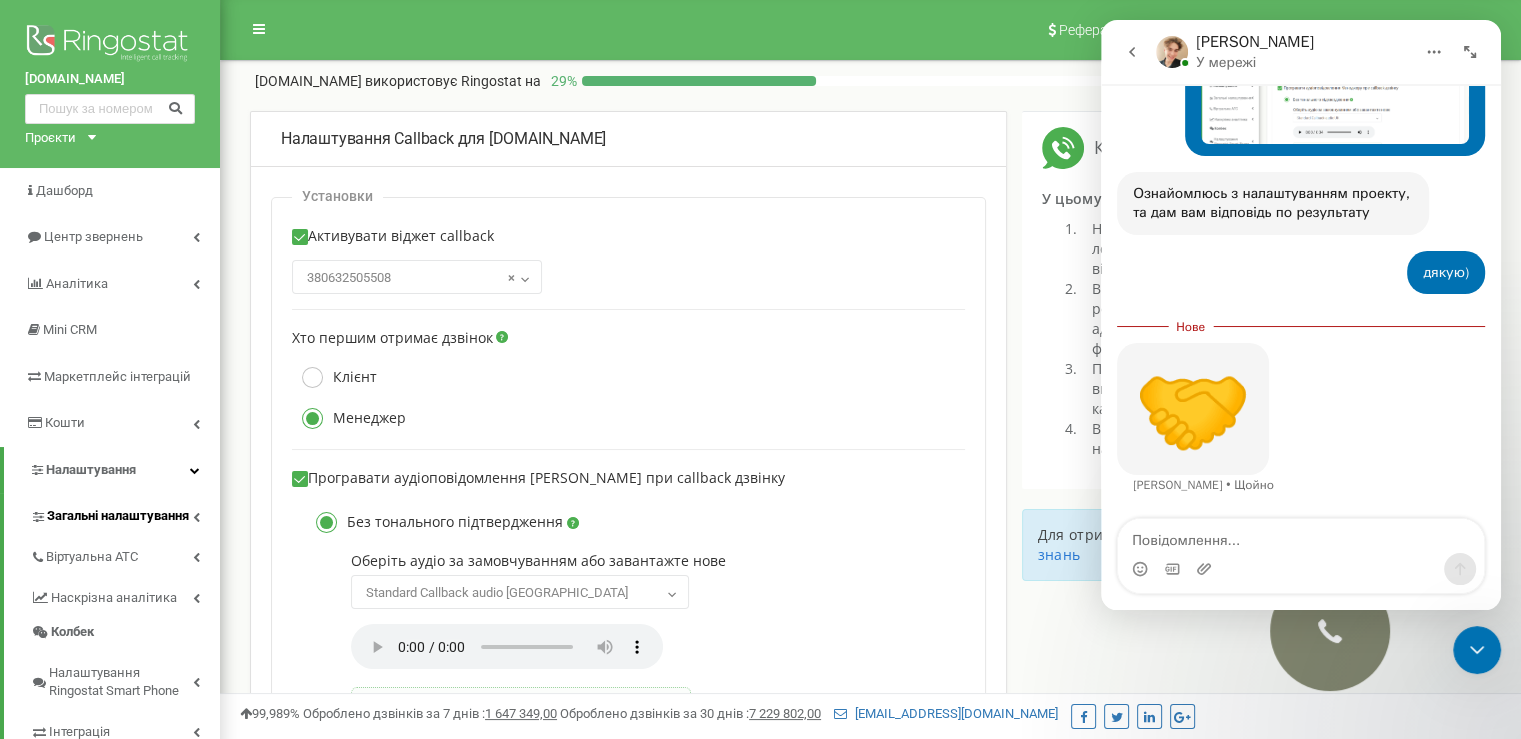 scroll, scrollTop: 200, scrollLeft: 0, axis: vertical 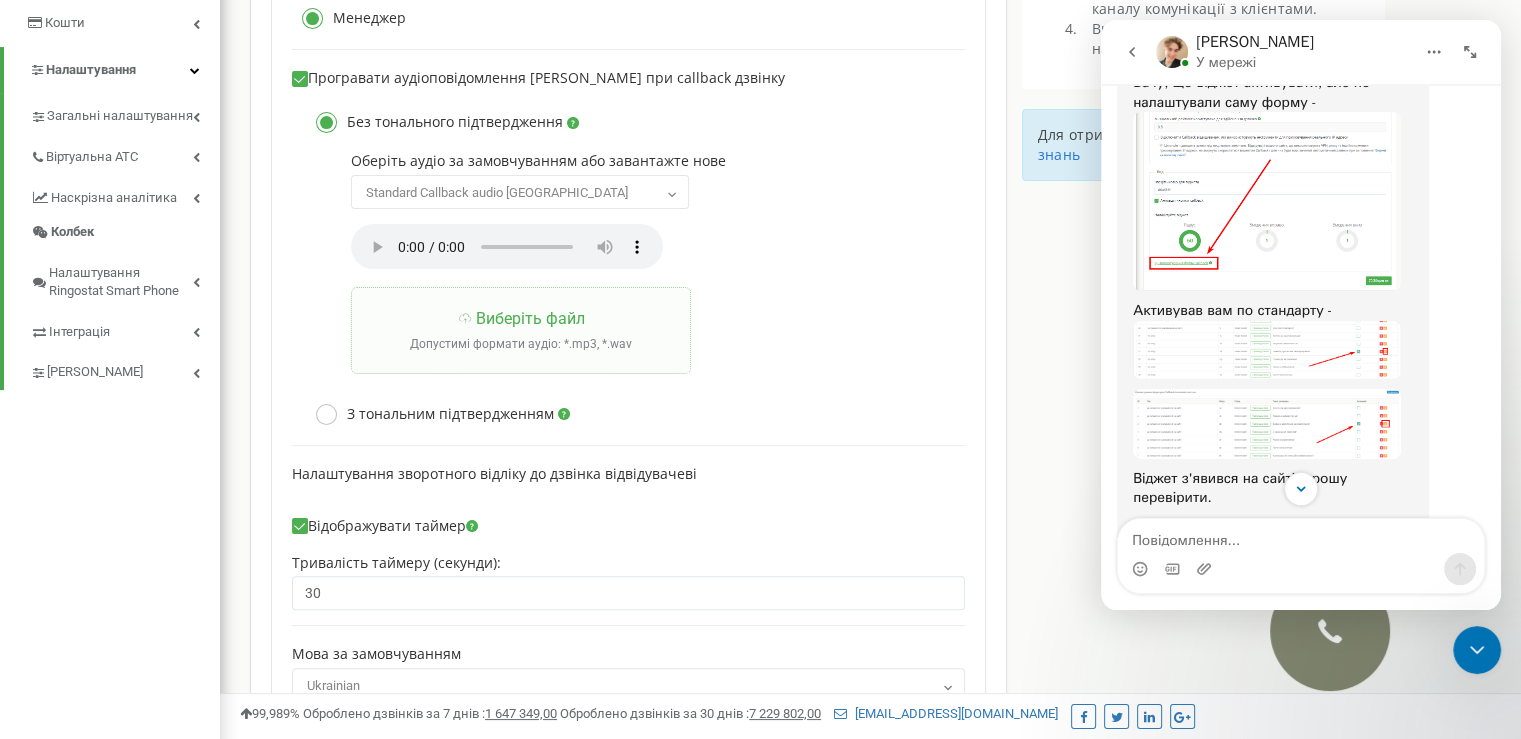 click at bounding box center (1267, 201) 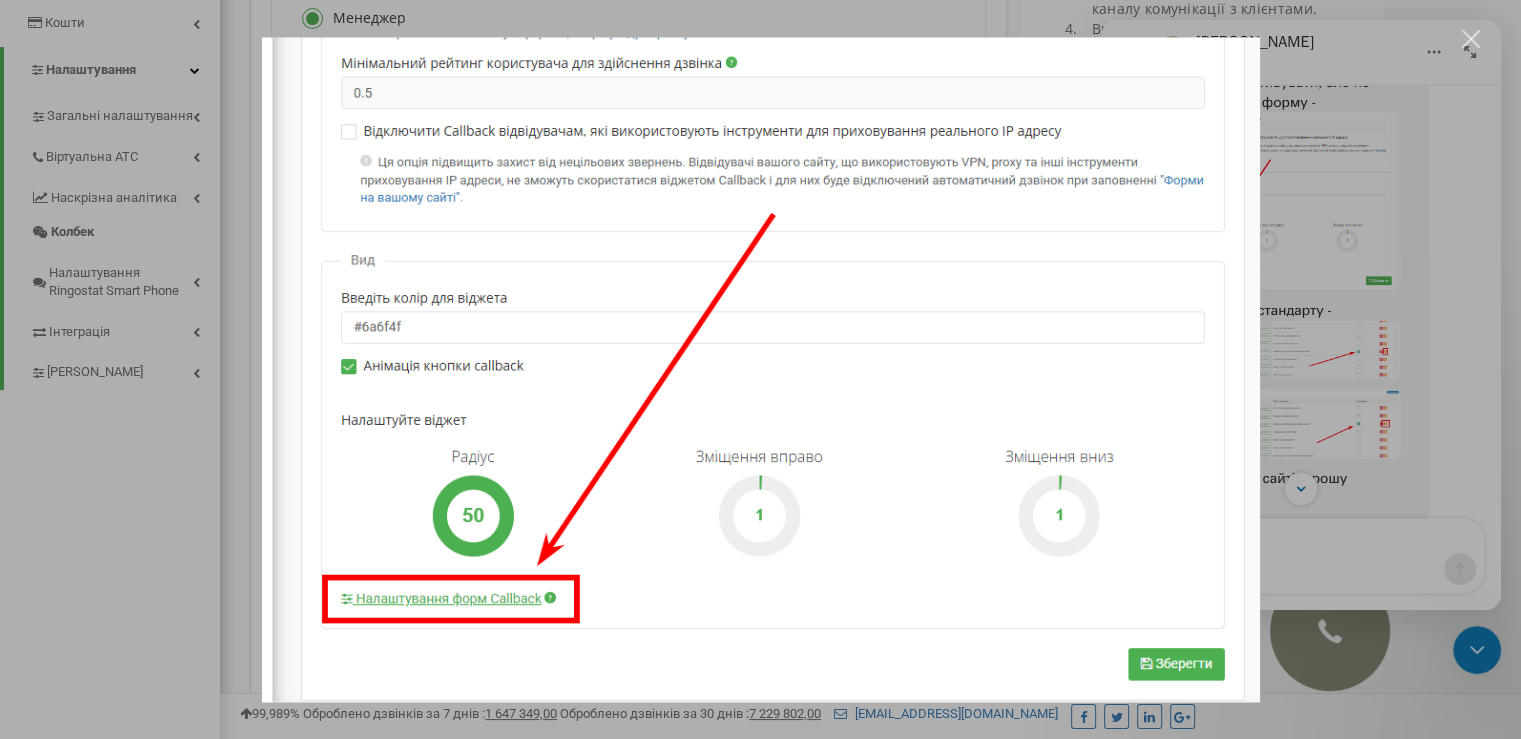 scroll, scrollTop: 0, scrollLeft: 0, axis: both 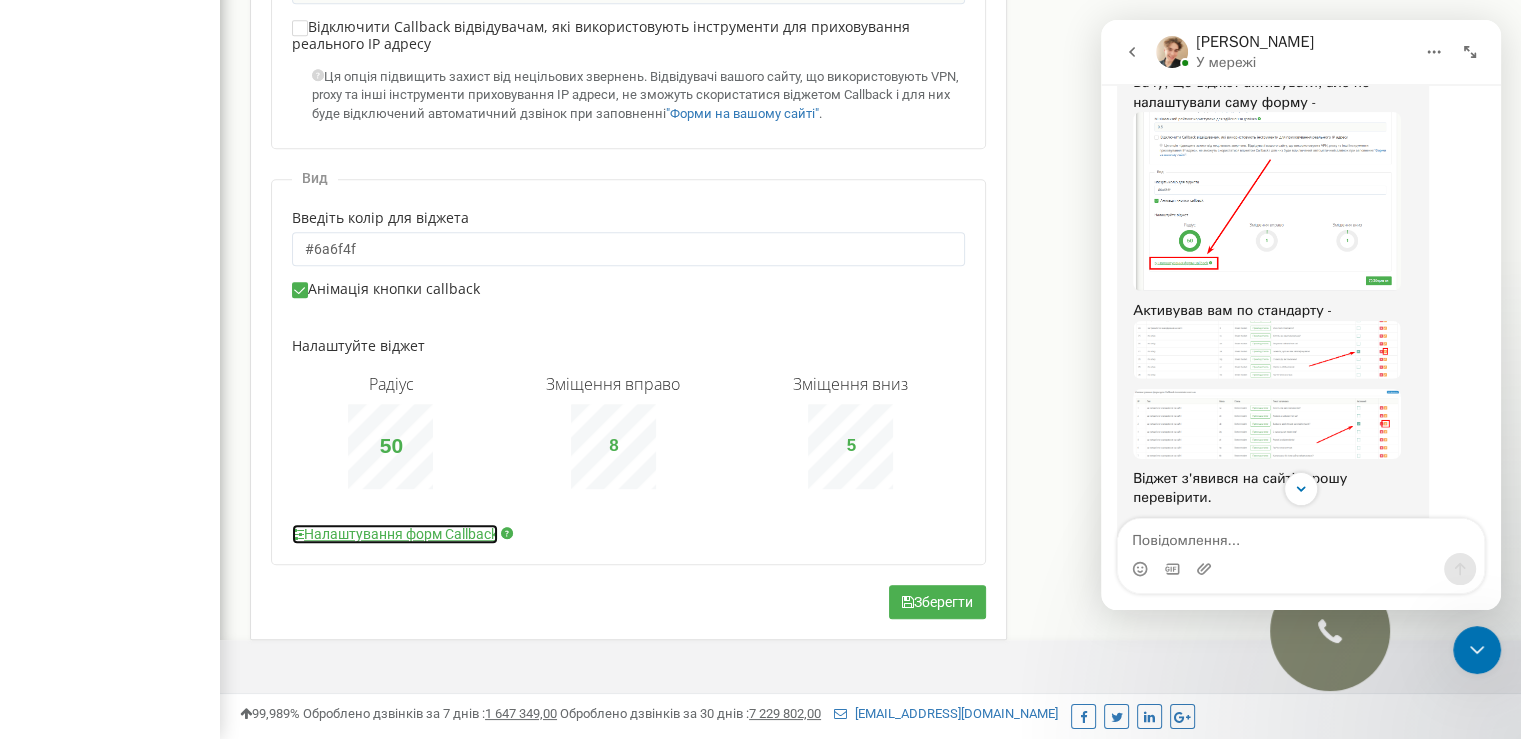 click on "Налаштування форм Callback" at bounding box center [395, 534] 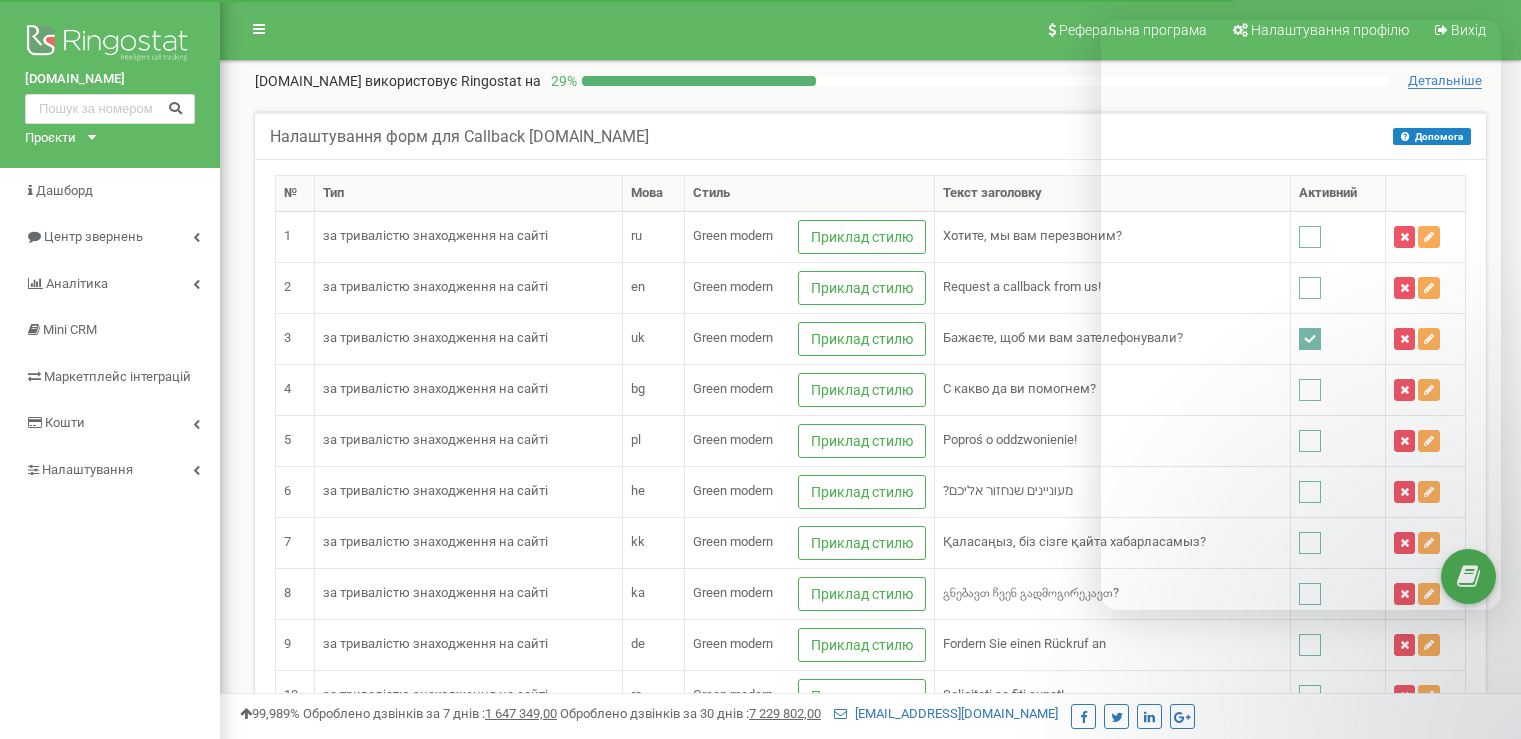 scroll, scrollTop: 0, scrollLeft: 0, axis: both 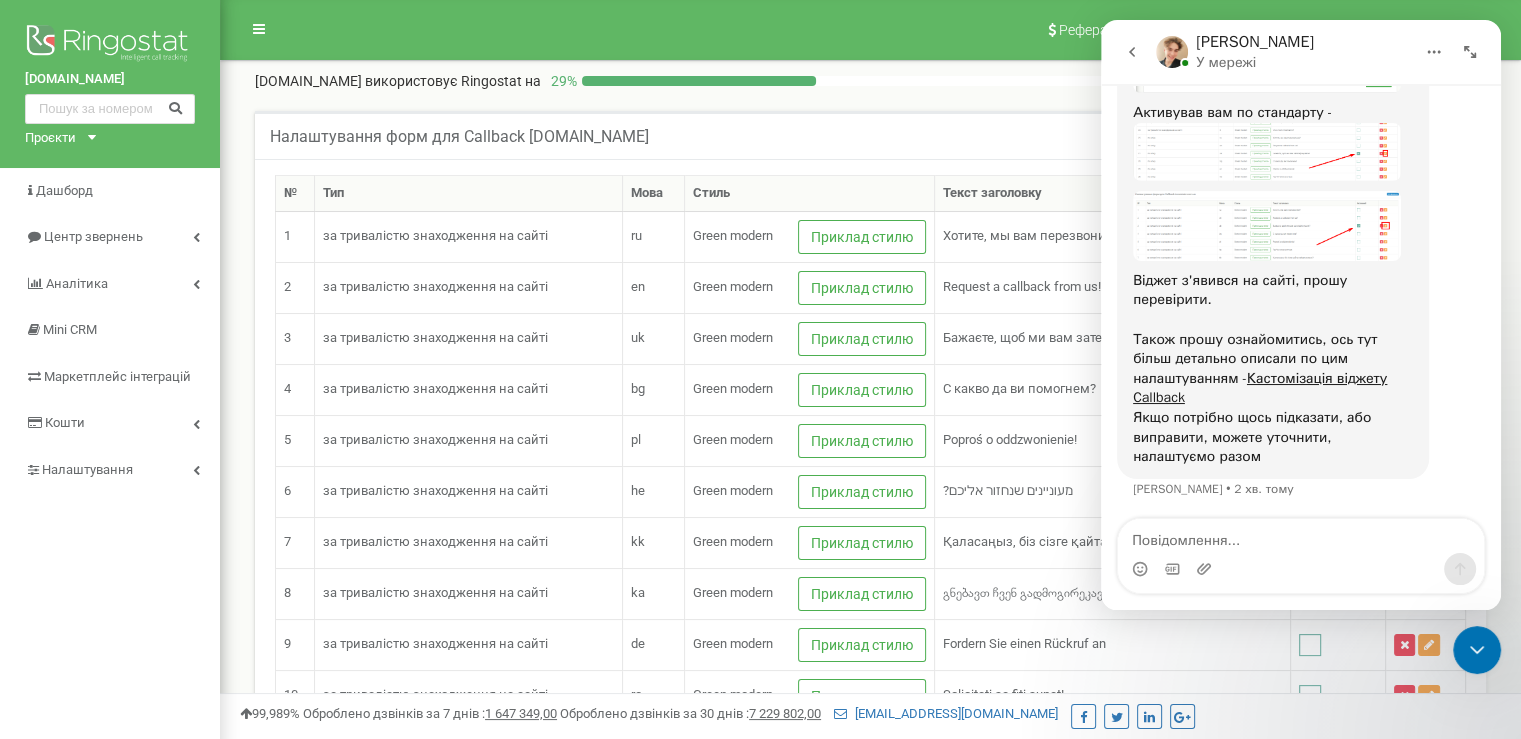 click 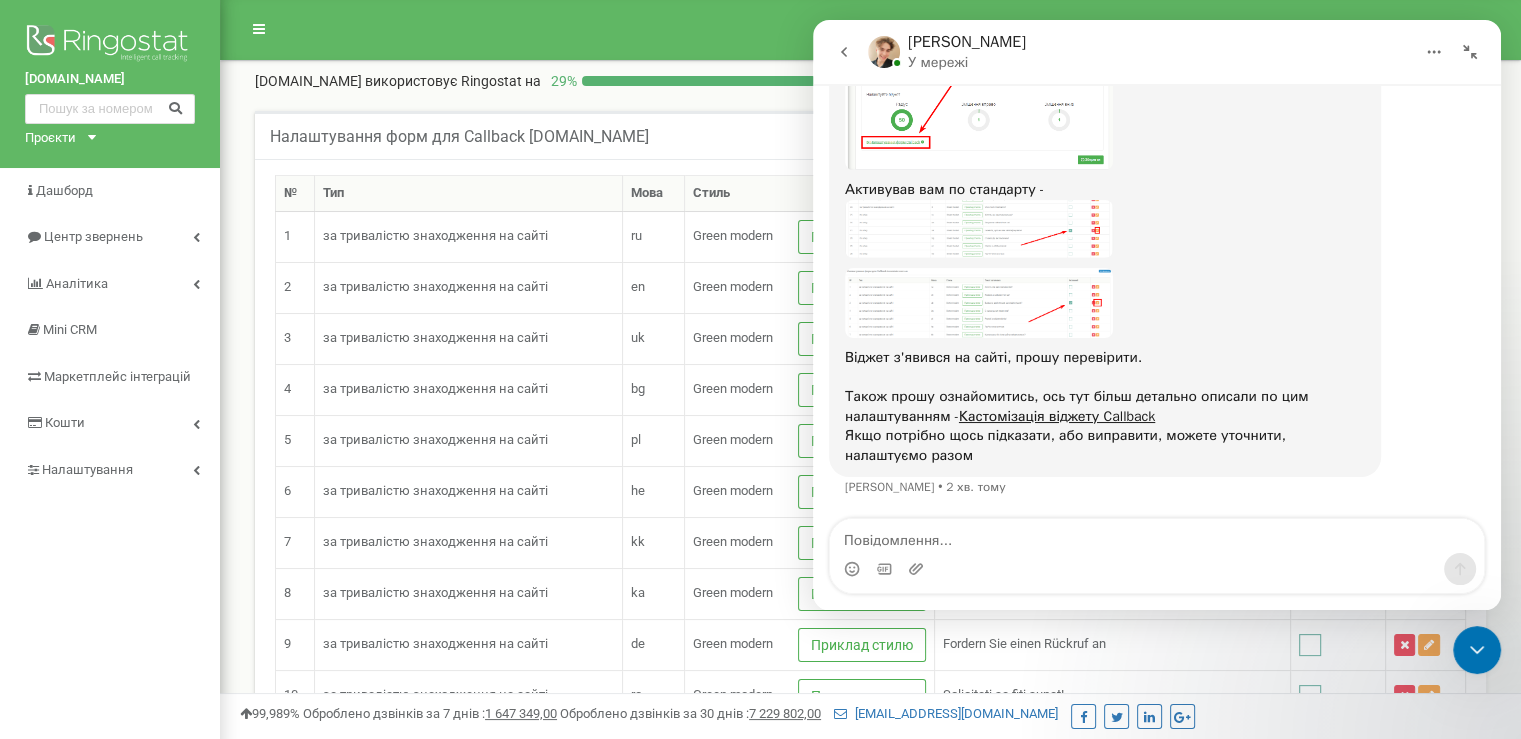 click 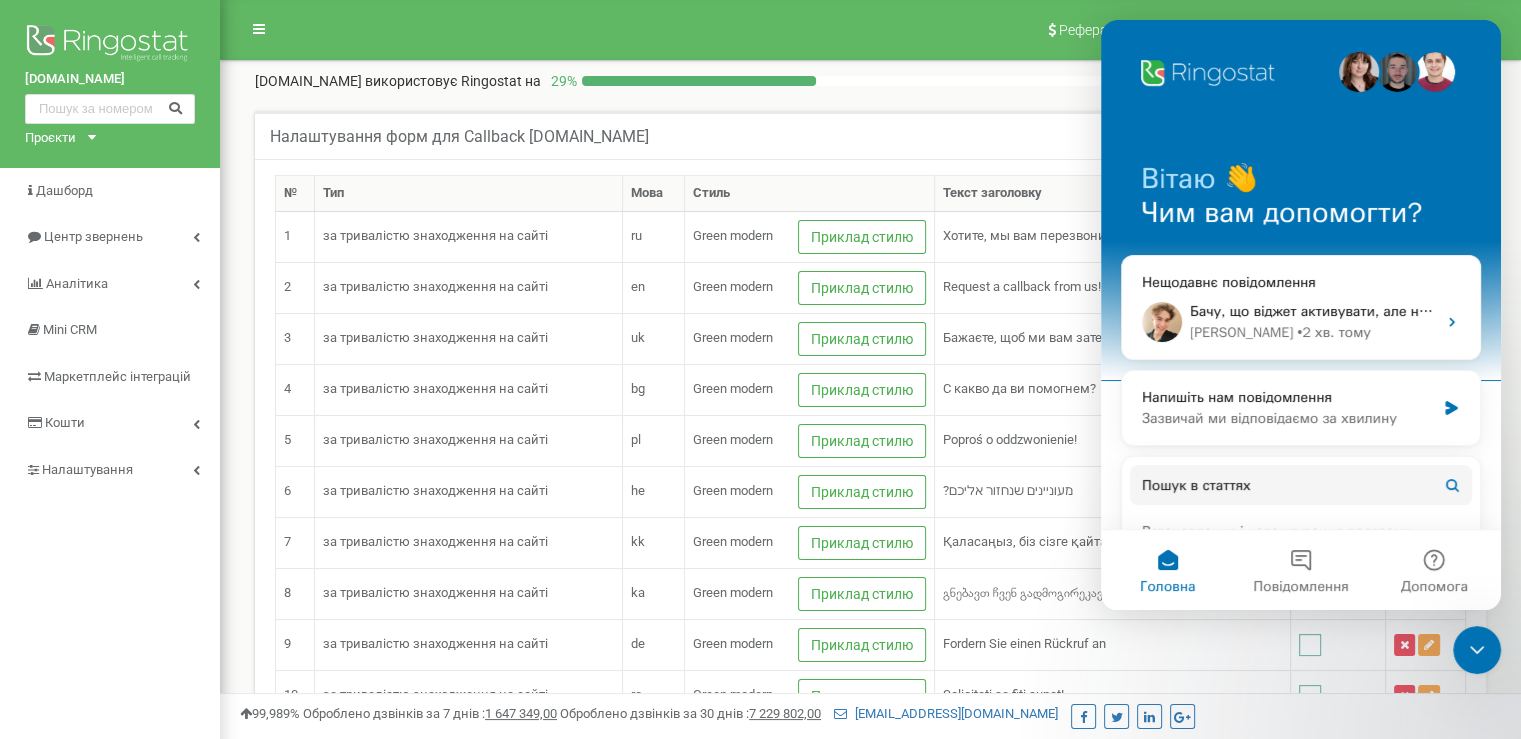 scroll, scrollTop: 0, scrollLeft: 0, axis: both 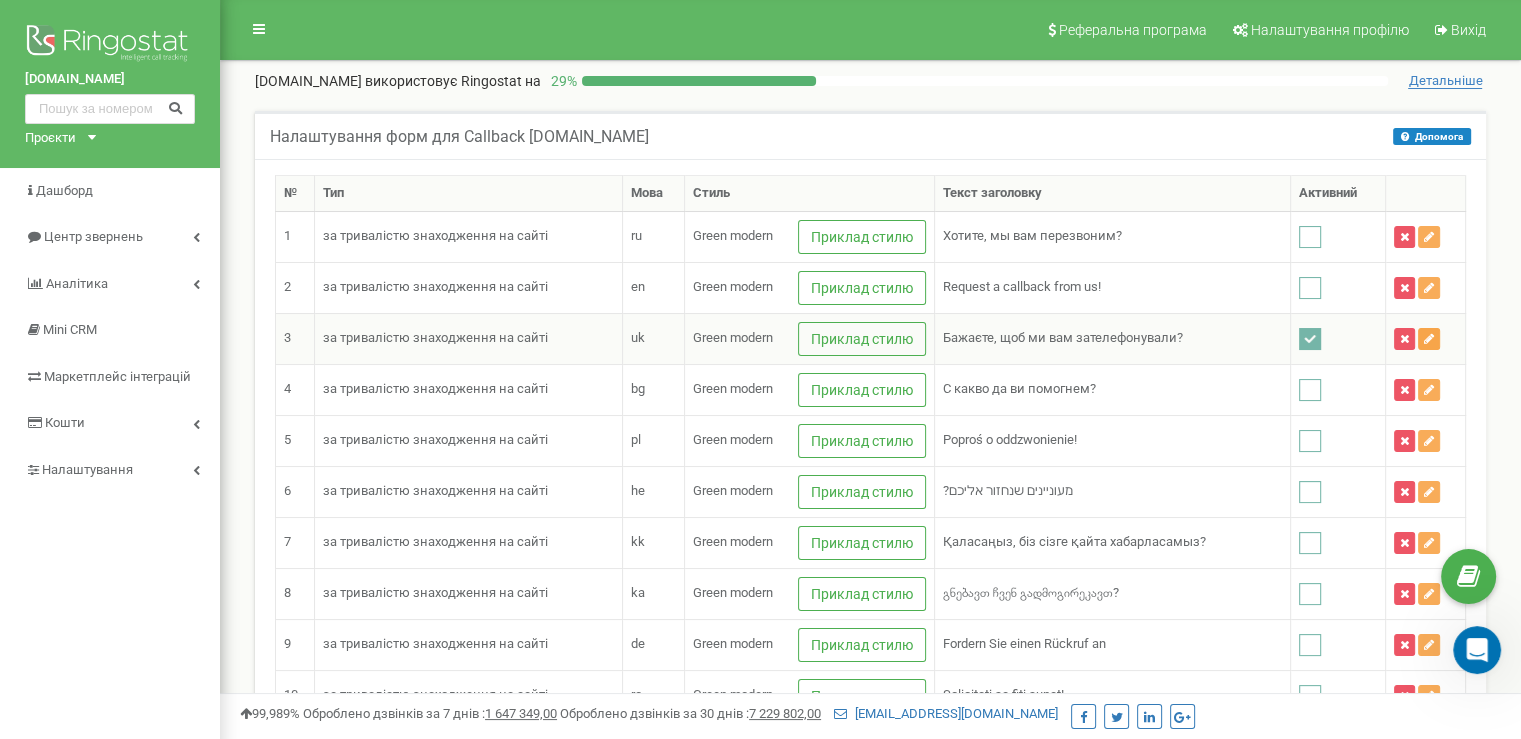 click at bounding box center [1429, 339] 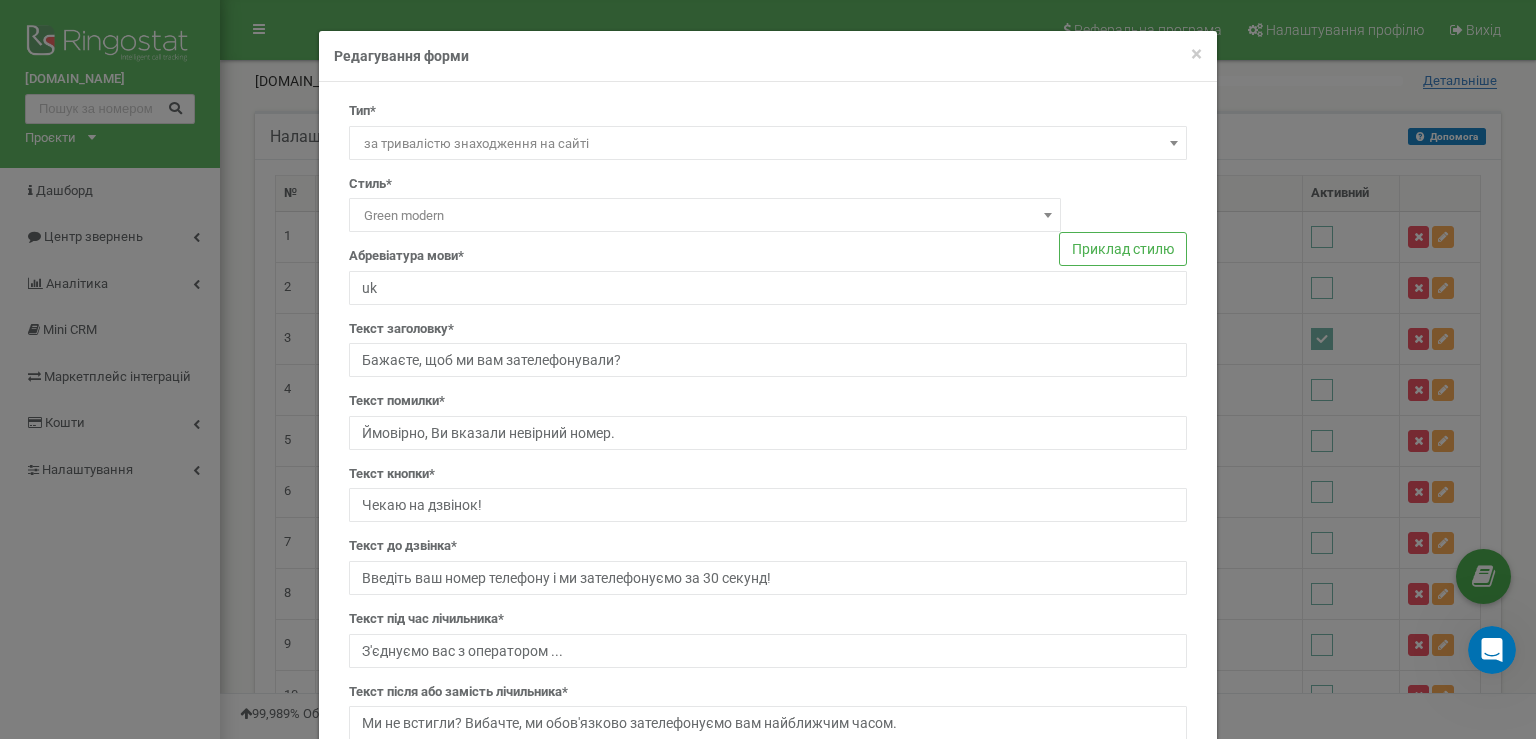 click on "за тривалістю знаходження на сайті" at bounding box center (768, 144) 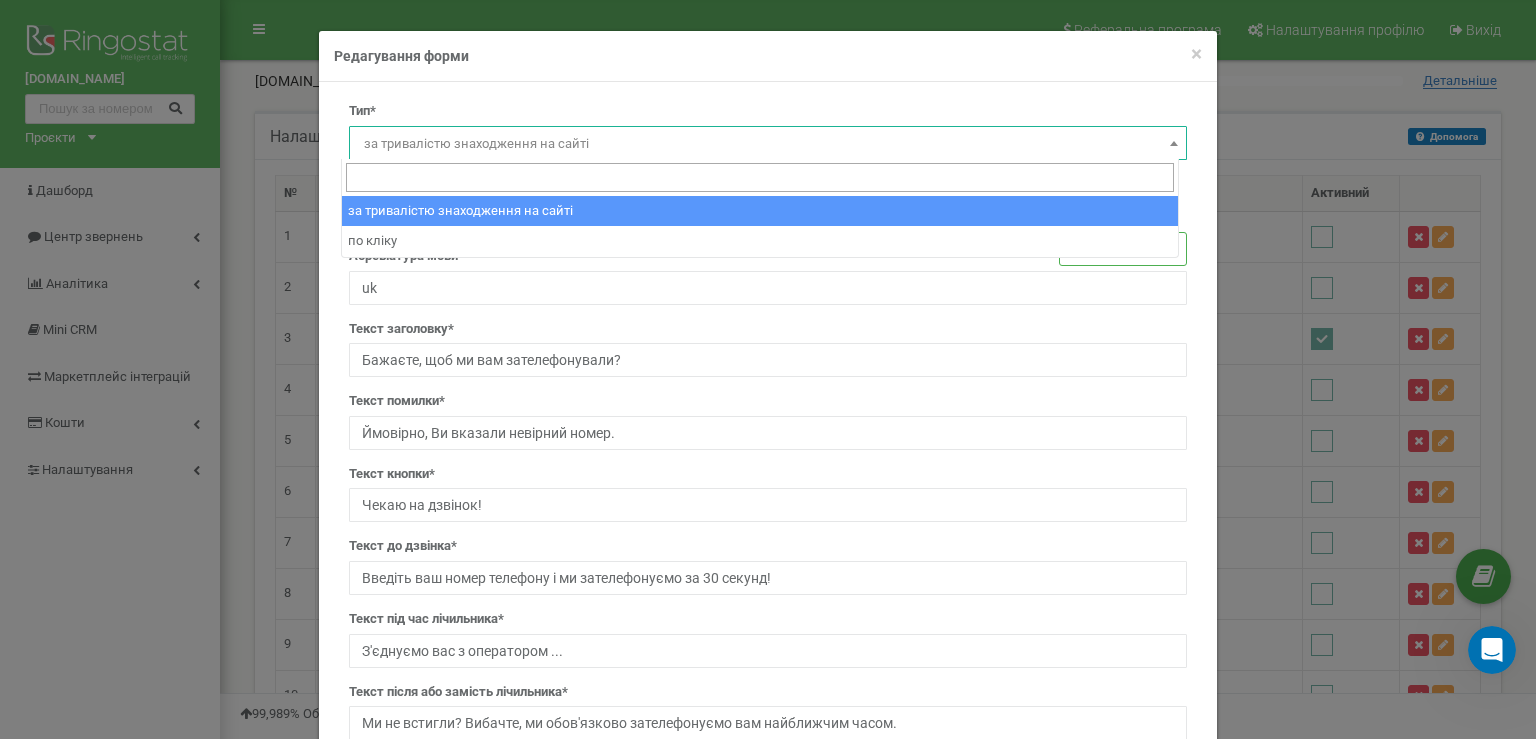 click on "за тривалістю знаходження на сайті" at bounding box center (768, 144) 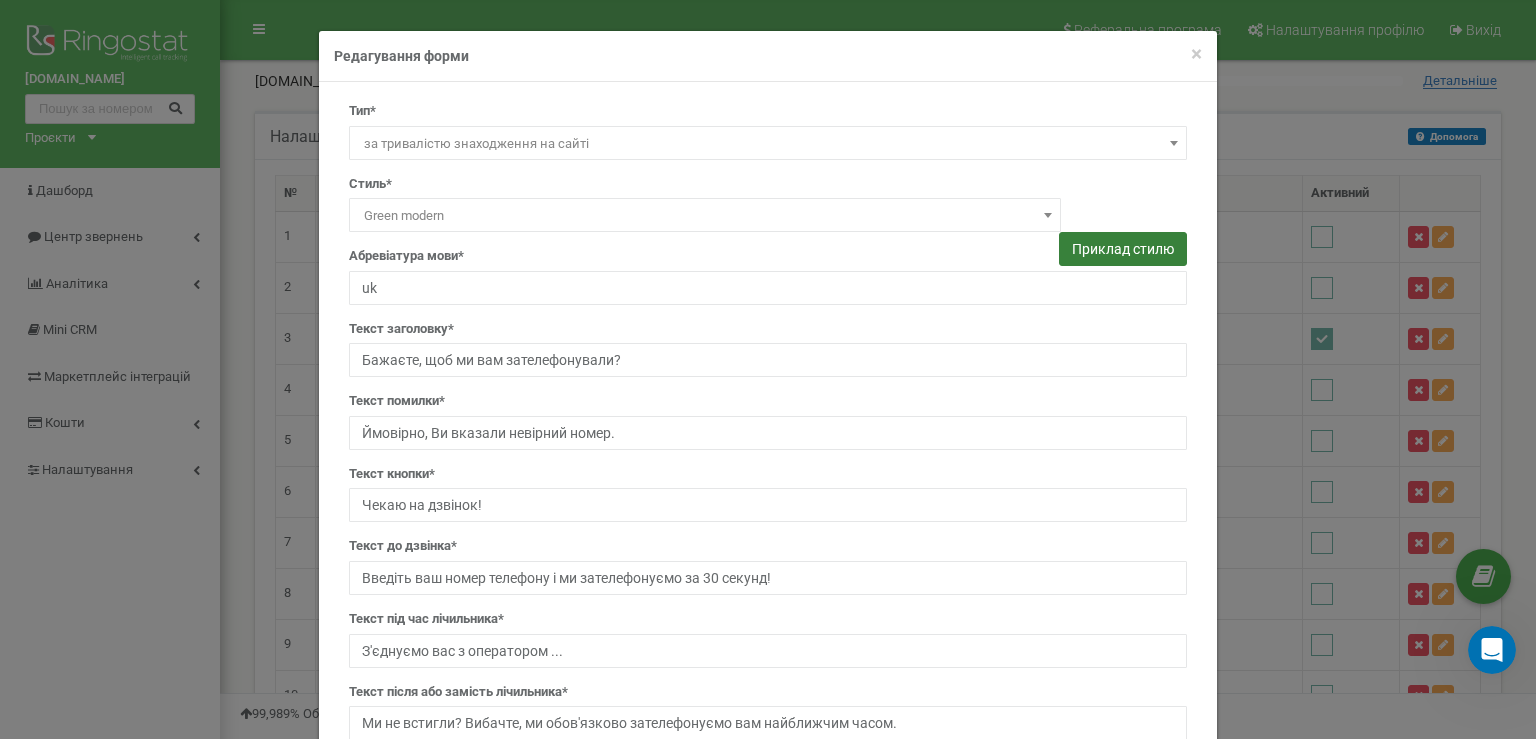 click on "Приклад стилю" at bounding box center [1123, 249] 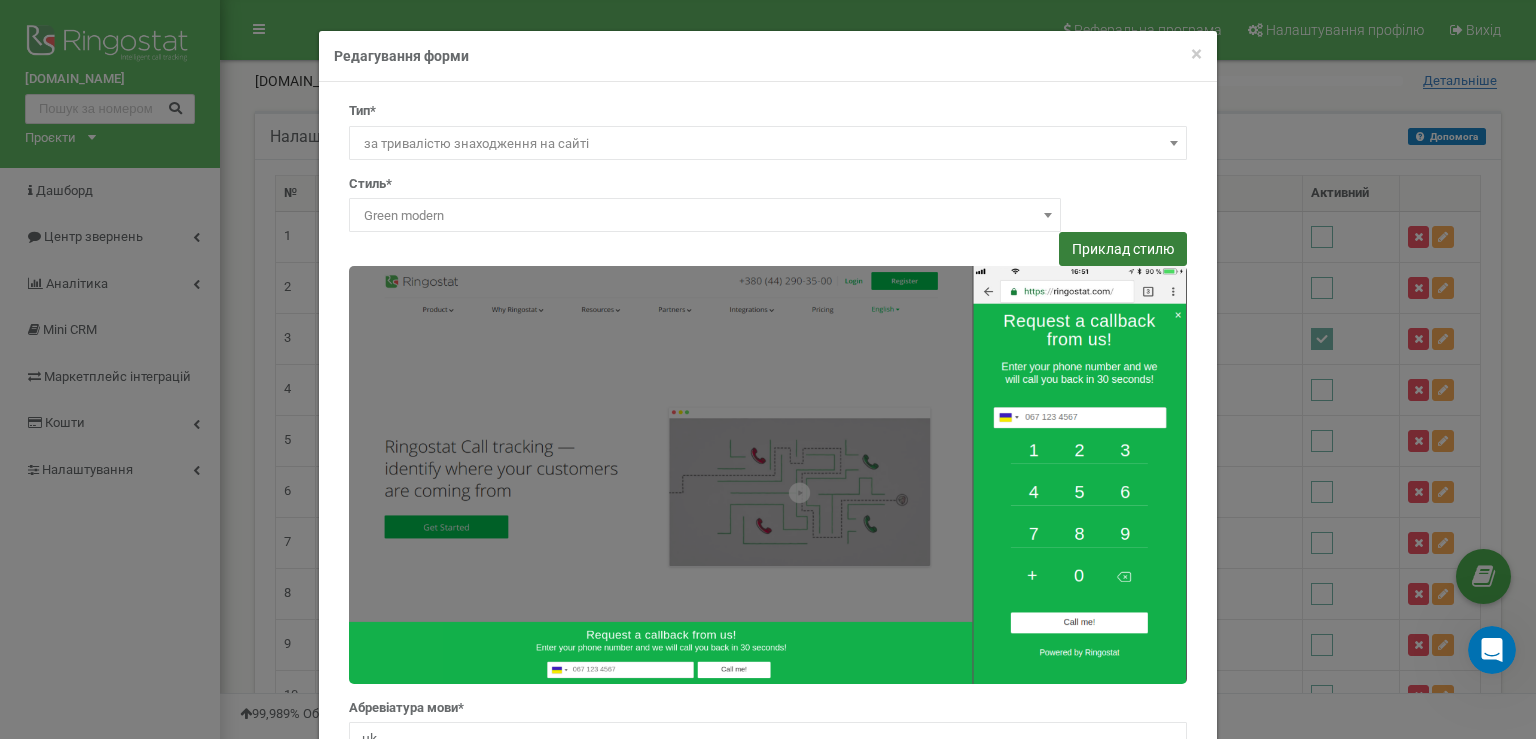 click on "Приклад стилю" at bounding box center [1123, 249] 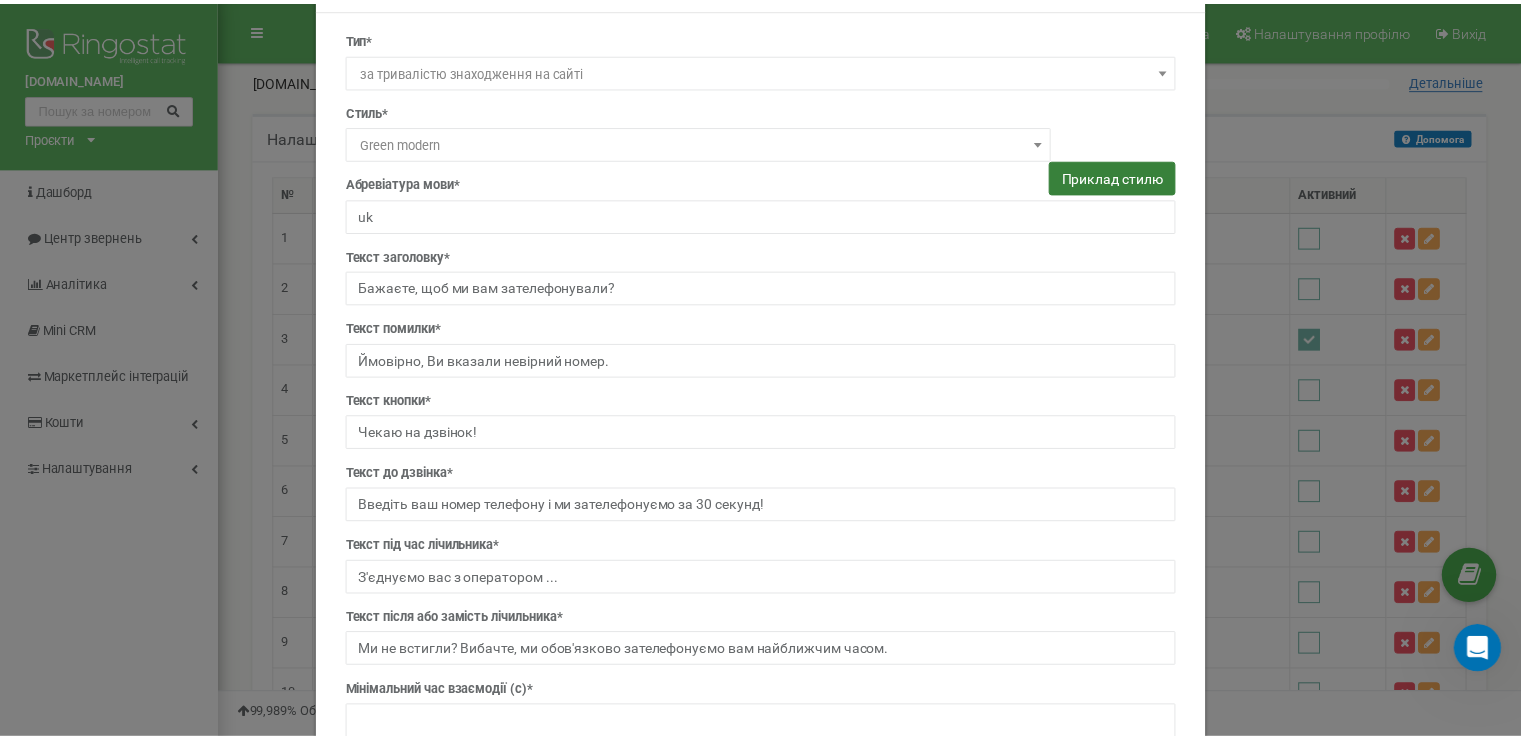 scroll, scrollTop: 0, scrollLeft: 0, axis: both 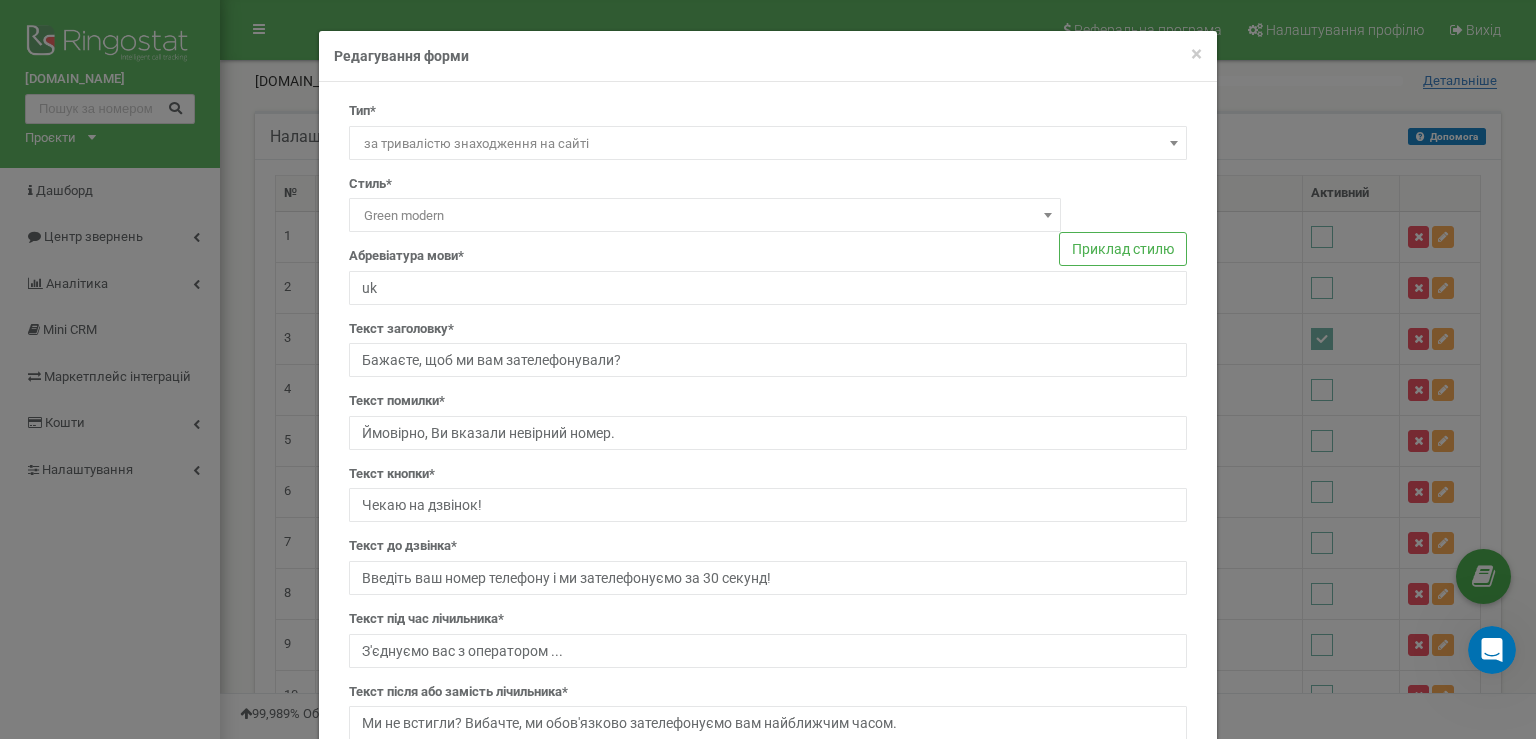 click on "за тривалістю знаходження на сайті" at bounding box center [768, 144] 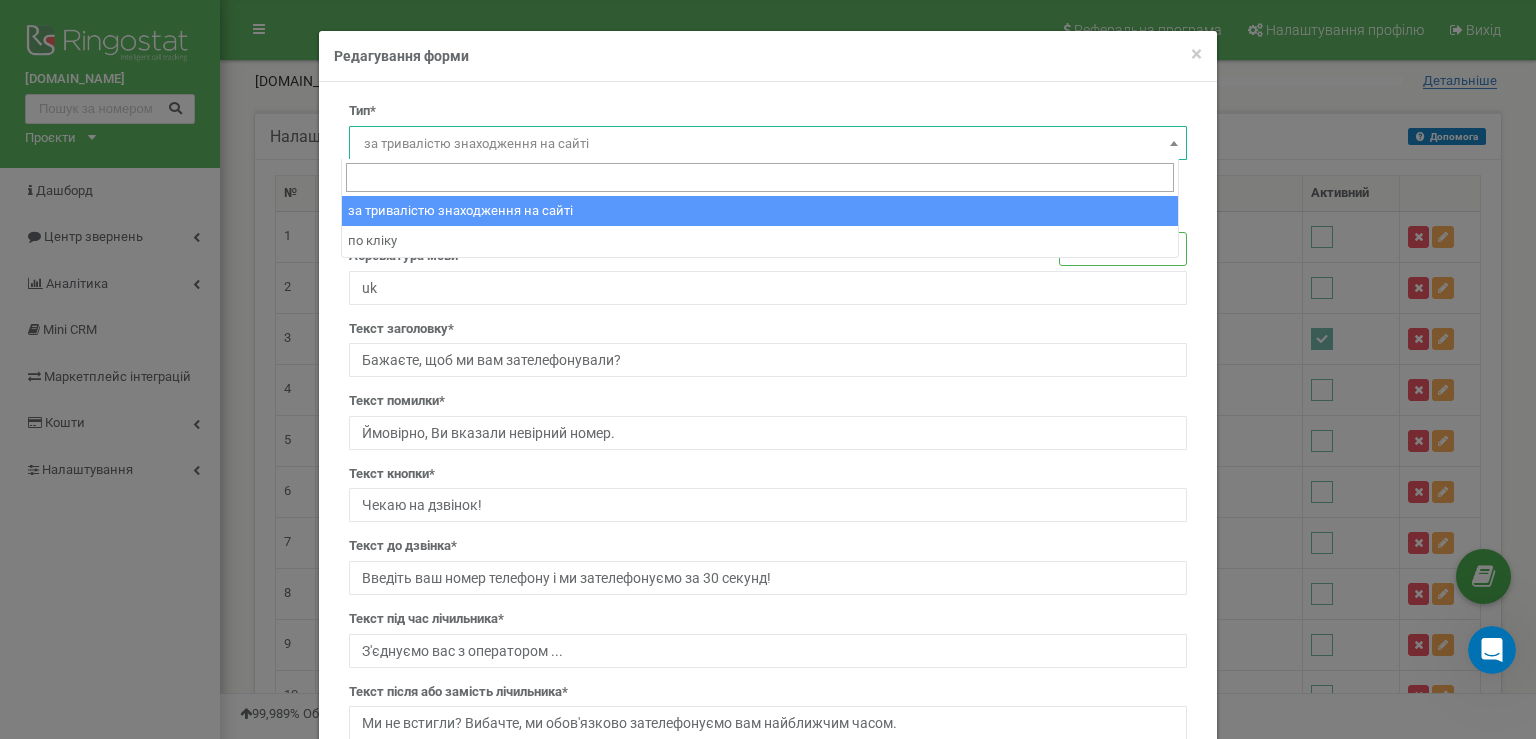 click on "за тривалістю знаходження на сайті" at bounding box center (768, 144) 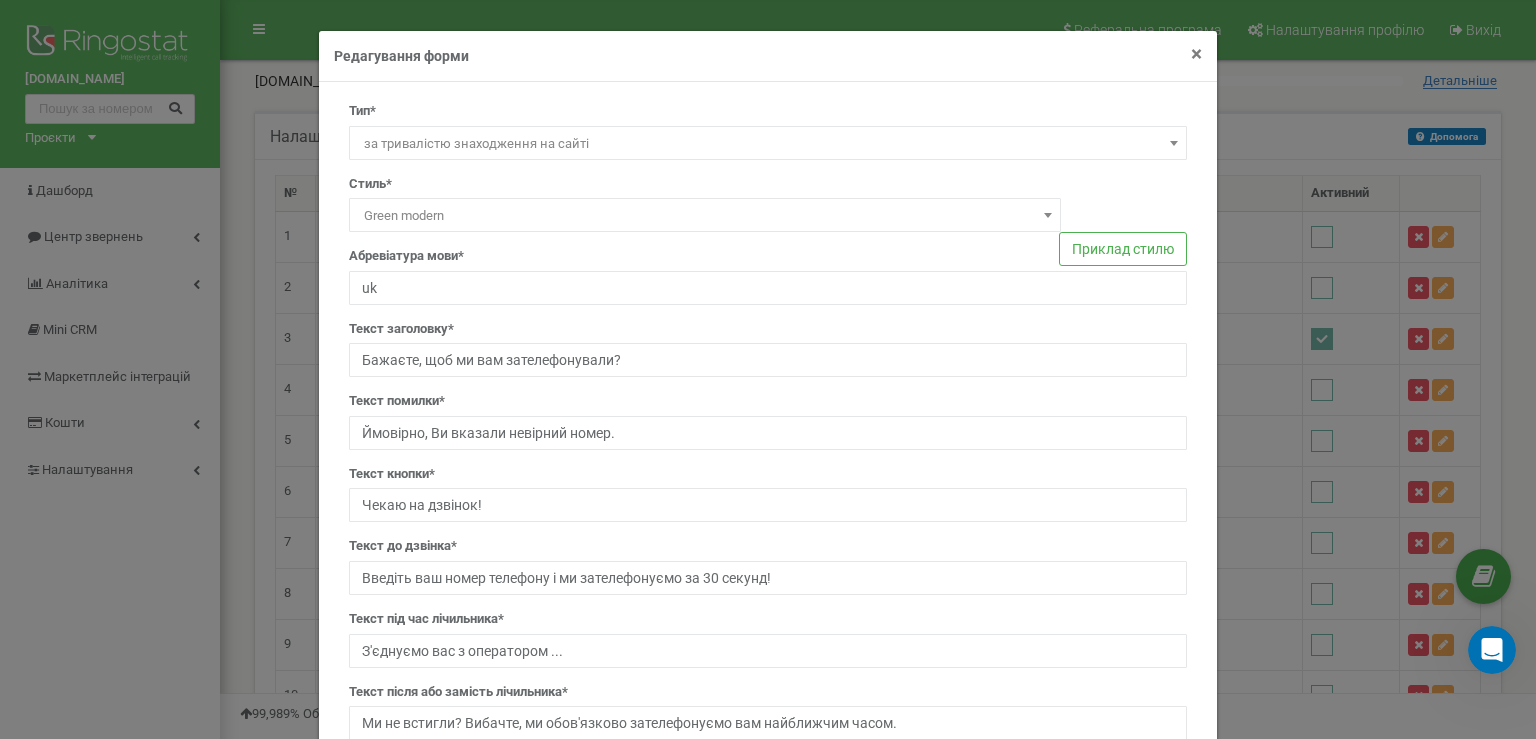 click on "×" at bounding box center [1196, 54] 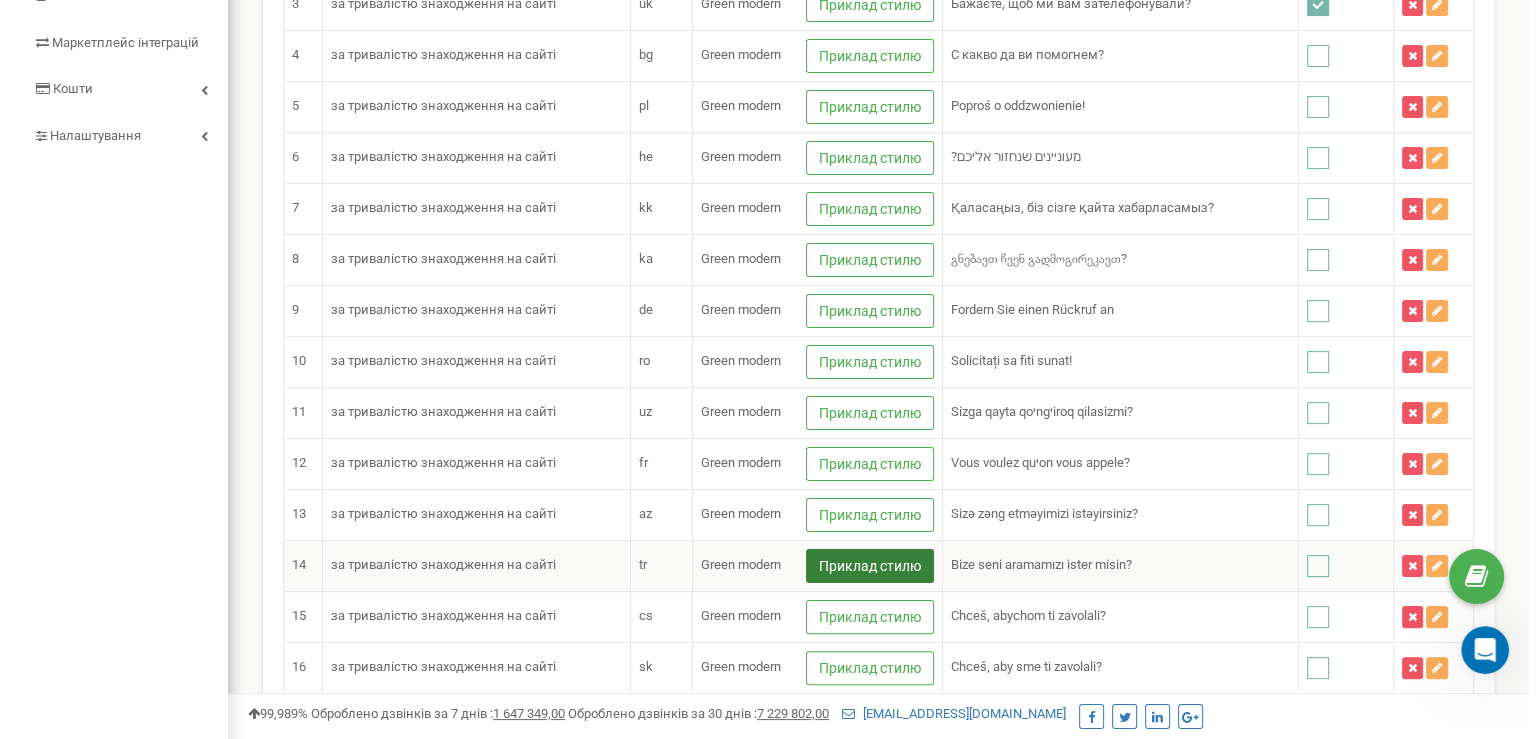 scroll, scrollTop: 0, scrollLeft: 0, axis: both 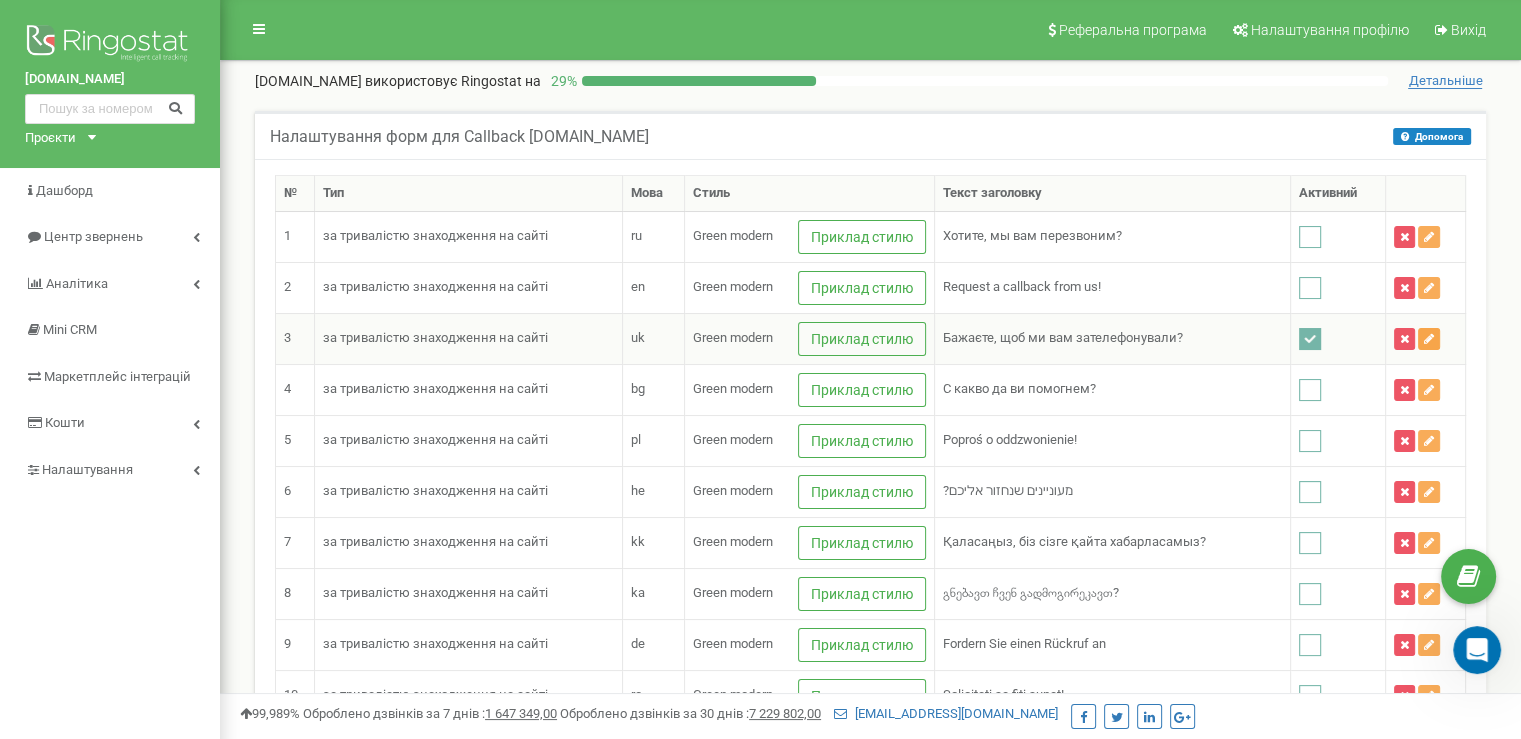 click at bounding box center [1429, 339] 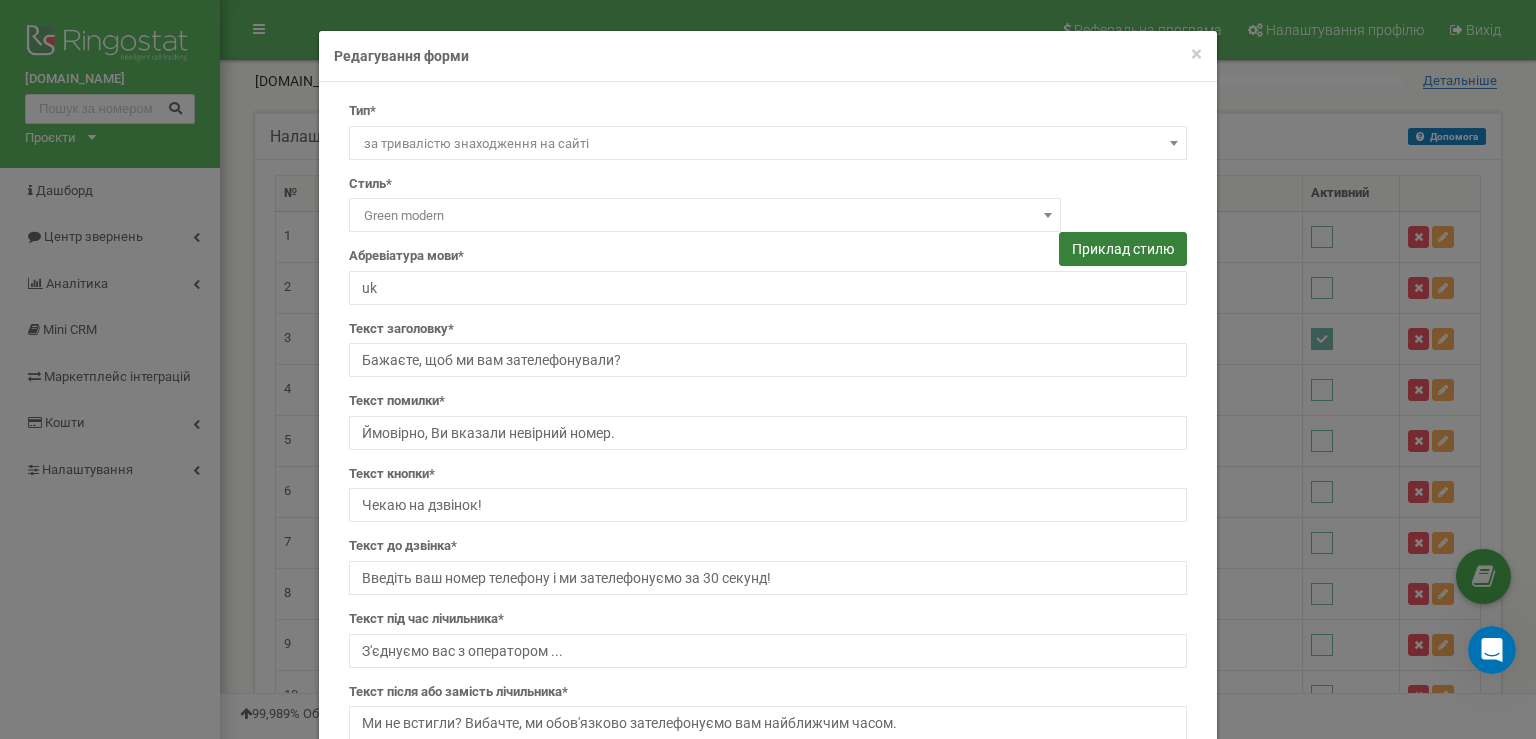 click on "Приклад стилю" at bounding box center (1123, 249) 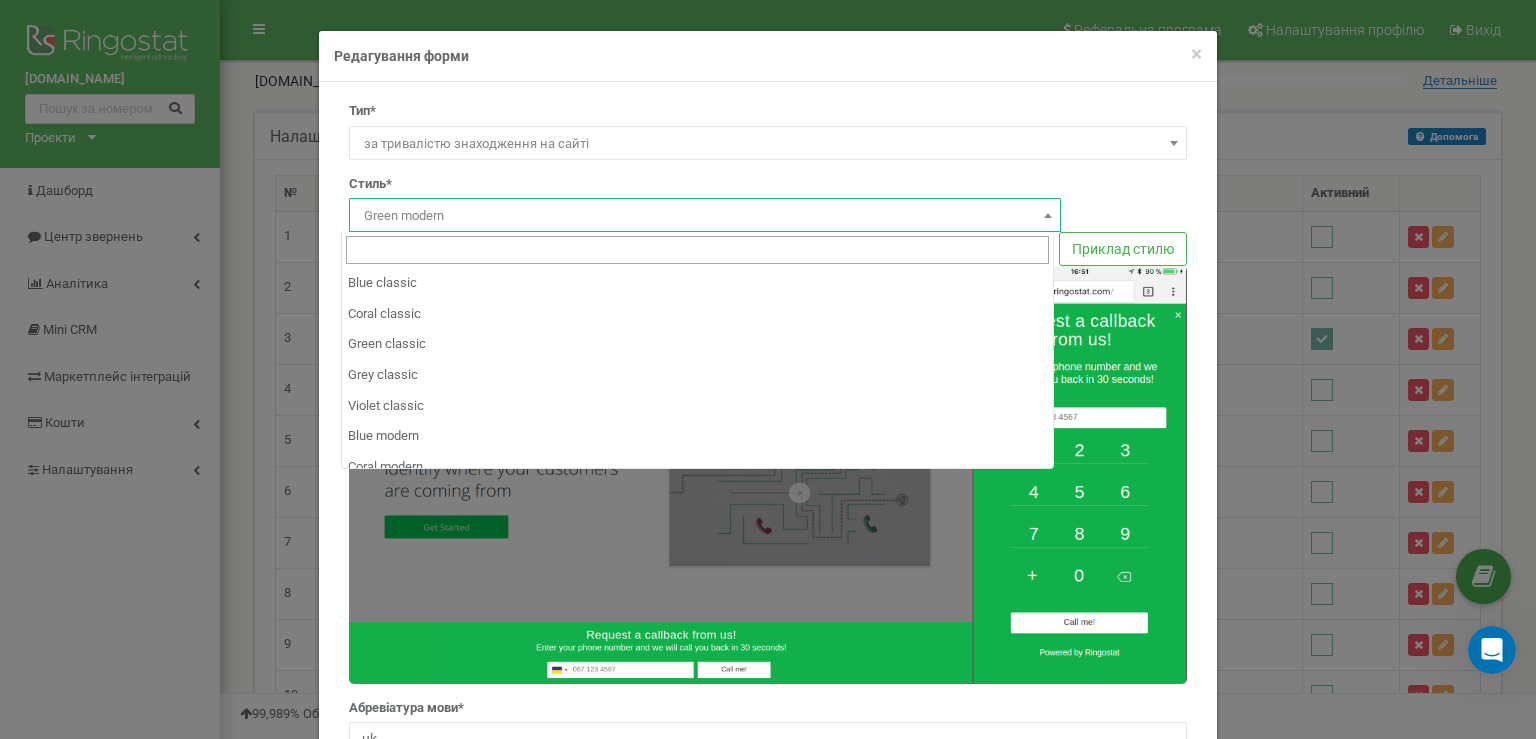click on "Green modern" at bounding box center (705, 215) 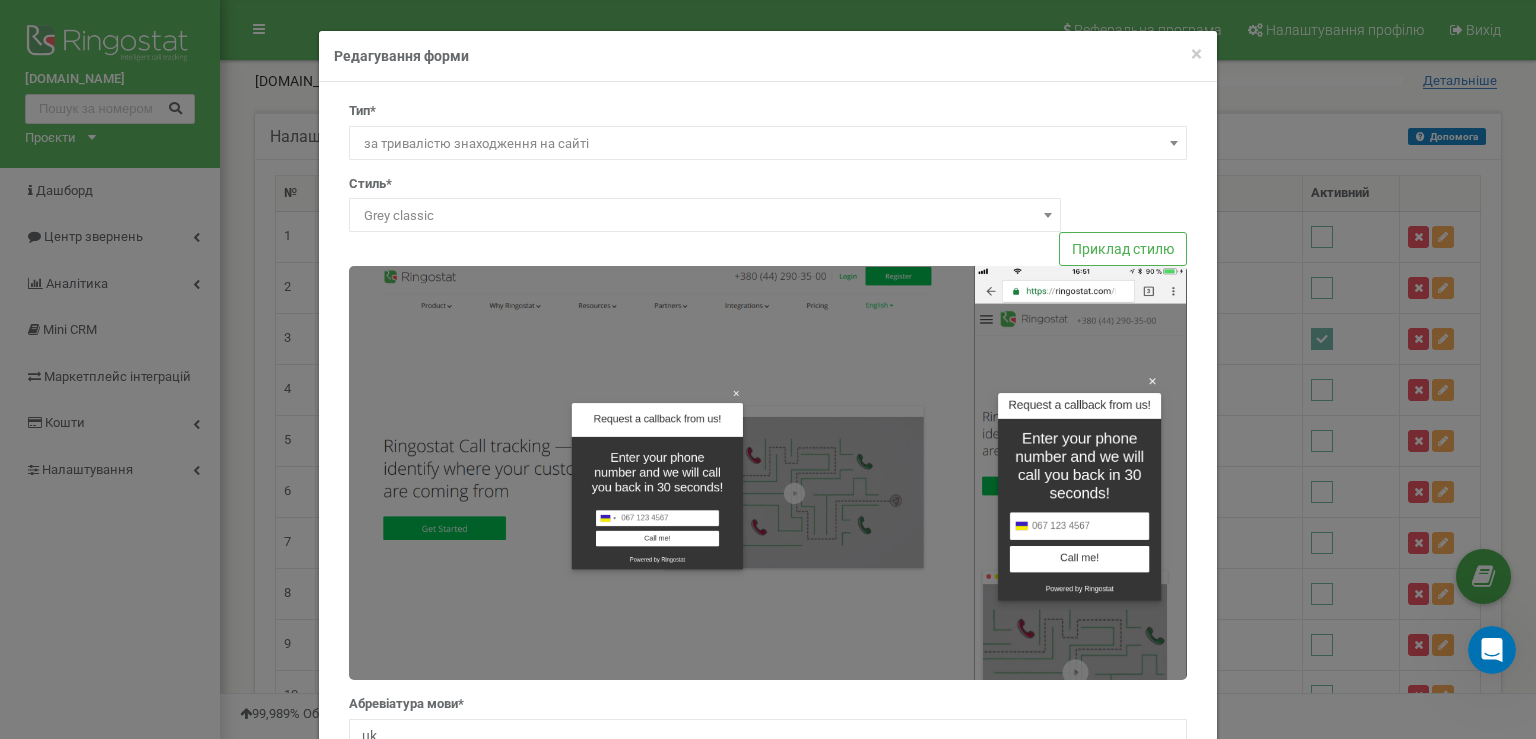 click on "Grey classic" at bounding box center (705, 216) 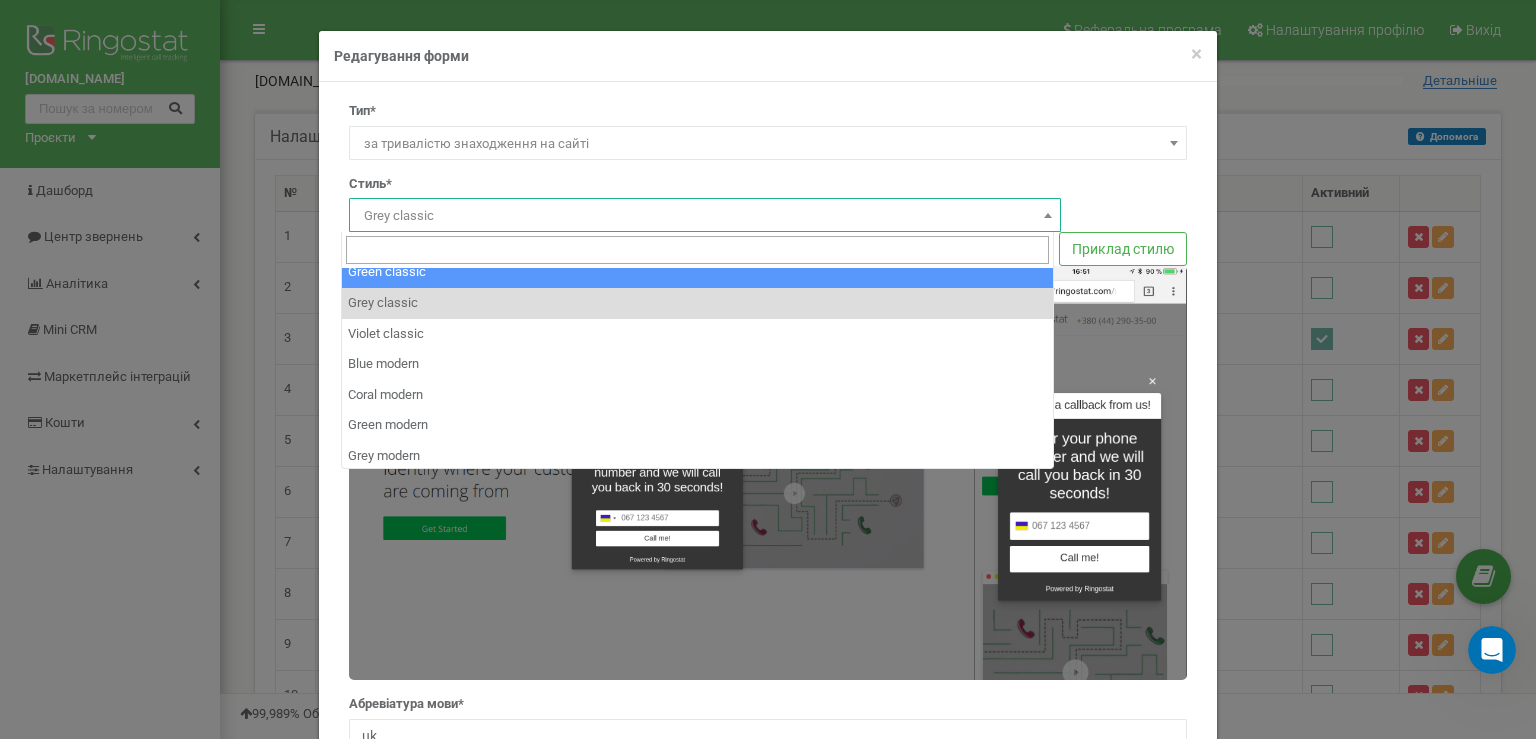 scroll, scrollTop: 100, scrollLeft: 0, axis: vertical 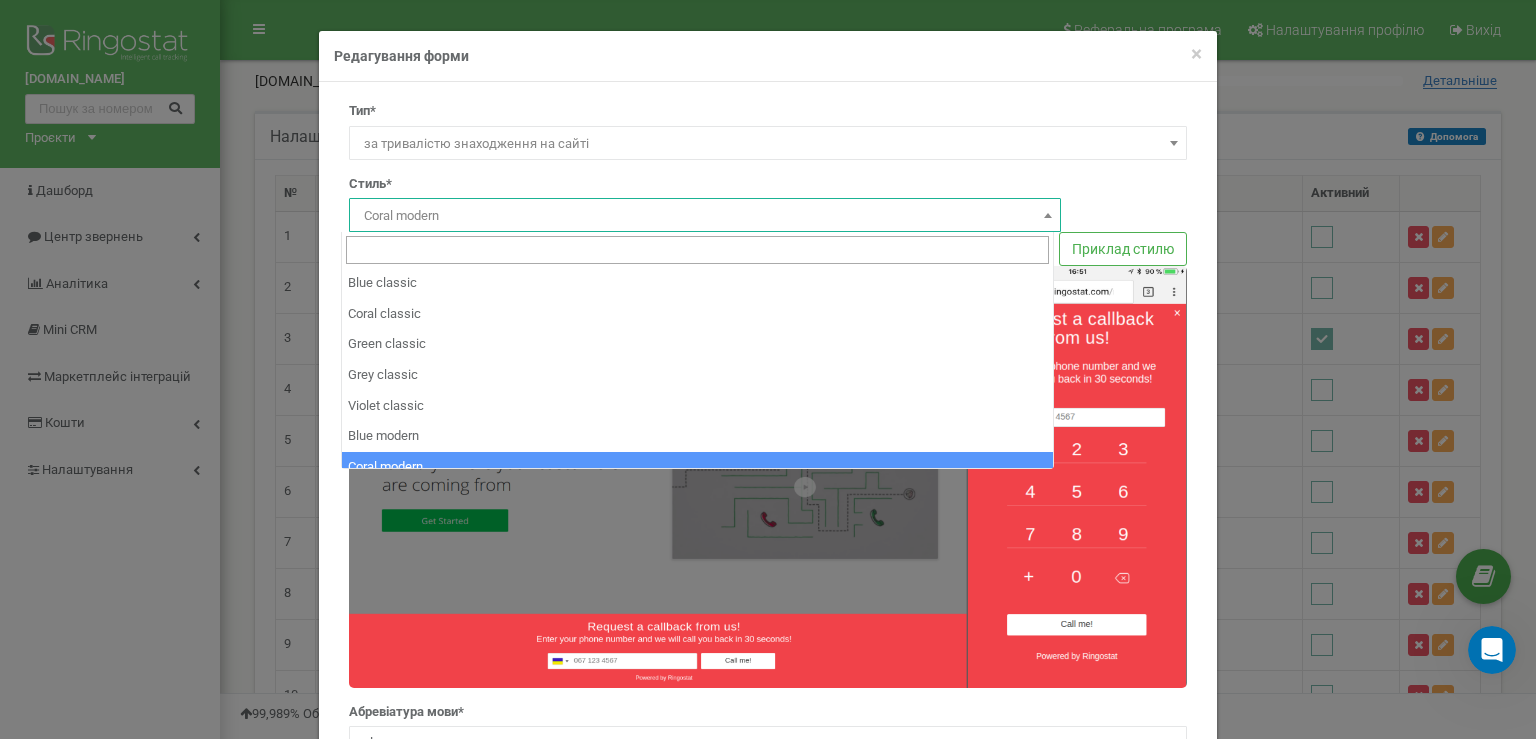 click on "Coral modern" at bounding box center (705, 216) 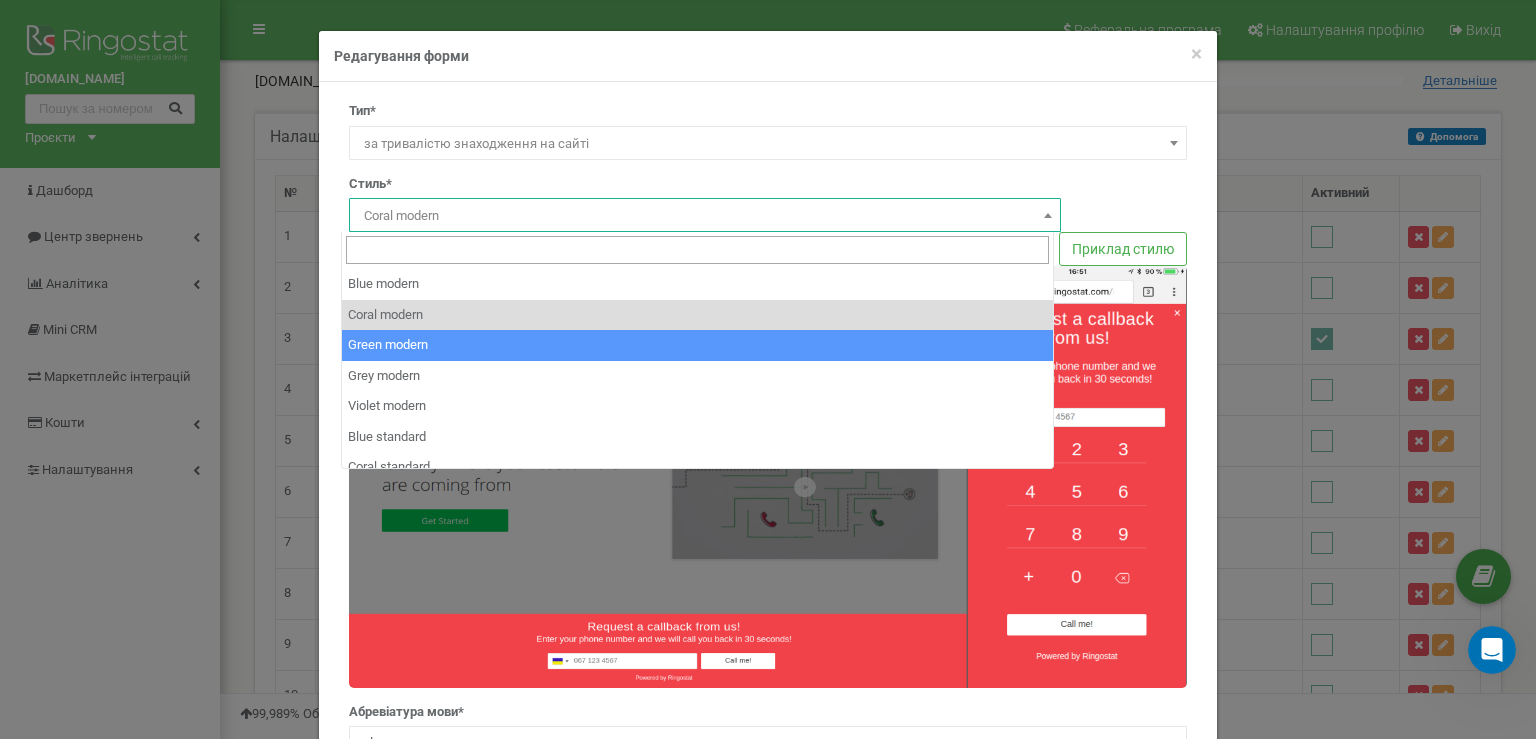 scroll, scrollTop: 252, scrollLeft: 0, axis: vertical 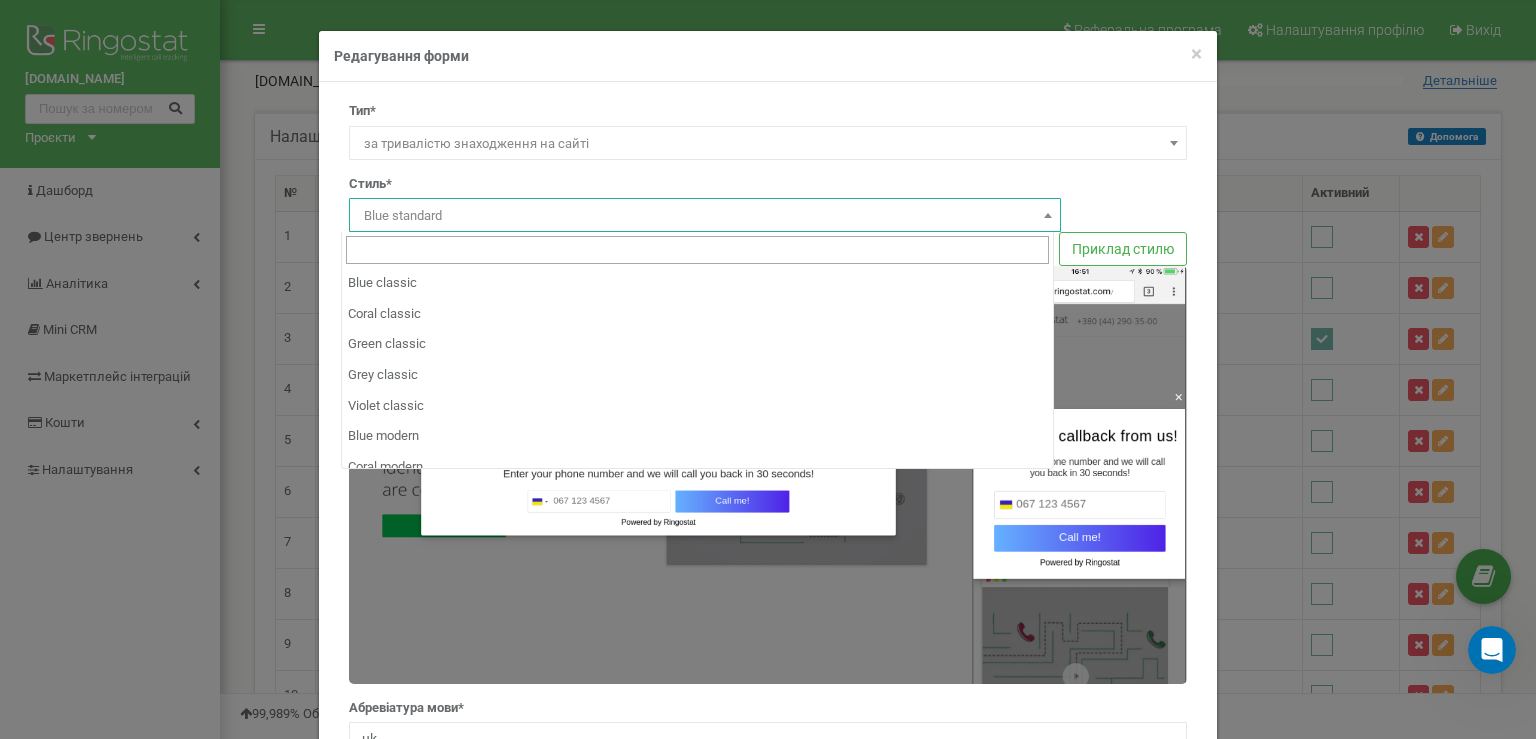 click on "Blue standard" at bounding box center (705, 216) 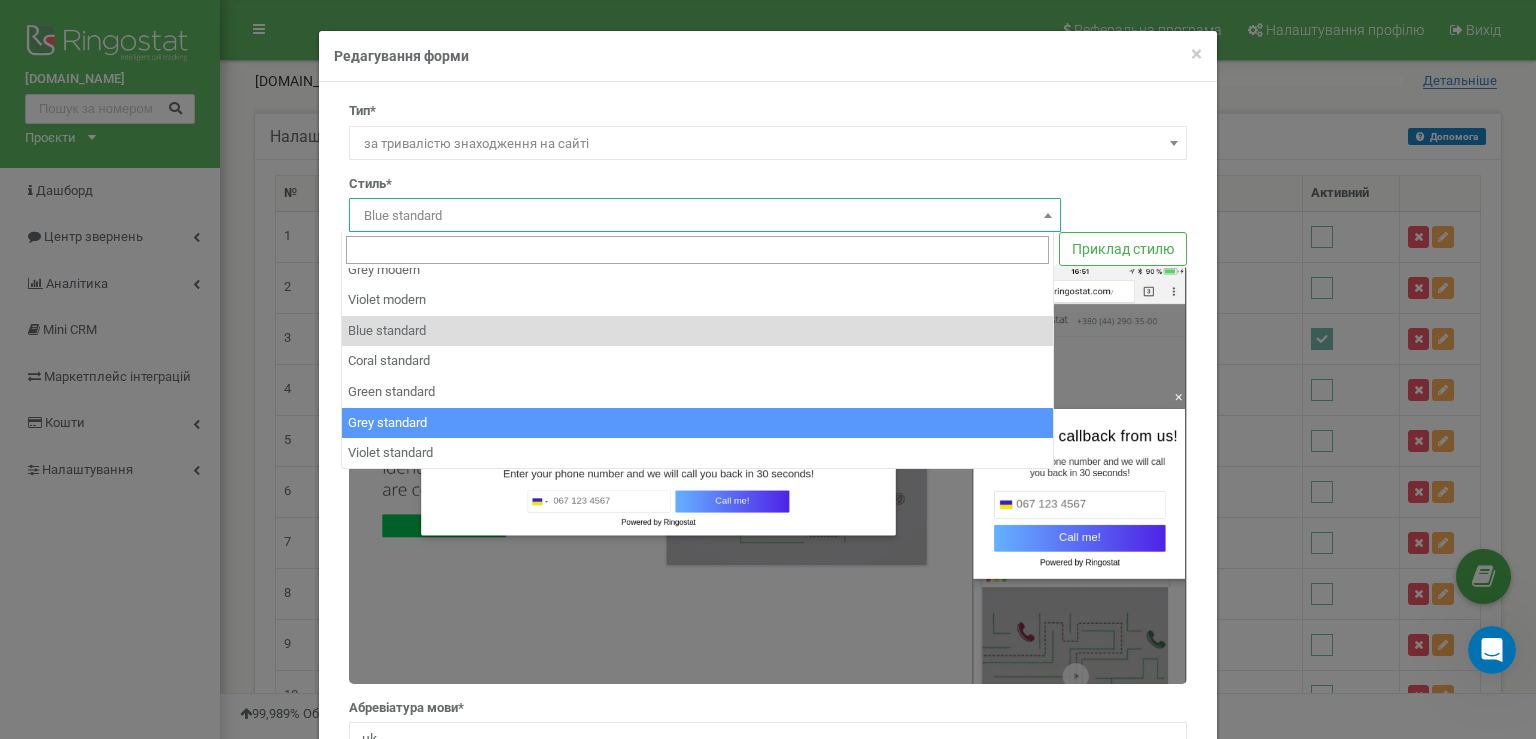 scroll, scrollTop: 158, scrollLeft: 0, axis: vertical 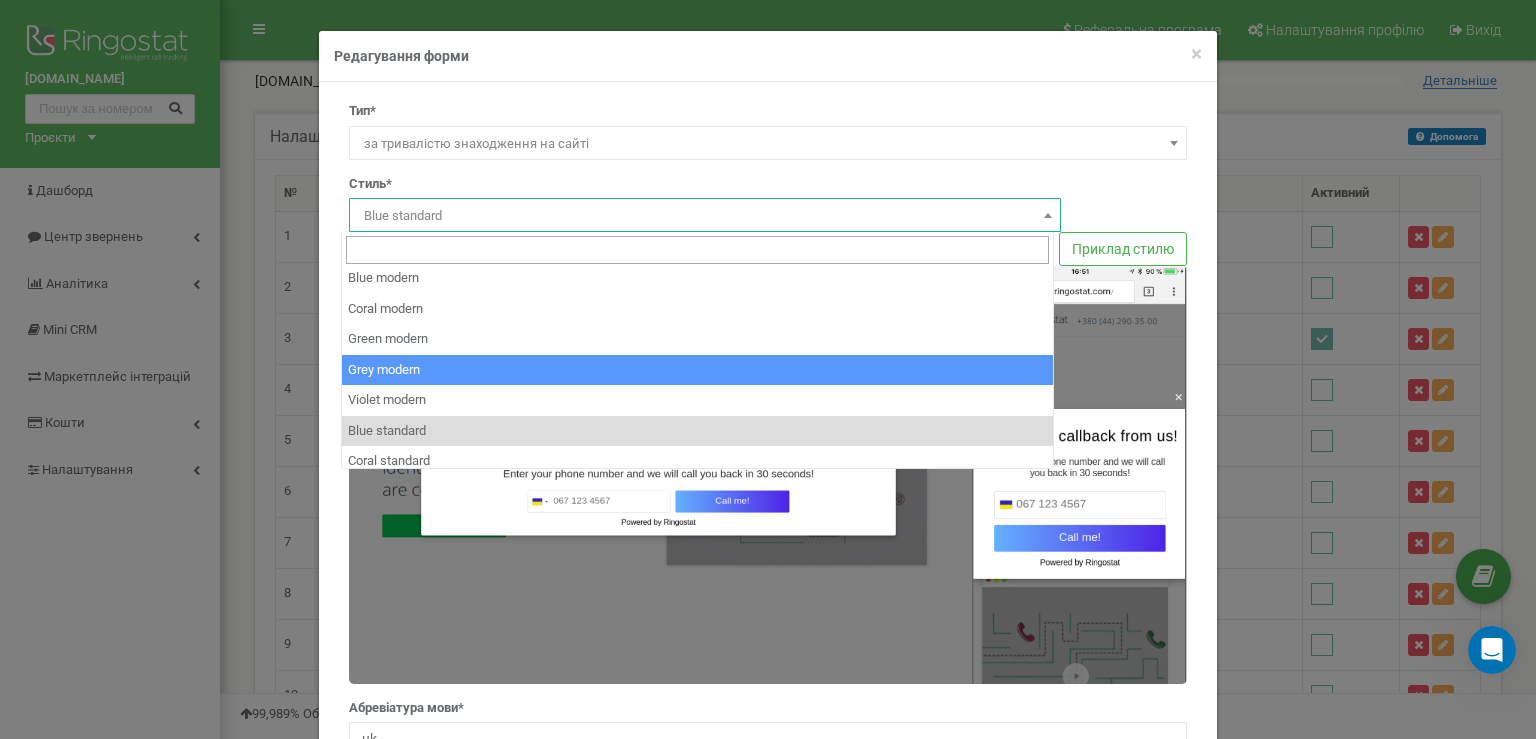 select on "modern_grey" 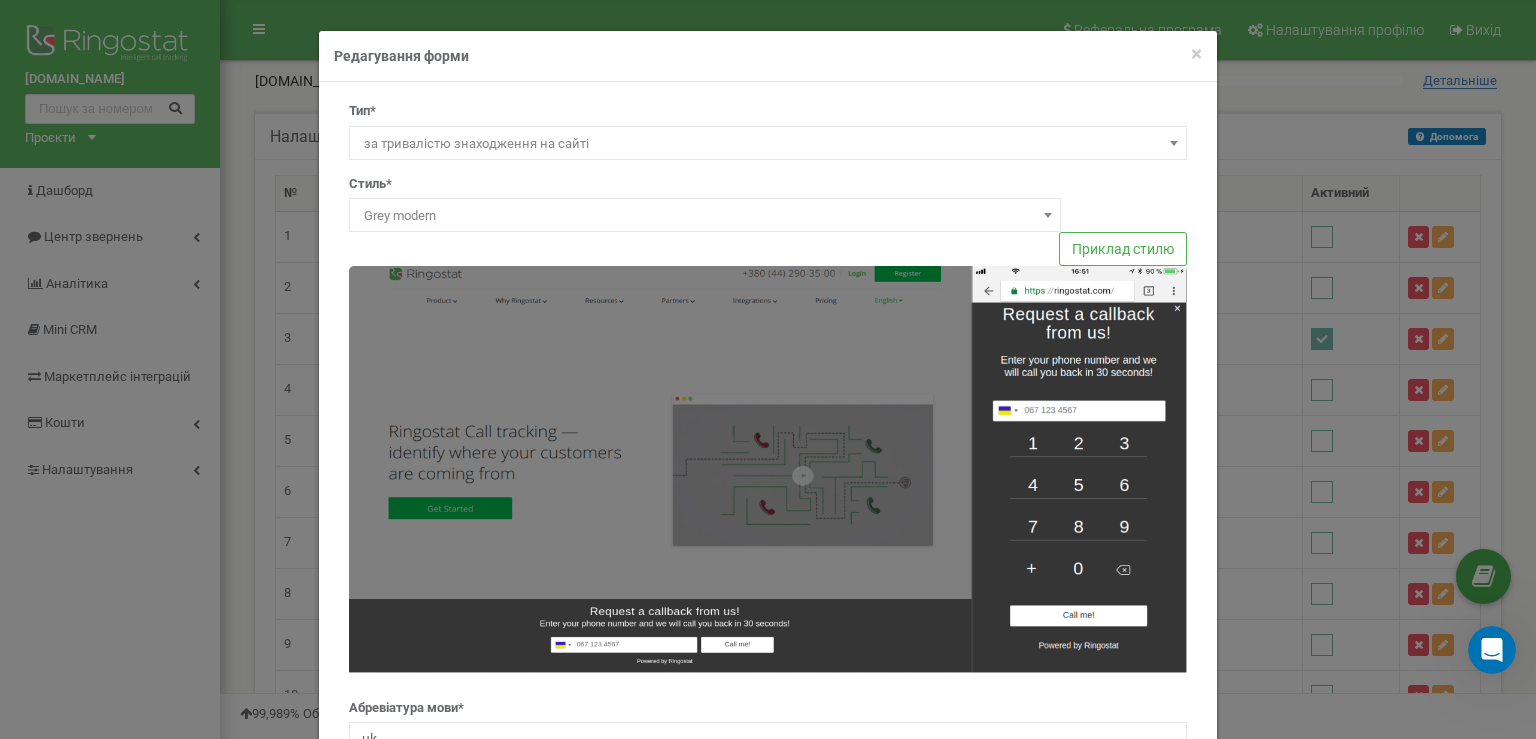 click on "Grey modern" at bounding box center (705, 216) 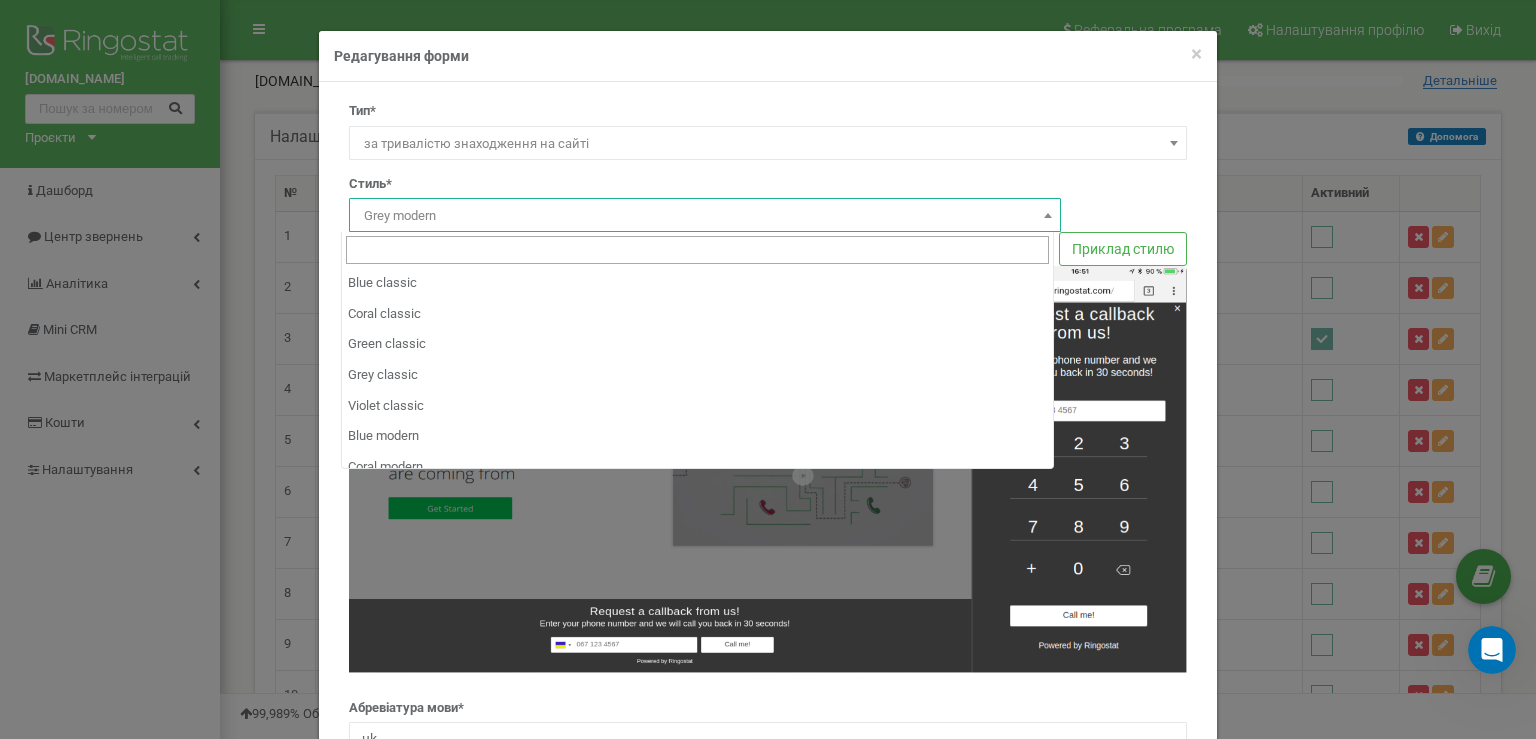 scroll, scrollTop: 212, scrollLeft: 0, axis: vertical 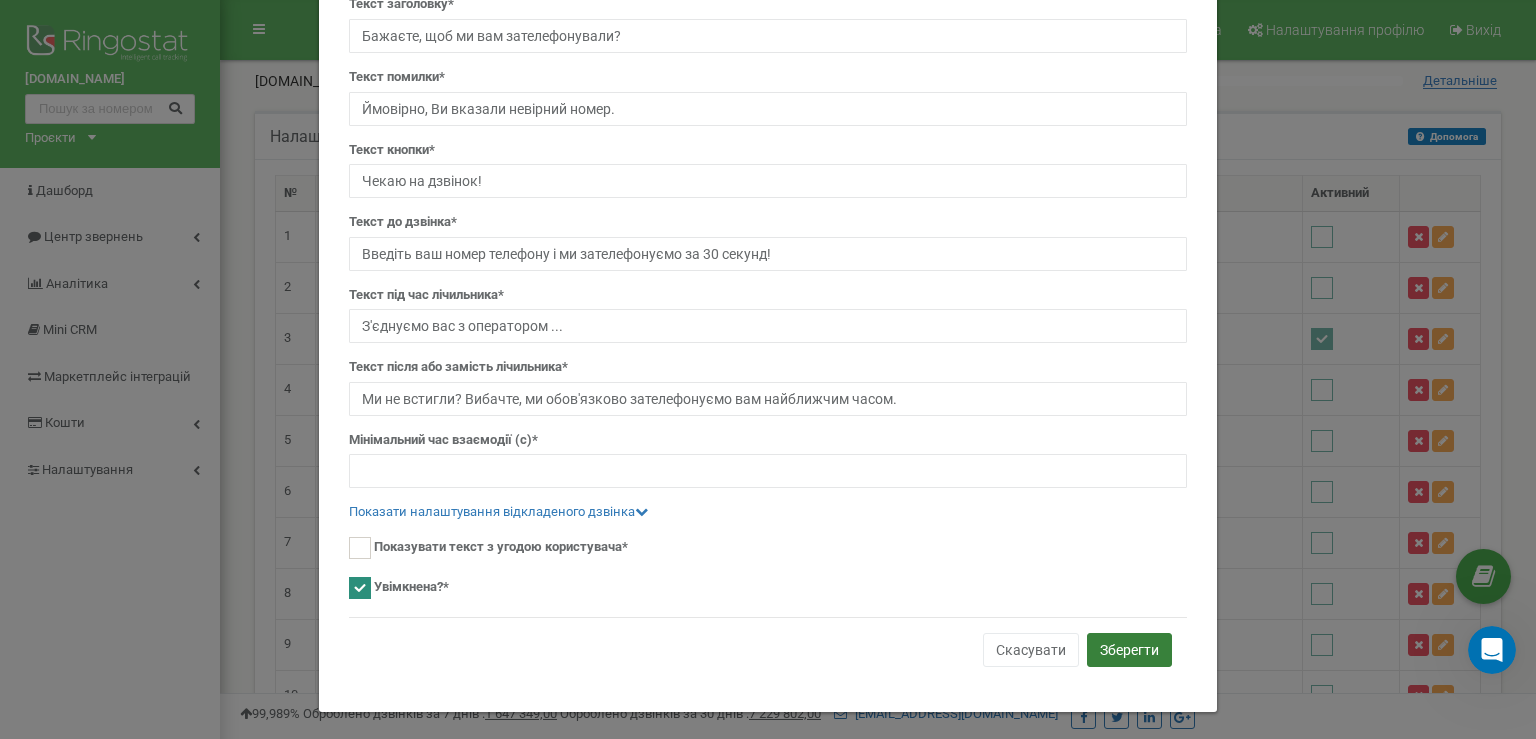 click on "Зберегти" at bounding box center [1129, 650] 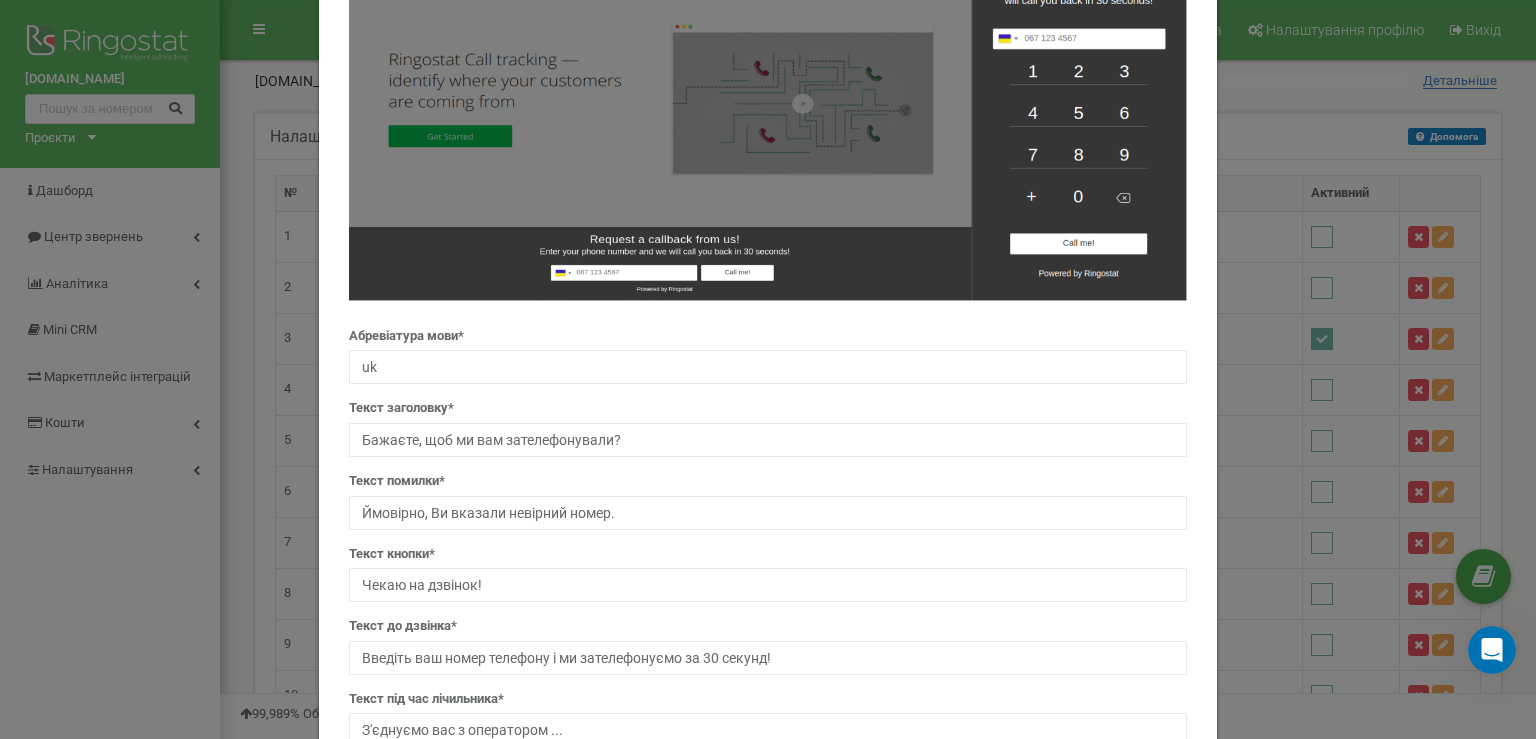 scroll, scrollTop: 76, scrollLeft: 0, axis: vertical 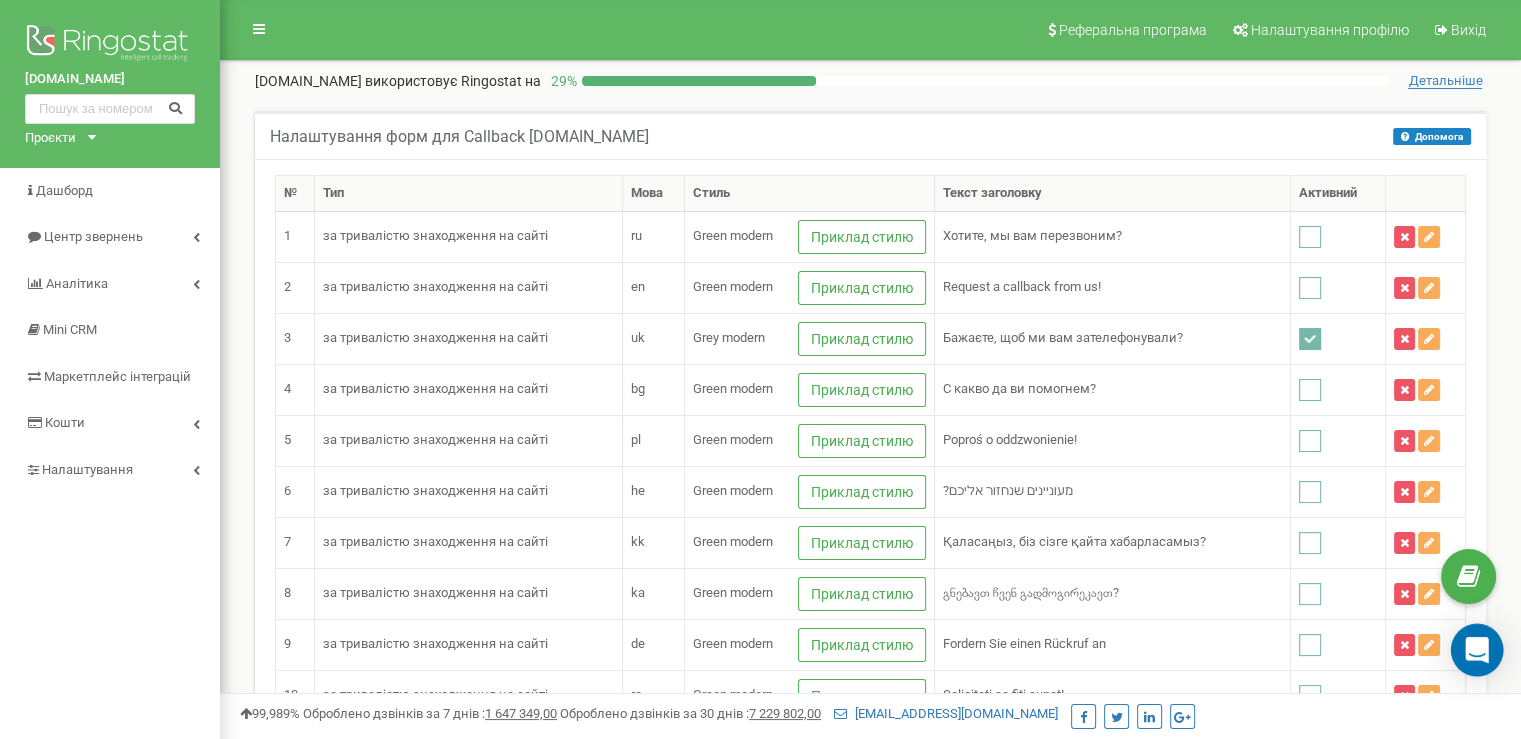 click 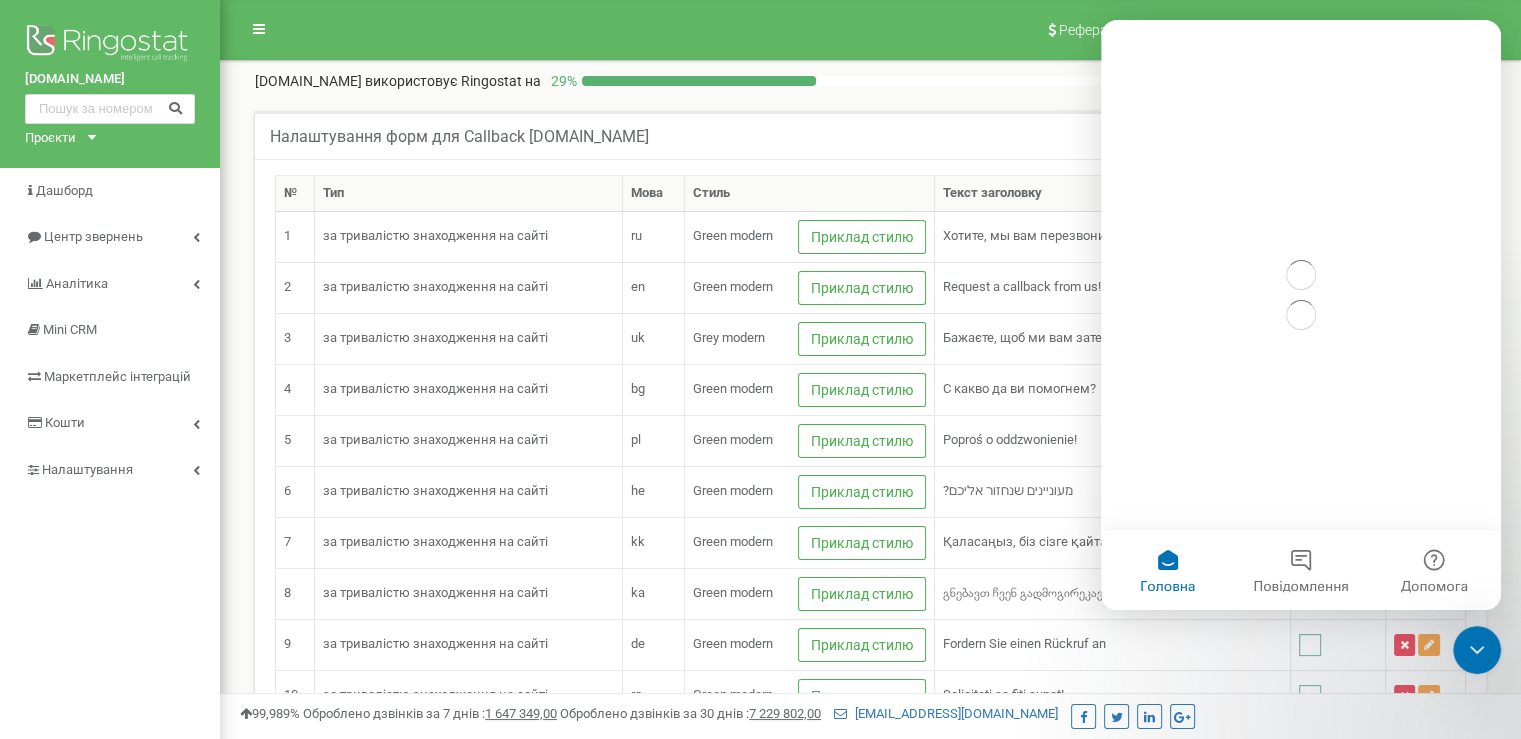 scroll, scrollTop: 0, scrollLeft: 0, axis: both 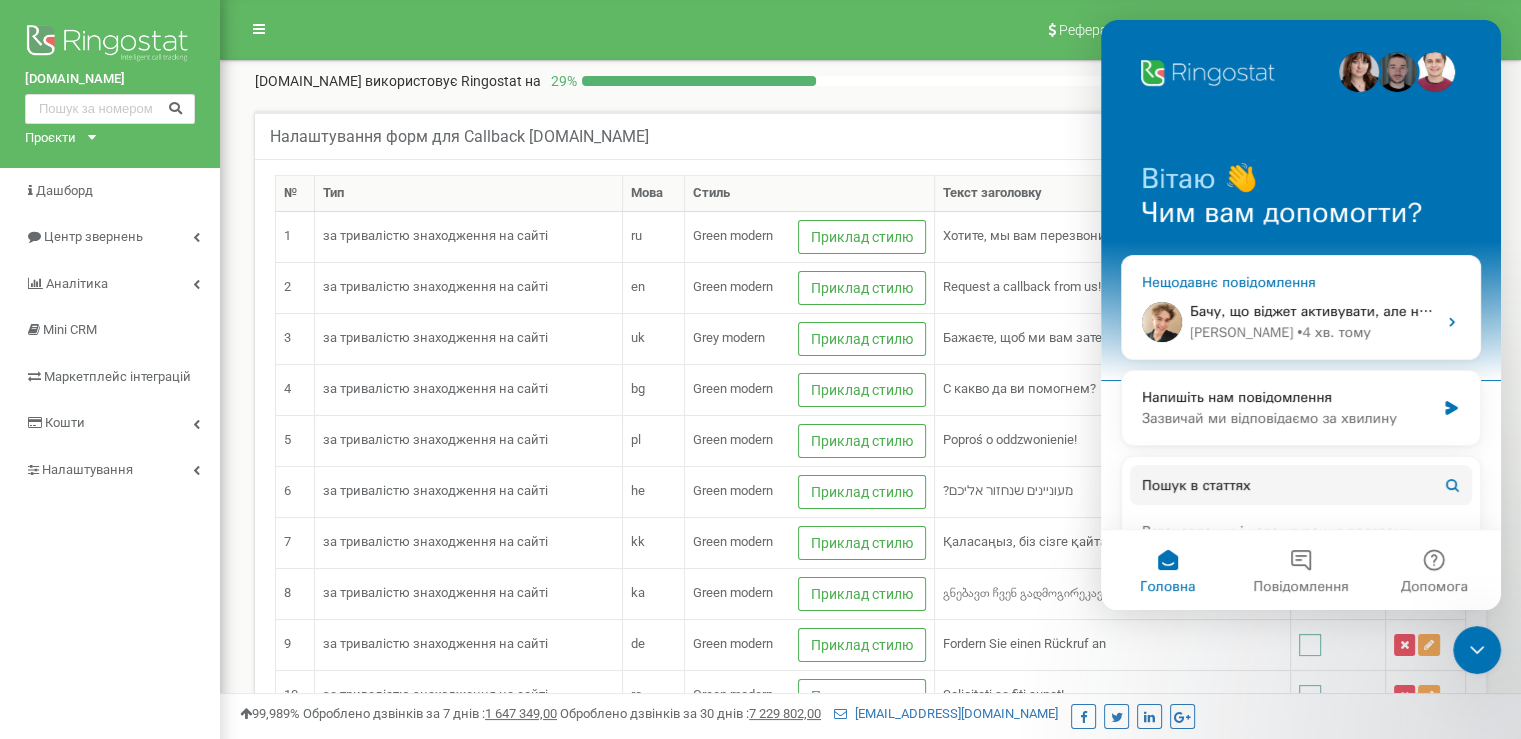 click on "•  4 хв. тому" at bounding box center [1334, 332] 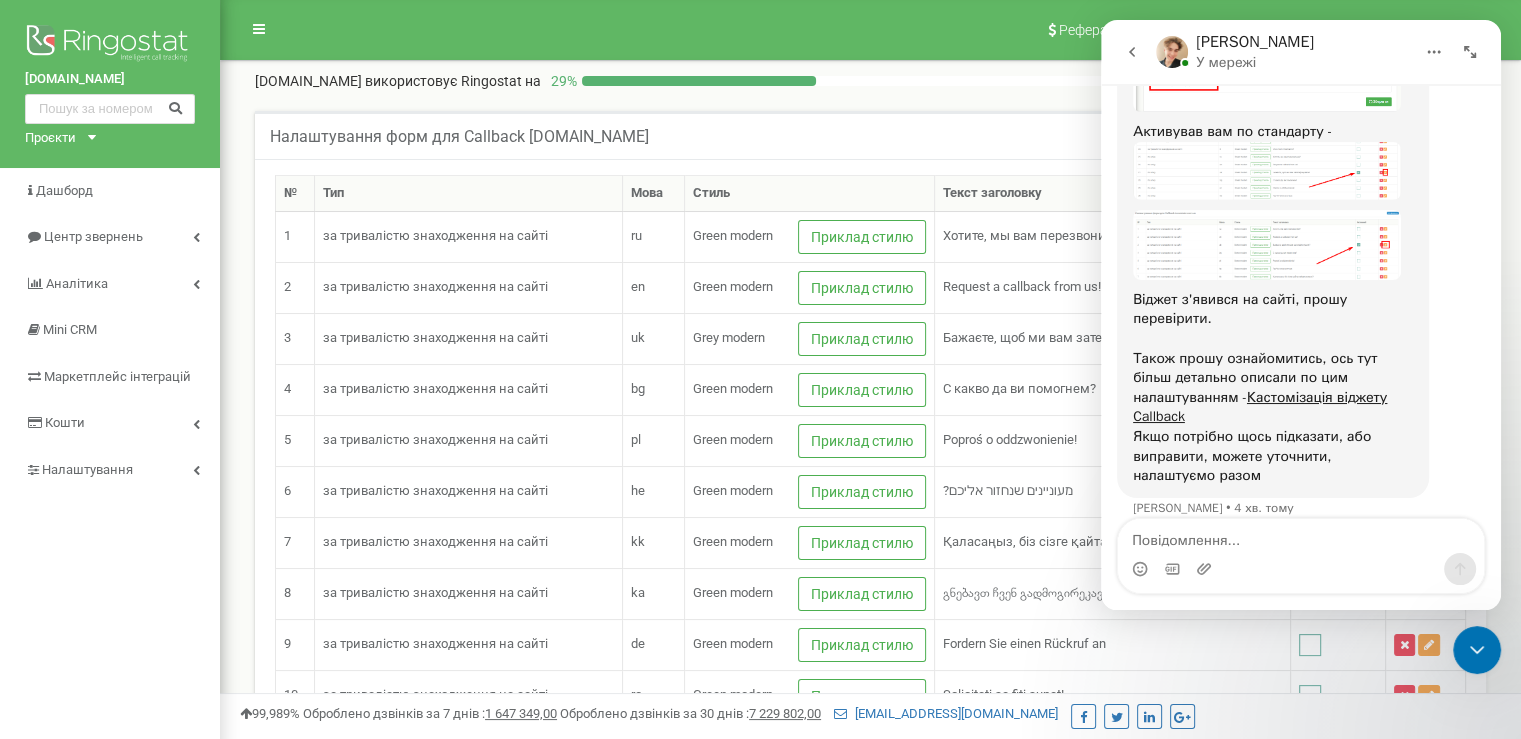 scroll, scrollTop: 1404, scrollLeft: 0, axis: vertical 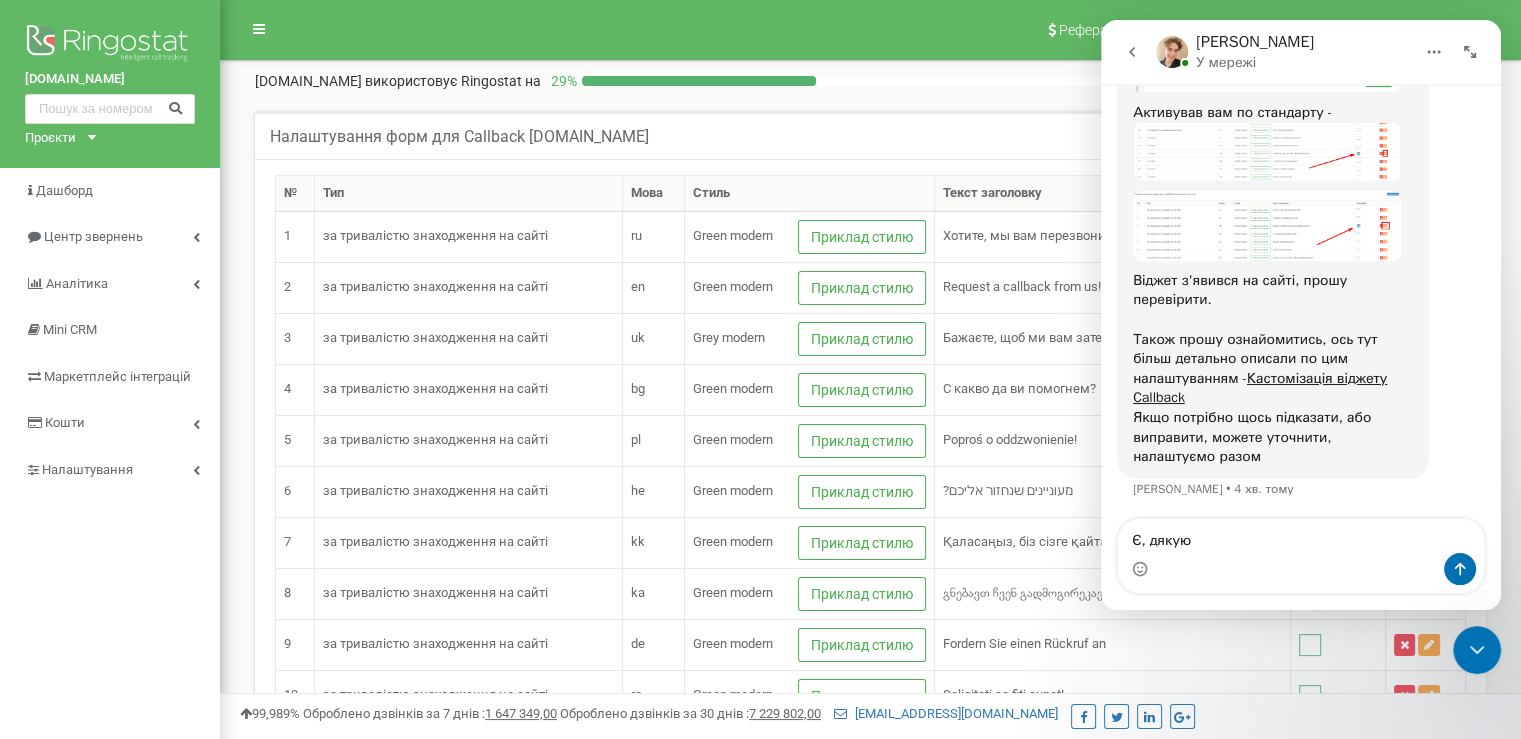 type on "Є, дякую!" 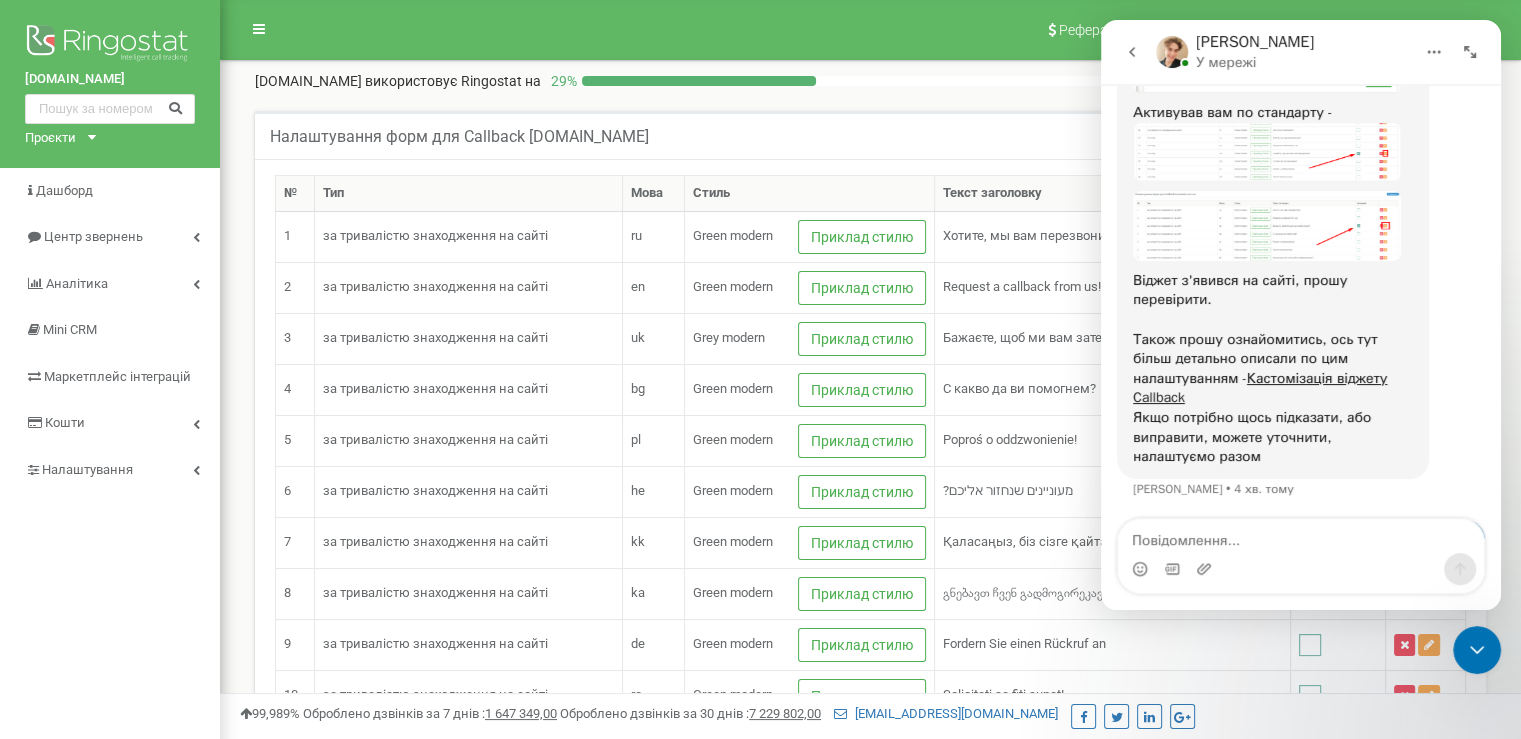 scroll, scrollTop: 1464, scrollLeft: 0, axis: vertical 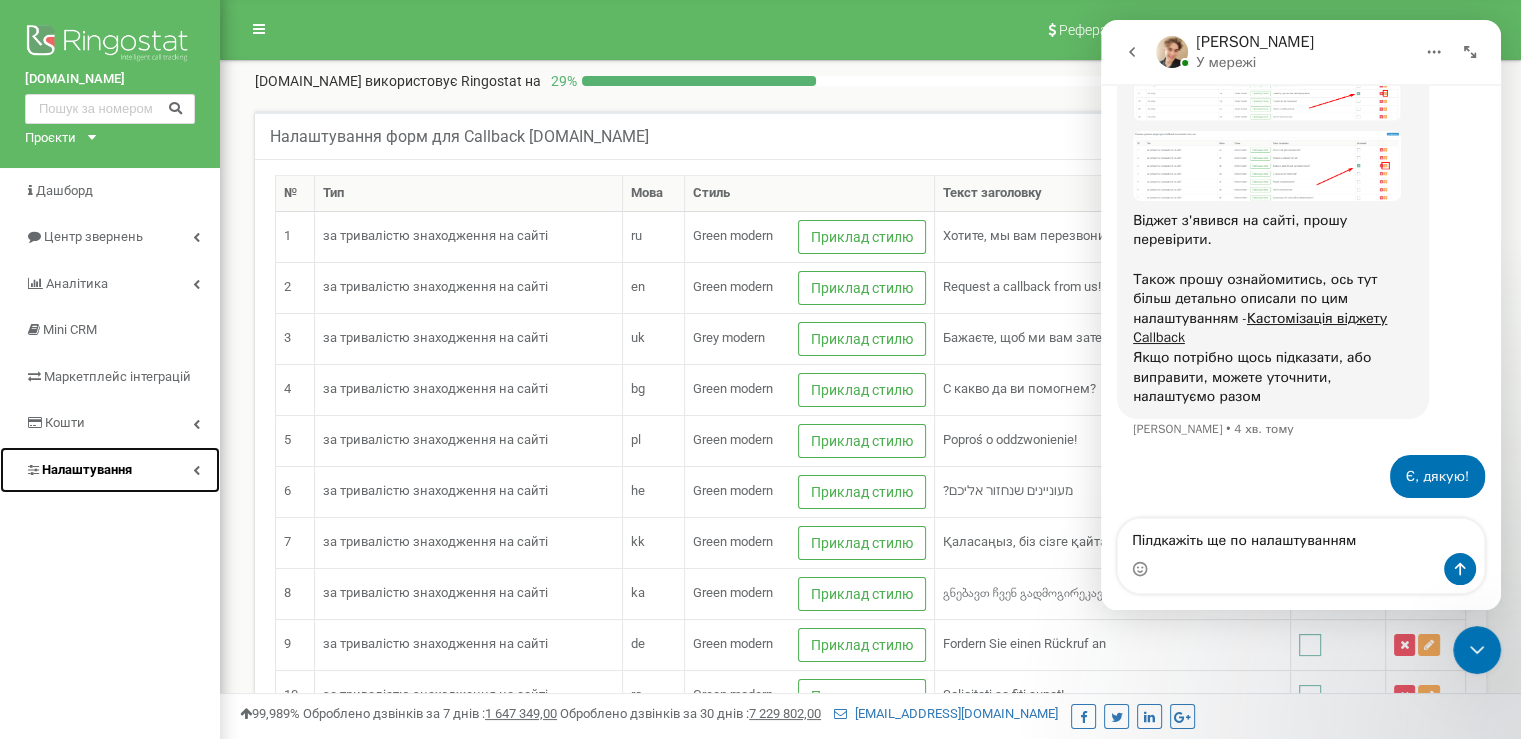 click on "Налаштування" at bounding box center [110, 470] 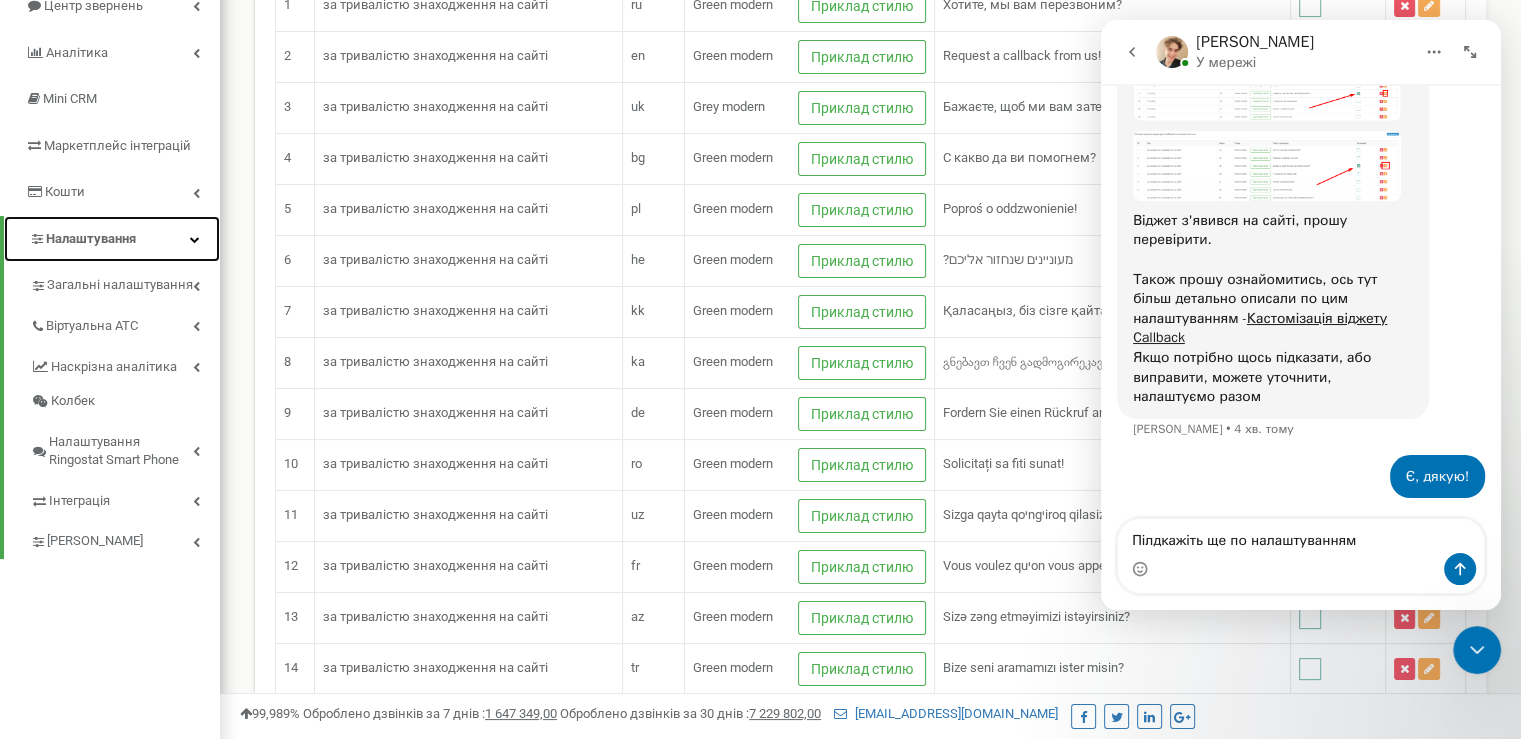scroll, scrollTop: 400, scrollLeft: 0, axis: vertical 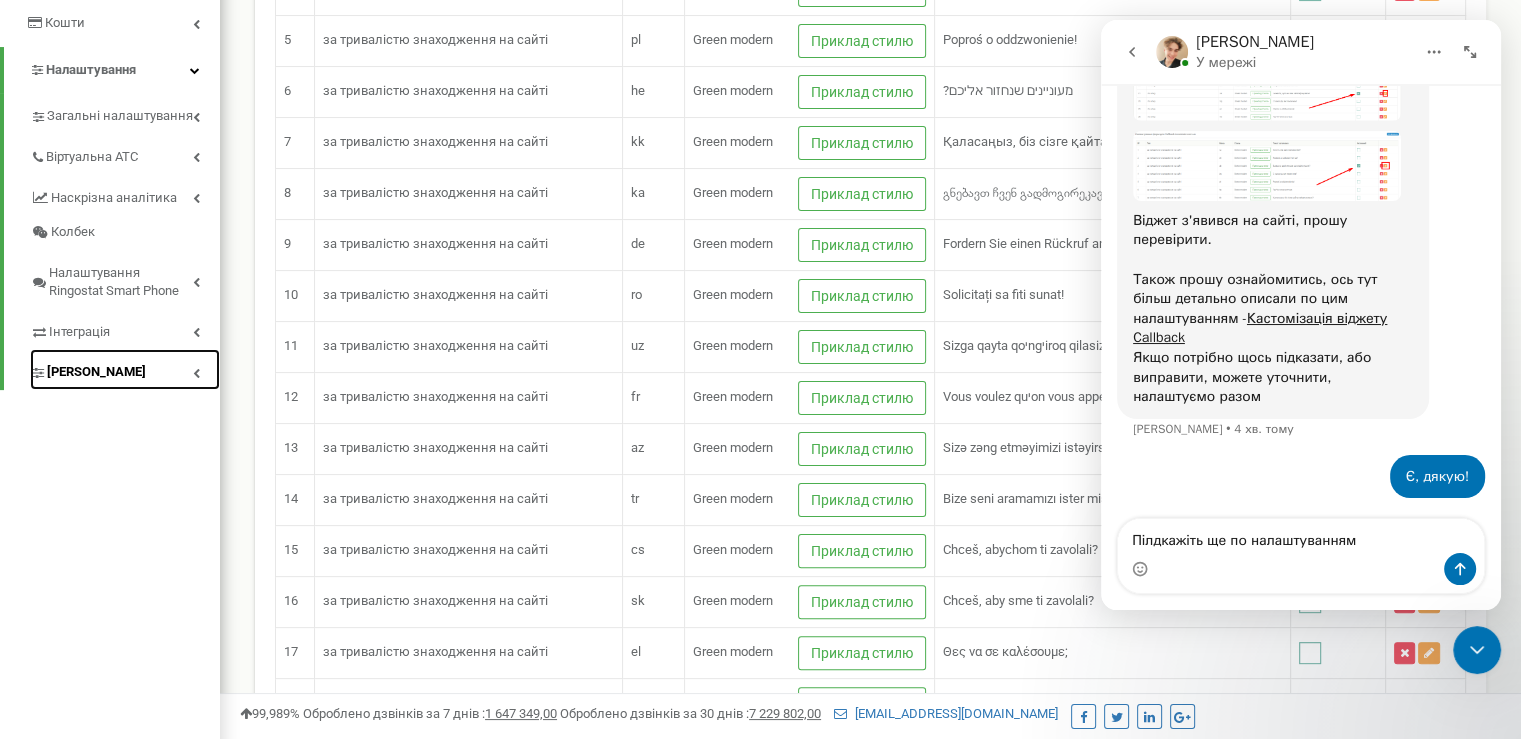 click on "[PERSON_NAME]" at bounding box center (125, 369) 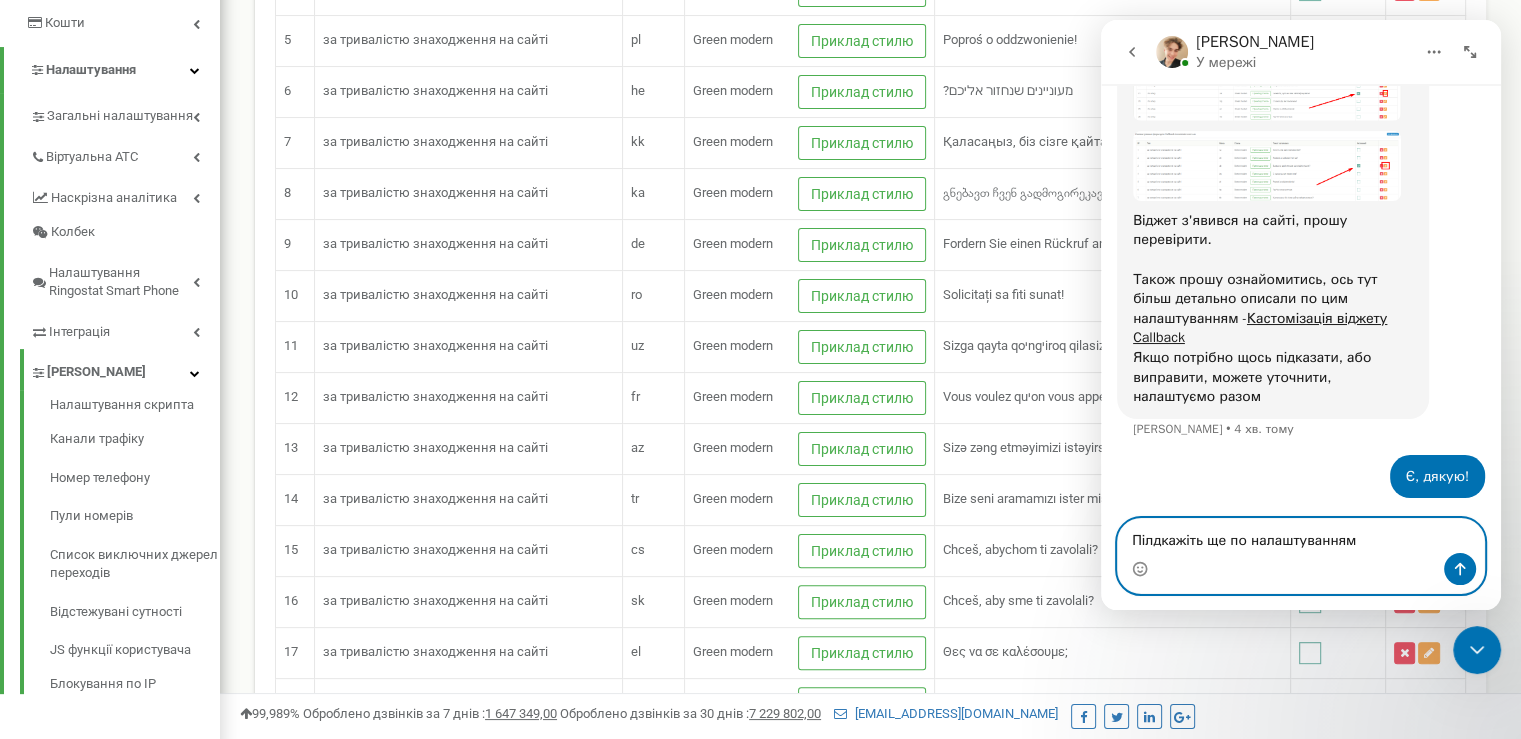 click on "Пілдкажіть ще по налаштуванням" at bounding box center (1301, 536) 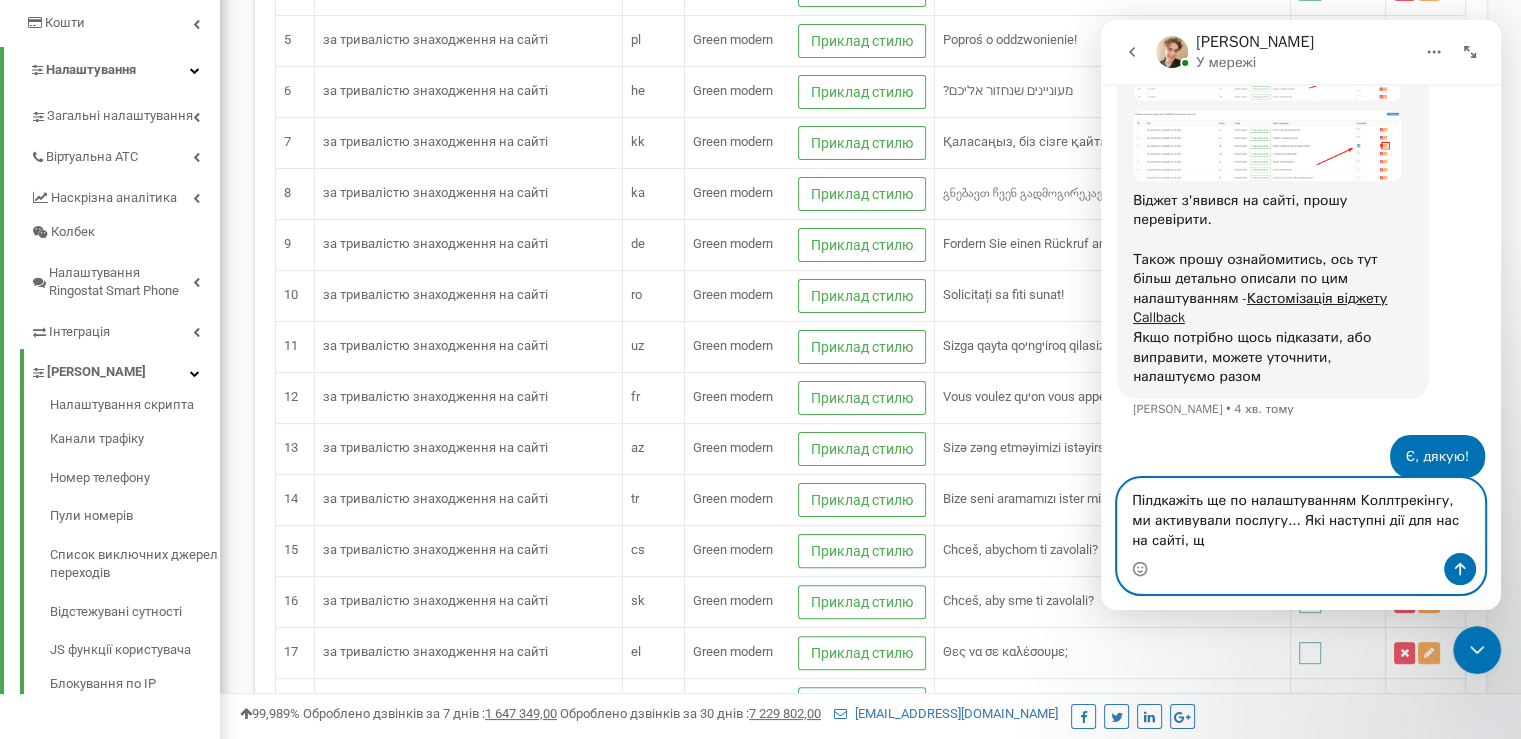 scroll, scrollTop: 1504, scrollLeft: 0, axis: vertical 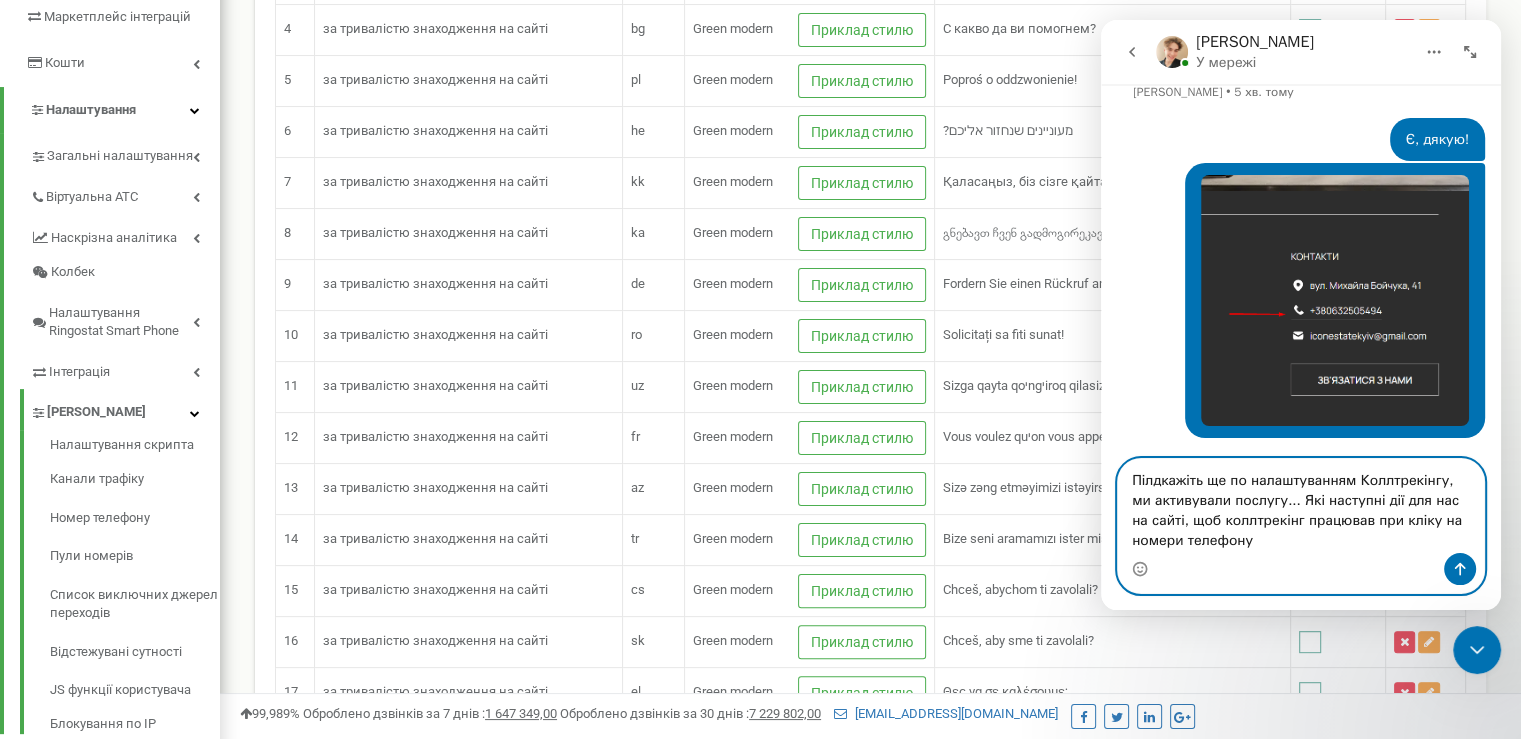 paste on "+380632505494" 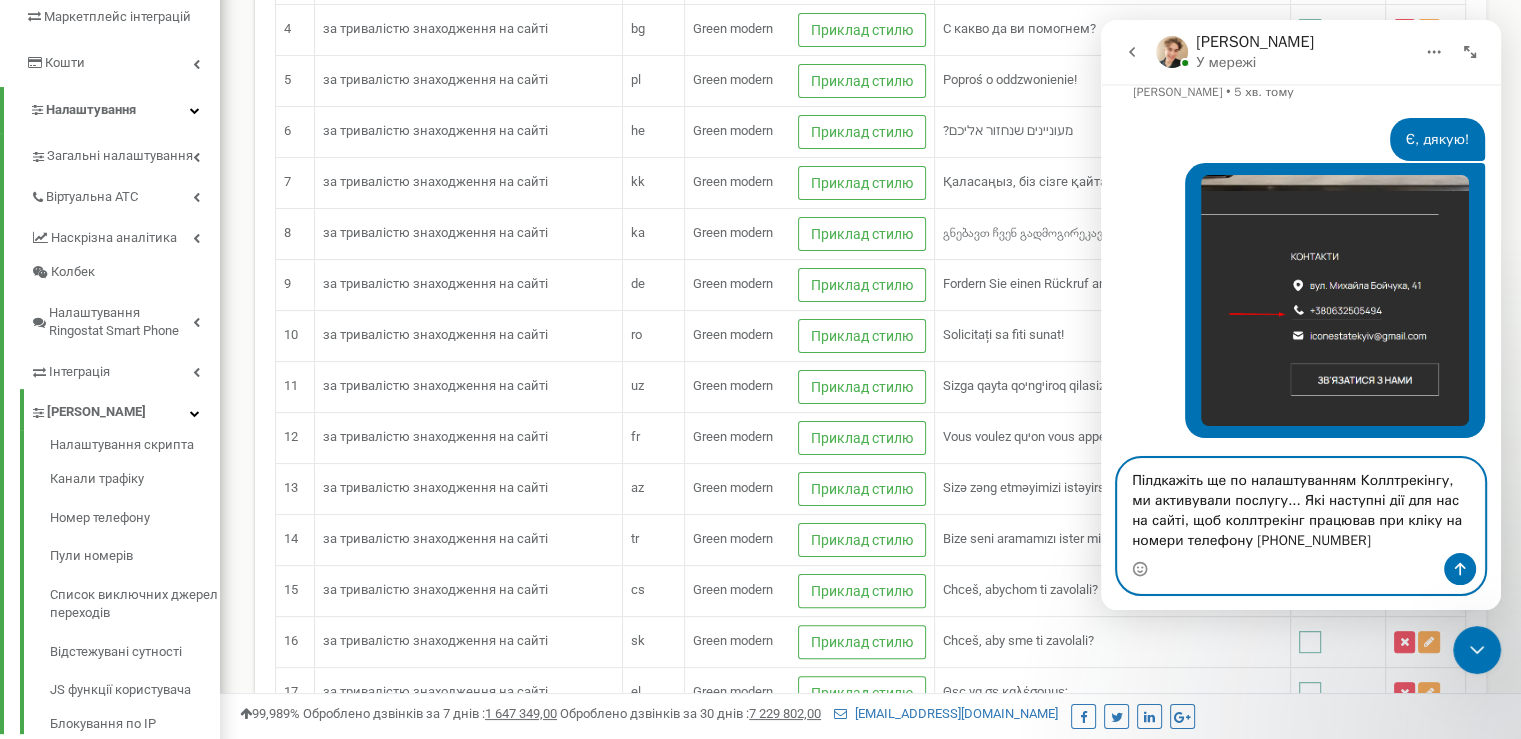 type on "Пілдкажіть ще по налаштуванням Коллтрекінгу, ми активували послугу... Які наступні дії для нас на сайті, щоб коллтрекінг працював при кліку на номери телефону [PHONE_NUMBER]" 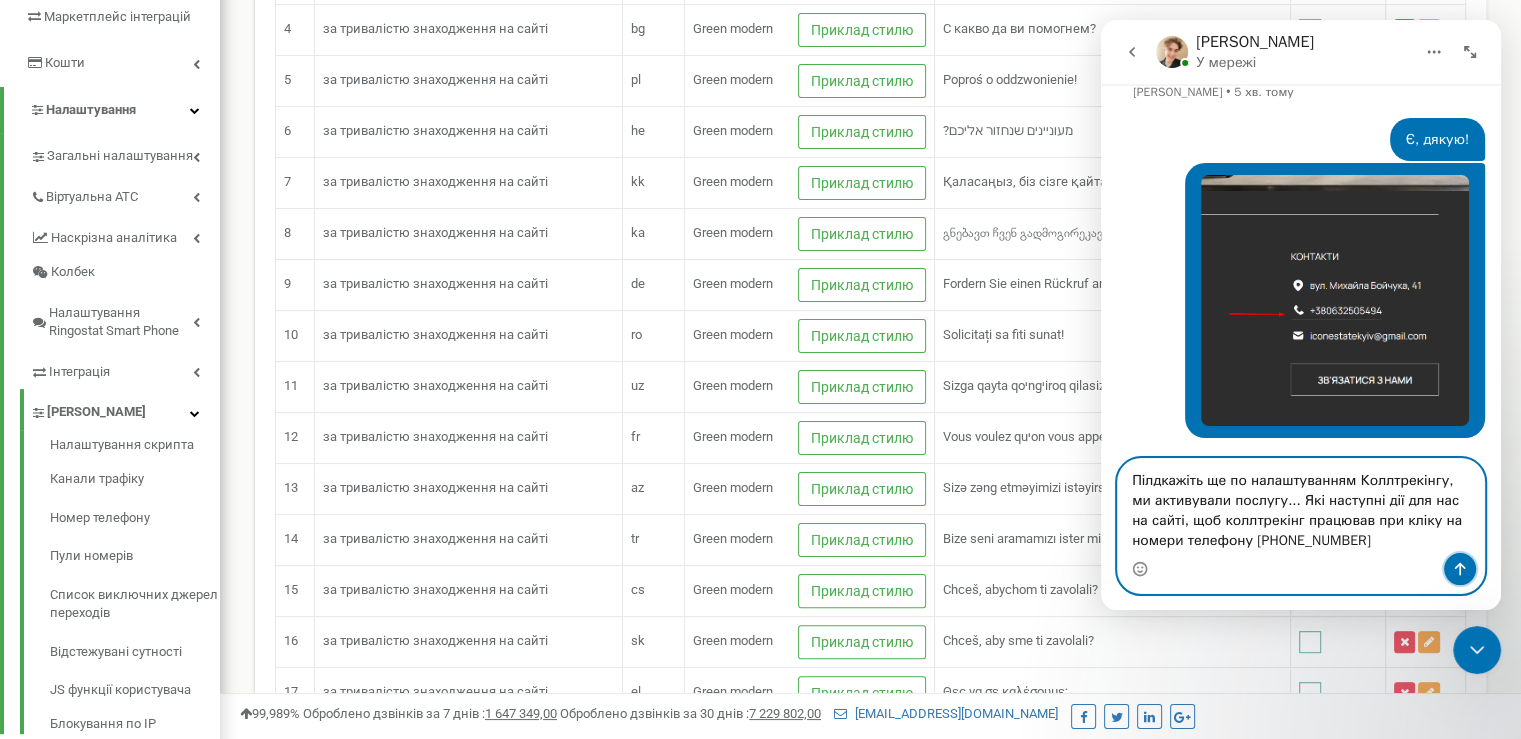 click at bounding box center (1460, 569) 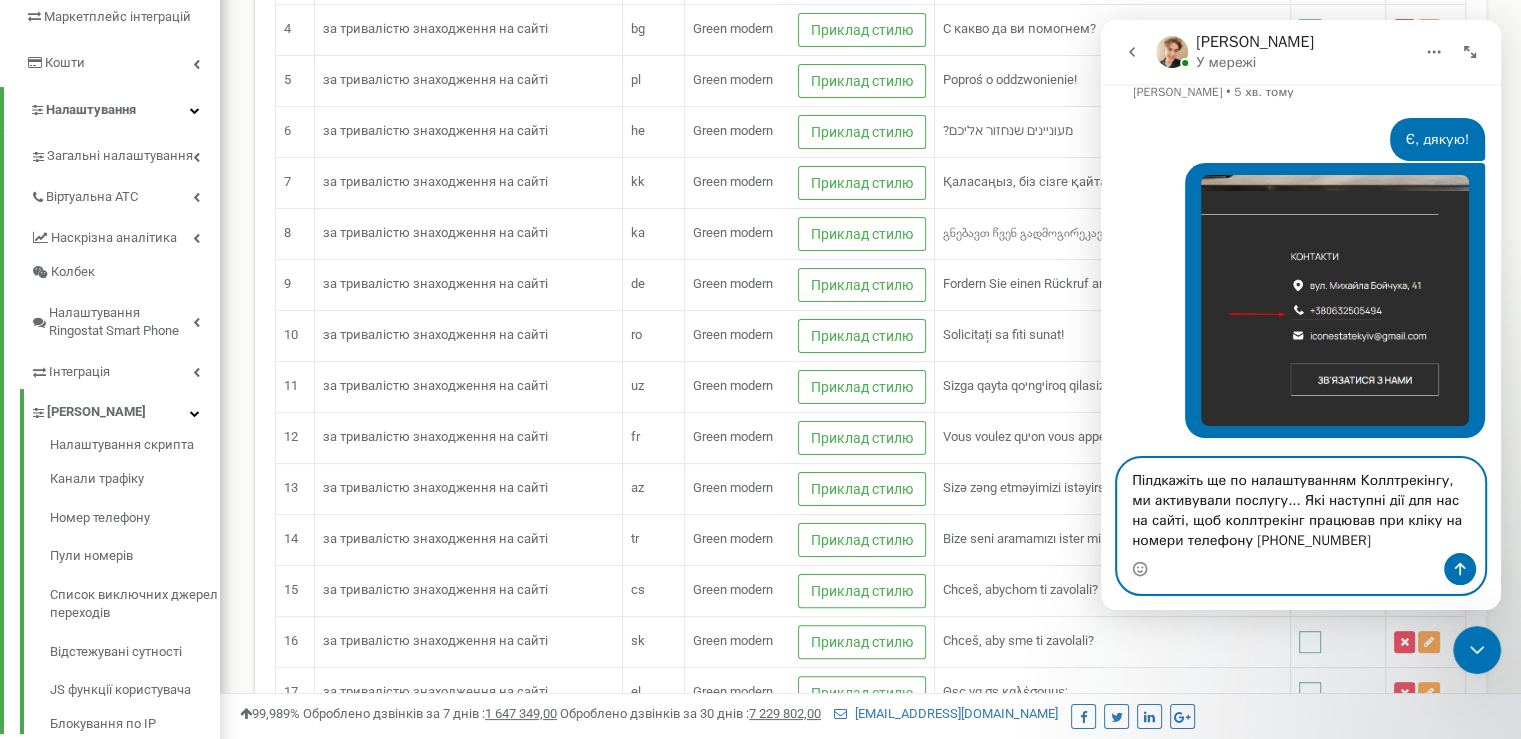 type 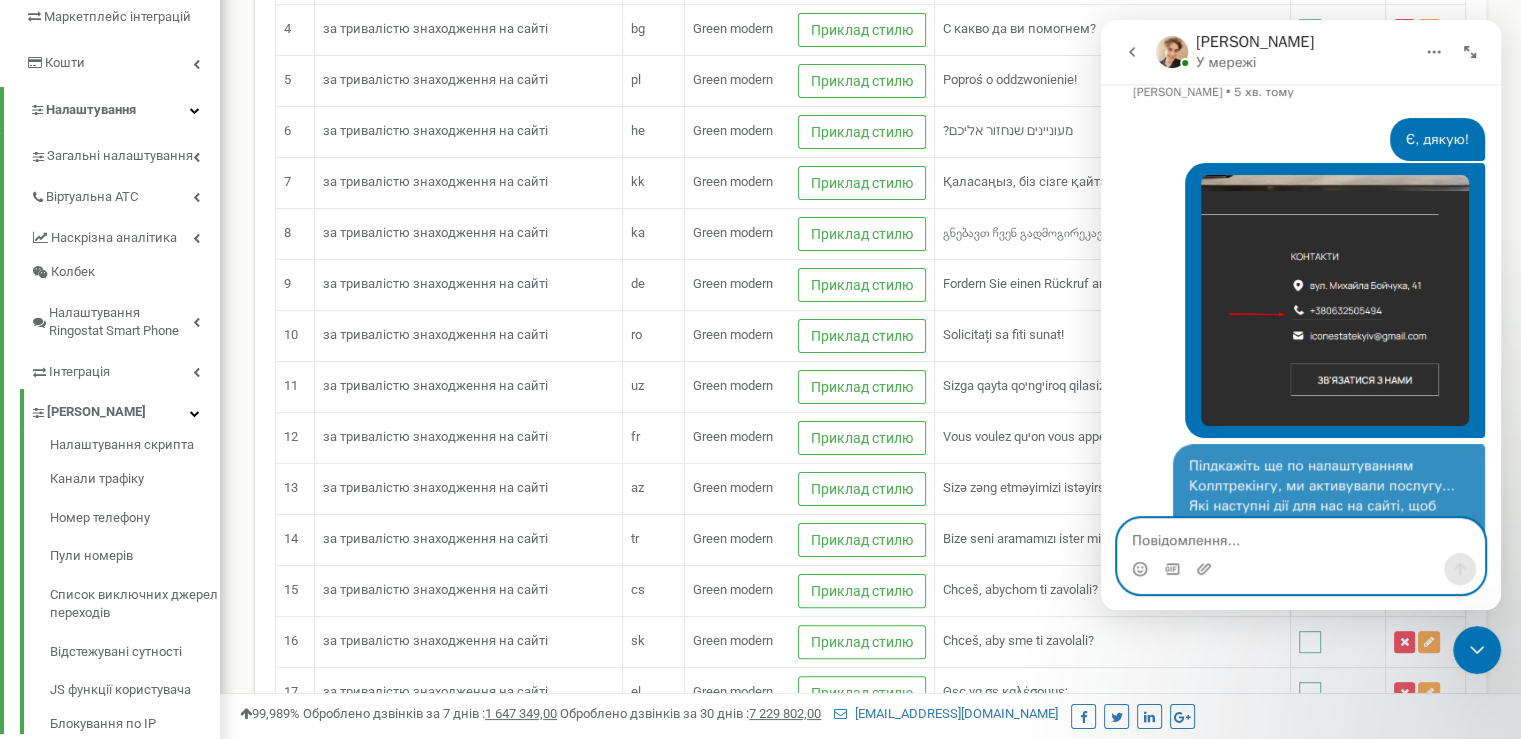 scroll, scrollTop: 1865, scrollLeft: 0, axis: vertical 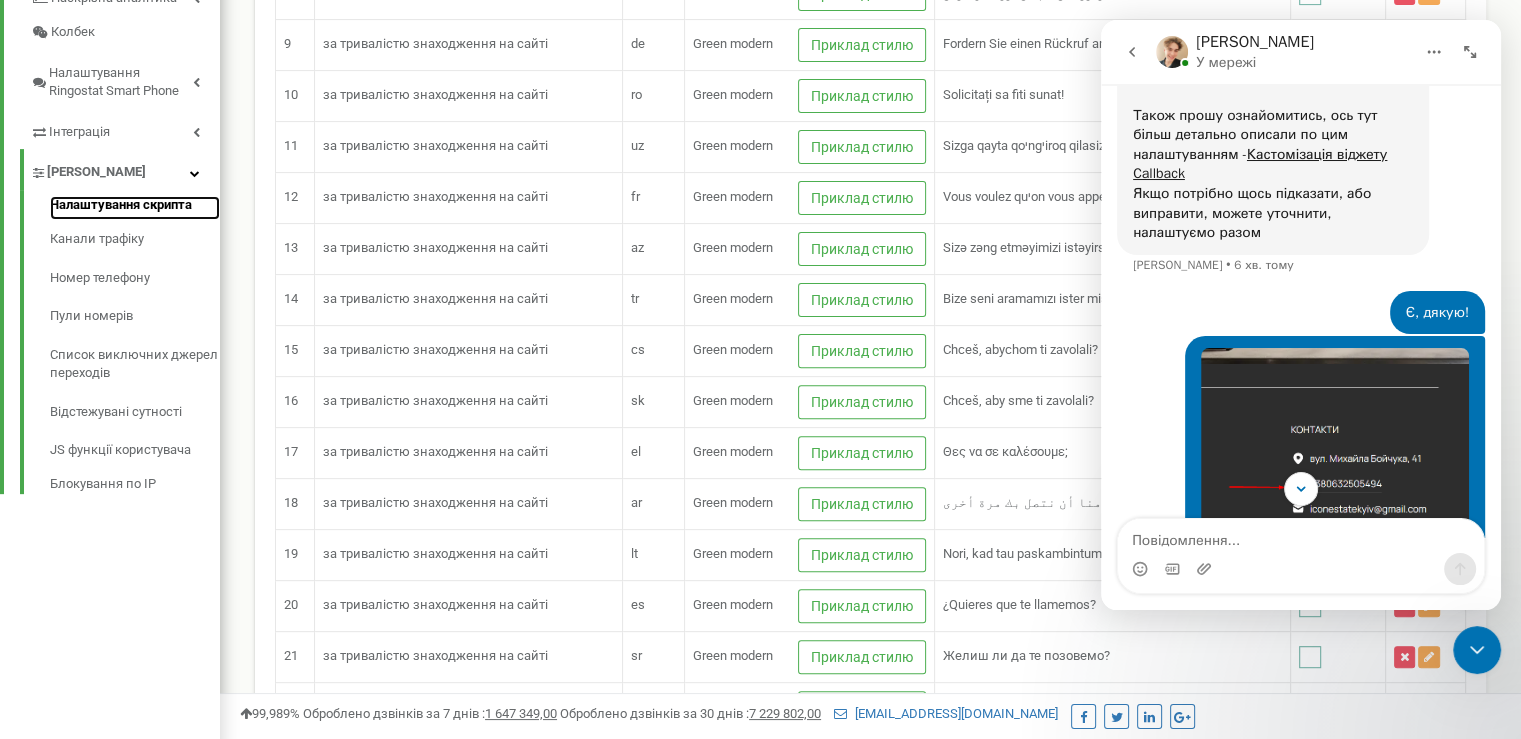 click on "Налаштування скрипта" at bounding box center [135, 208] 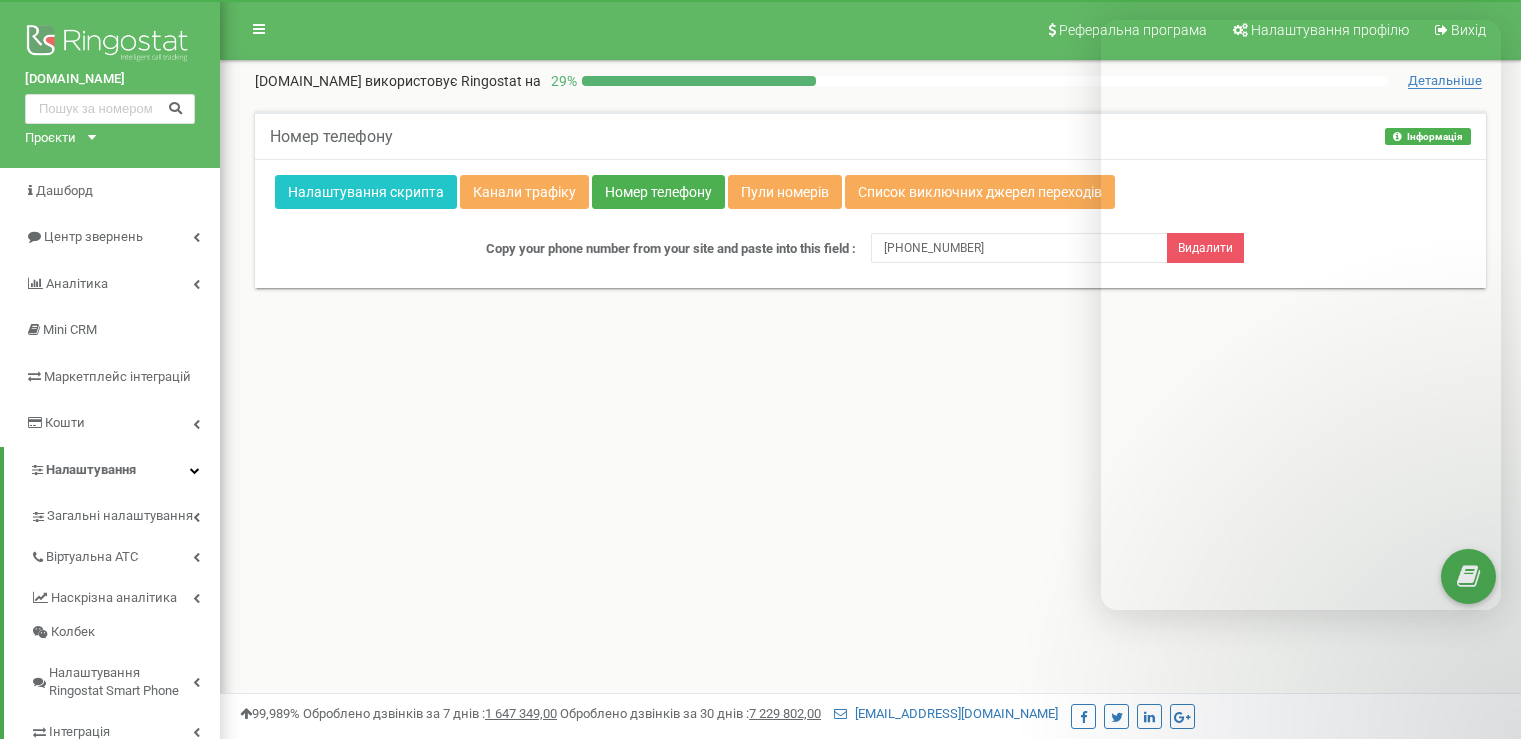 scroll, scrollTop: 0, scrollLeft: 0, axis: both 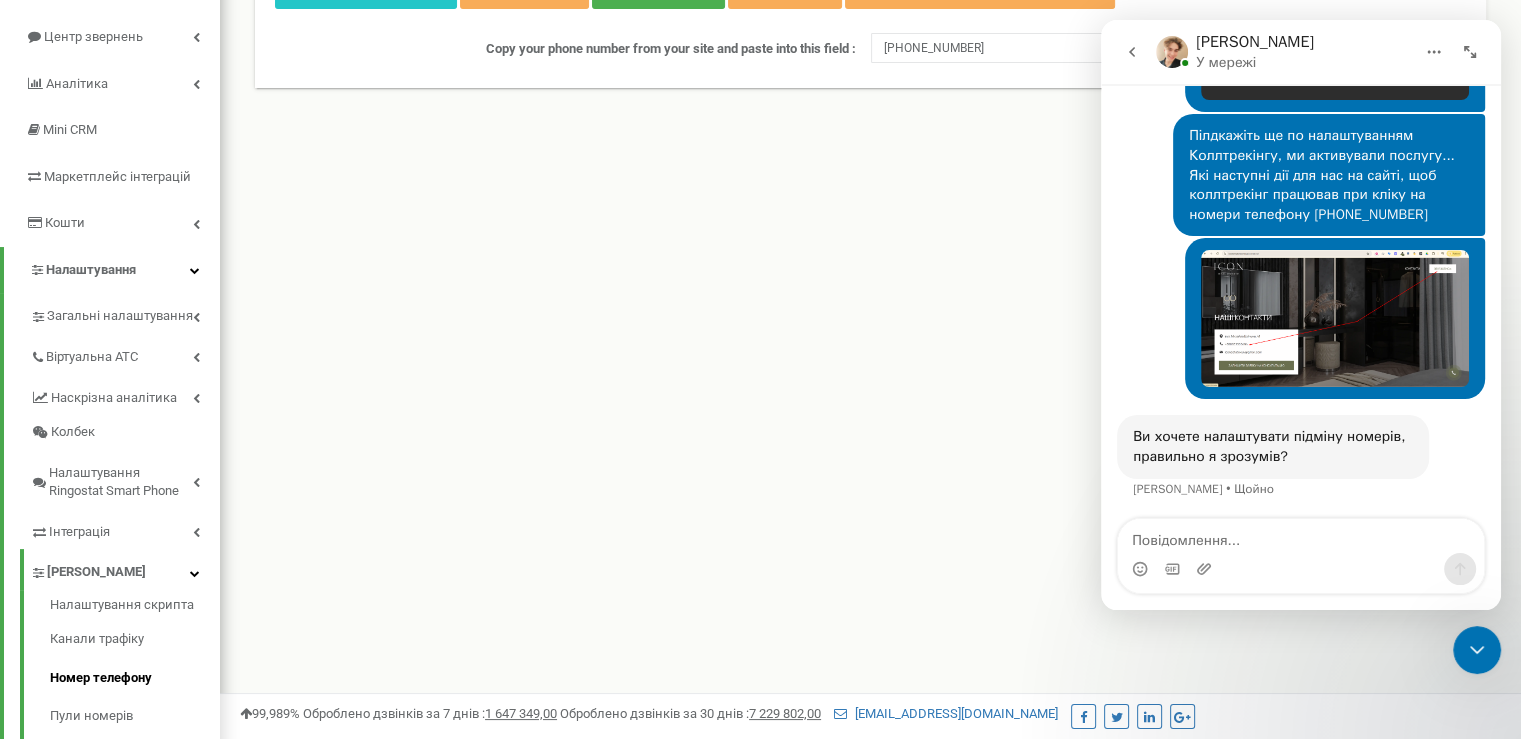 click at bounding box center (1301, 536) 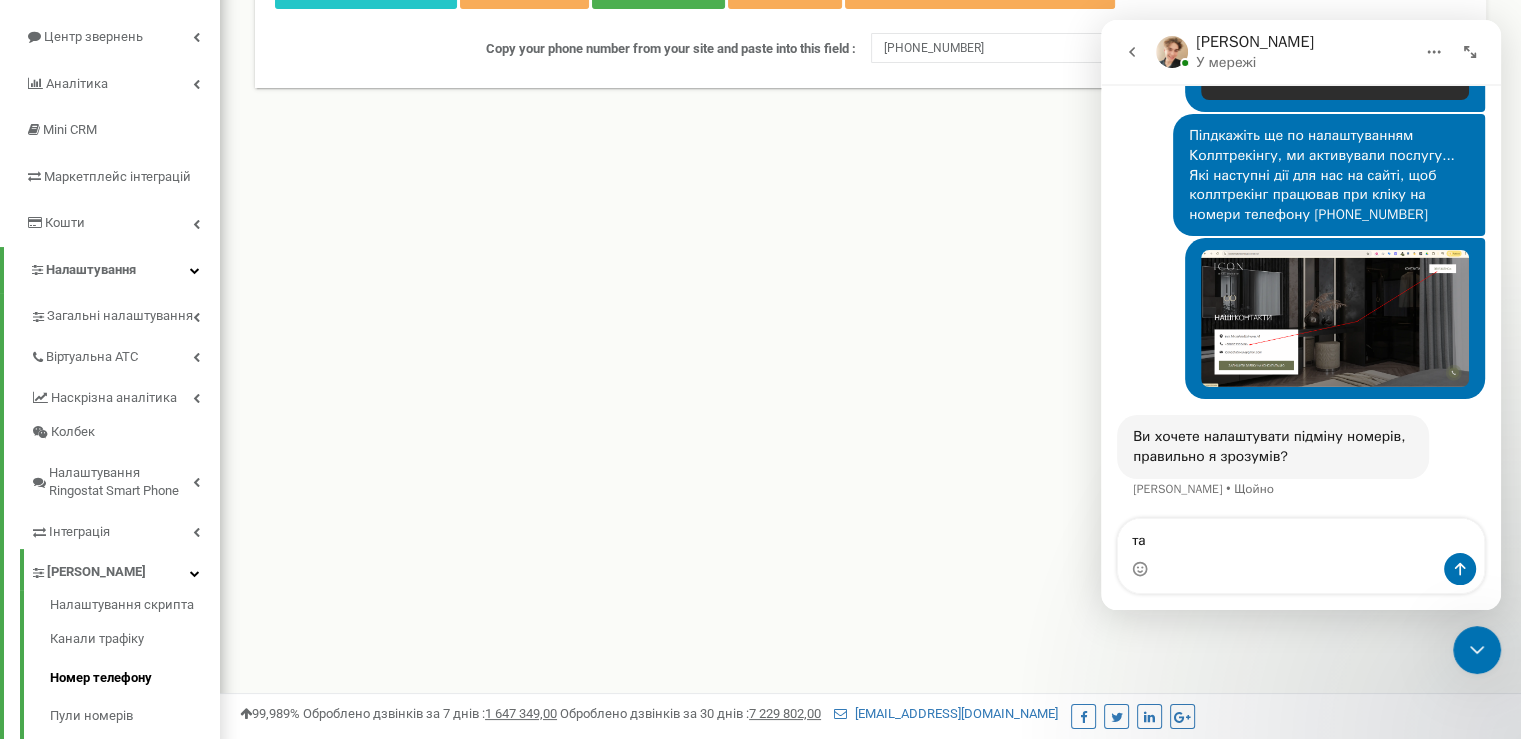 type on "так" 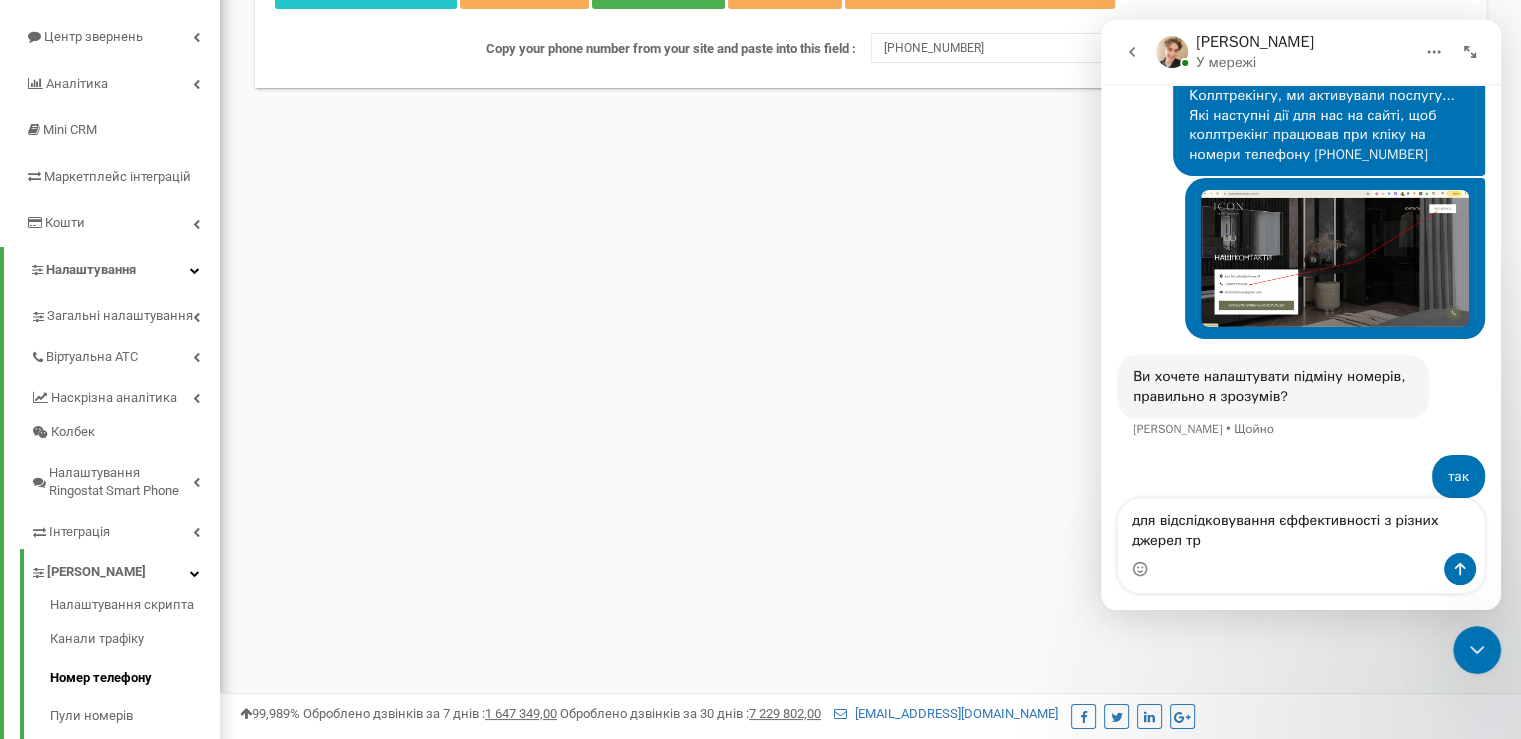 scroll, scrollTop: 2187, scrollLeft: 0, axis: vertical 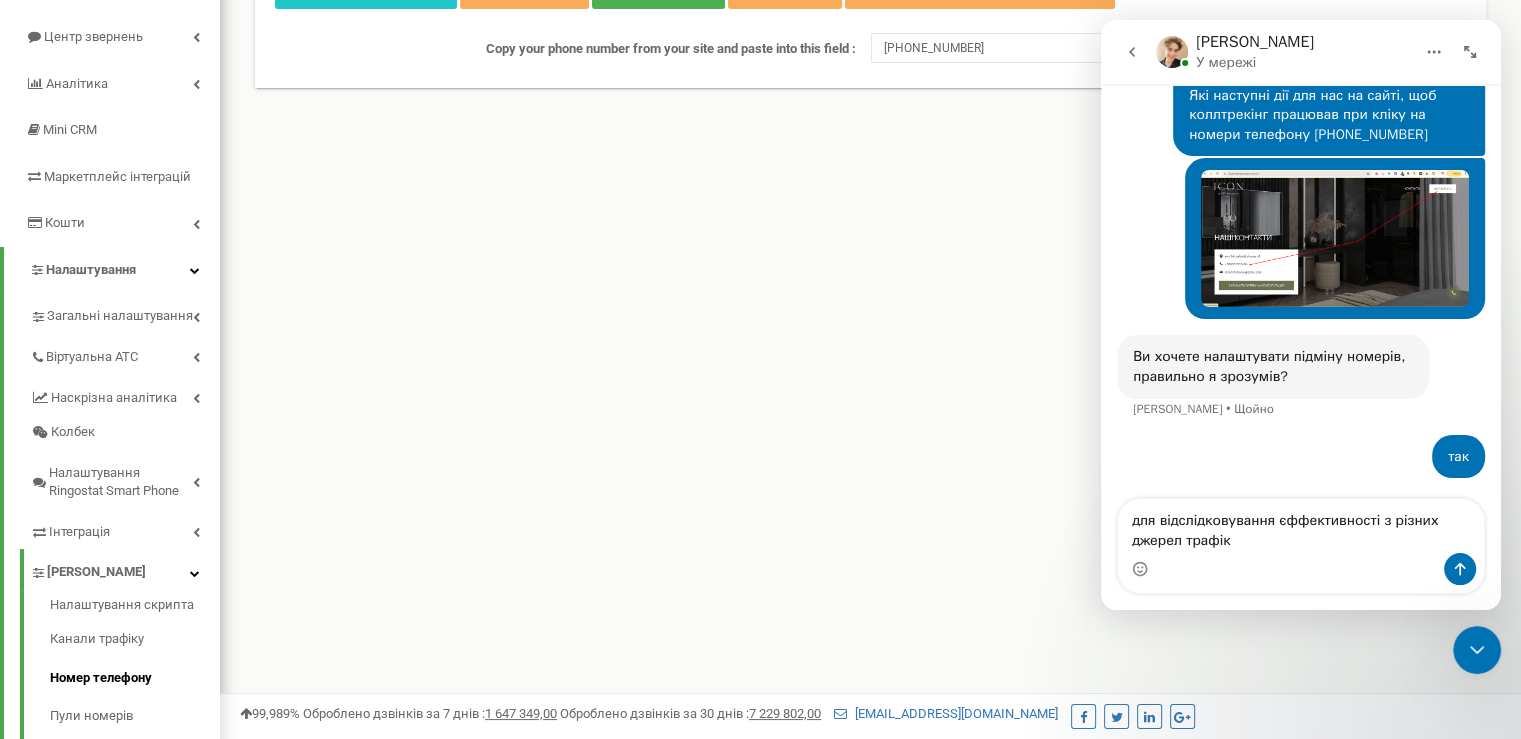 type on "для відслідковування єффективності з різних джерел трафіку" 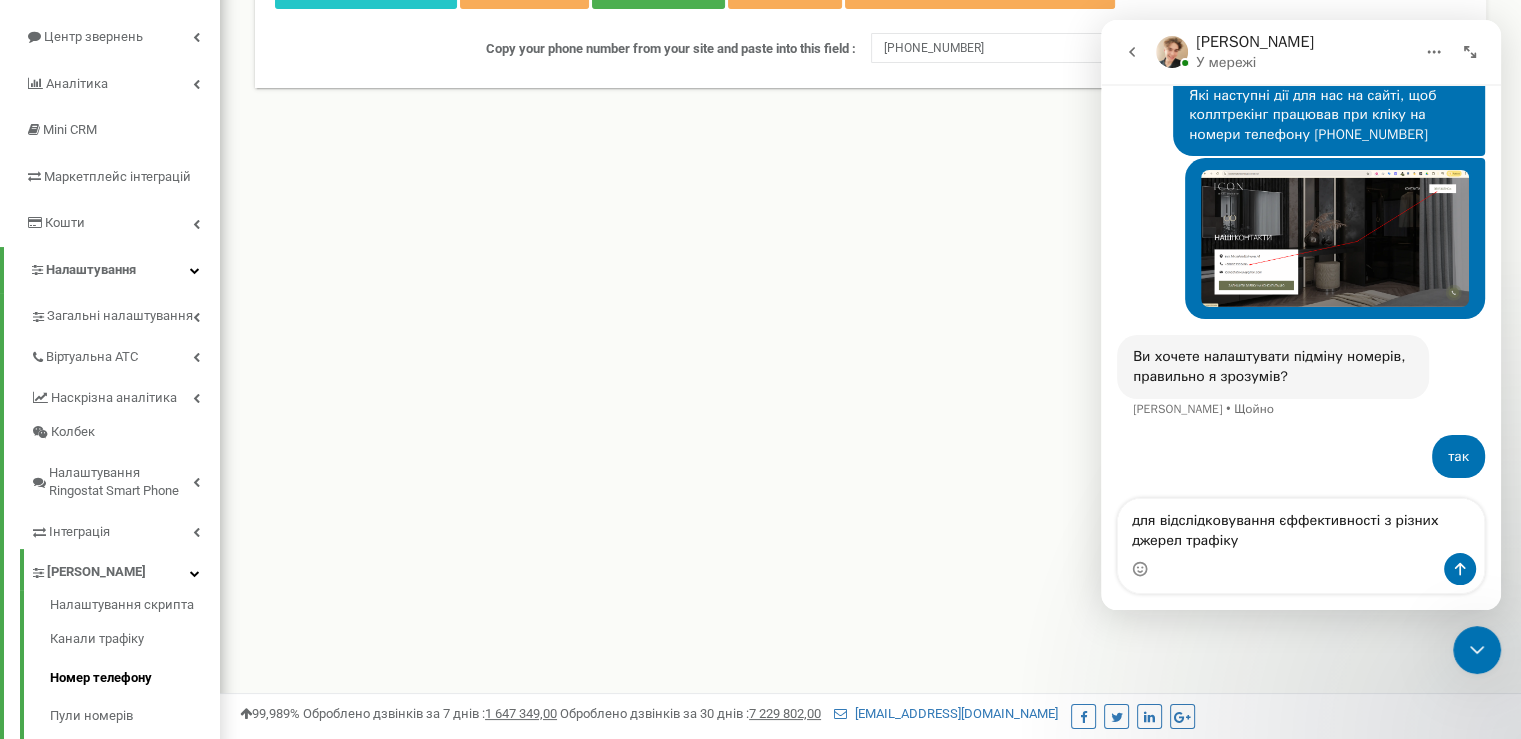 type 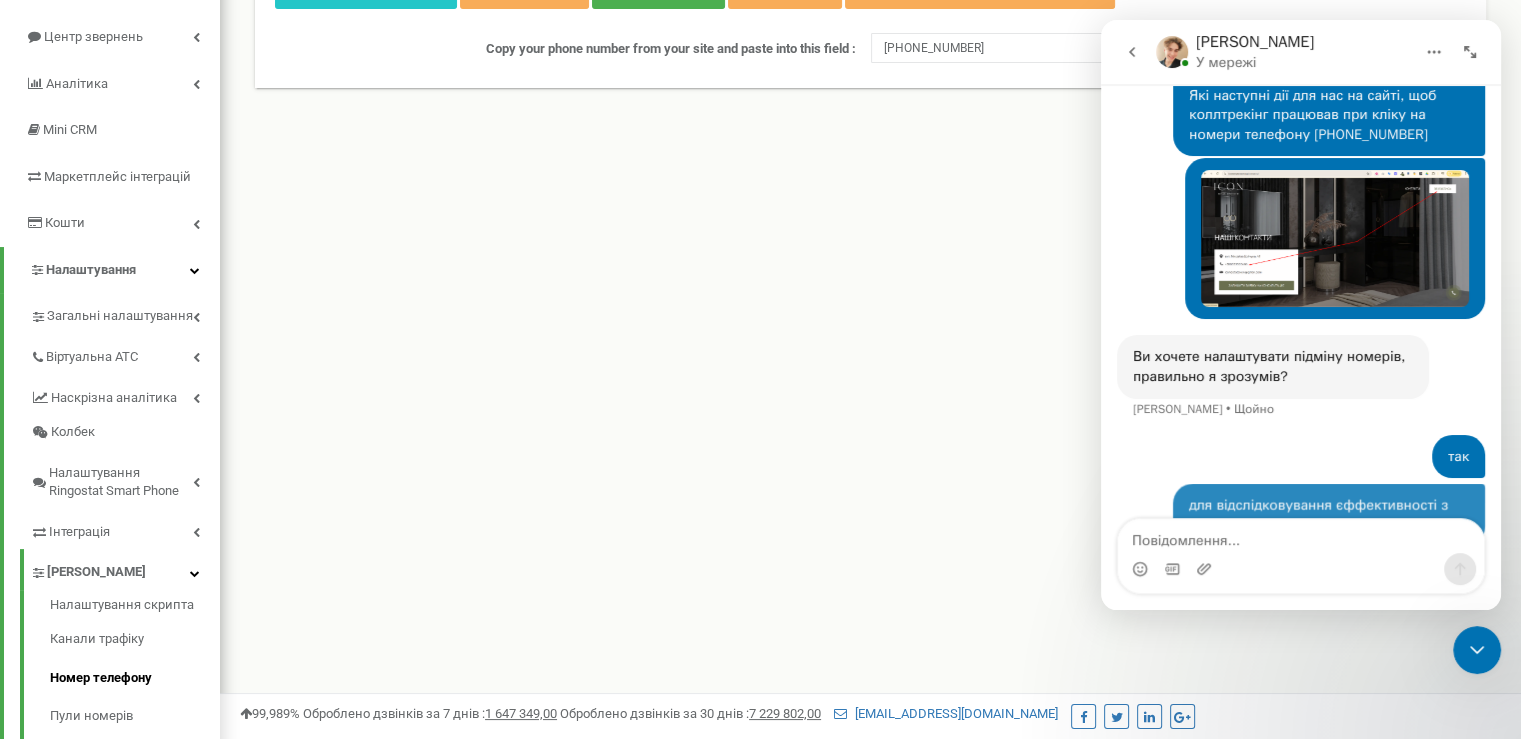 scroll, scrollTop: 2232, scrollLeft: 0, axis: vertical 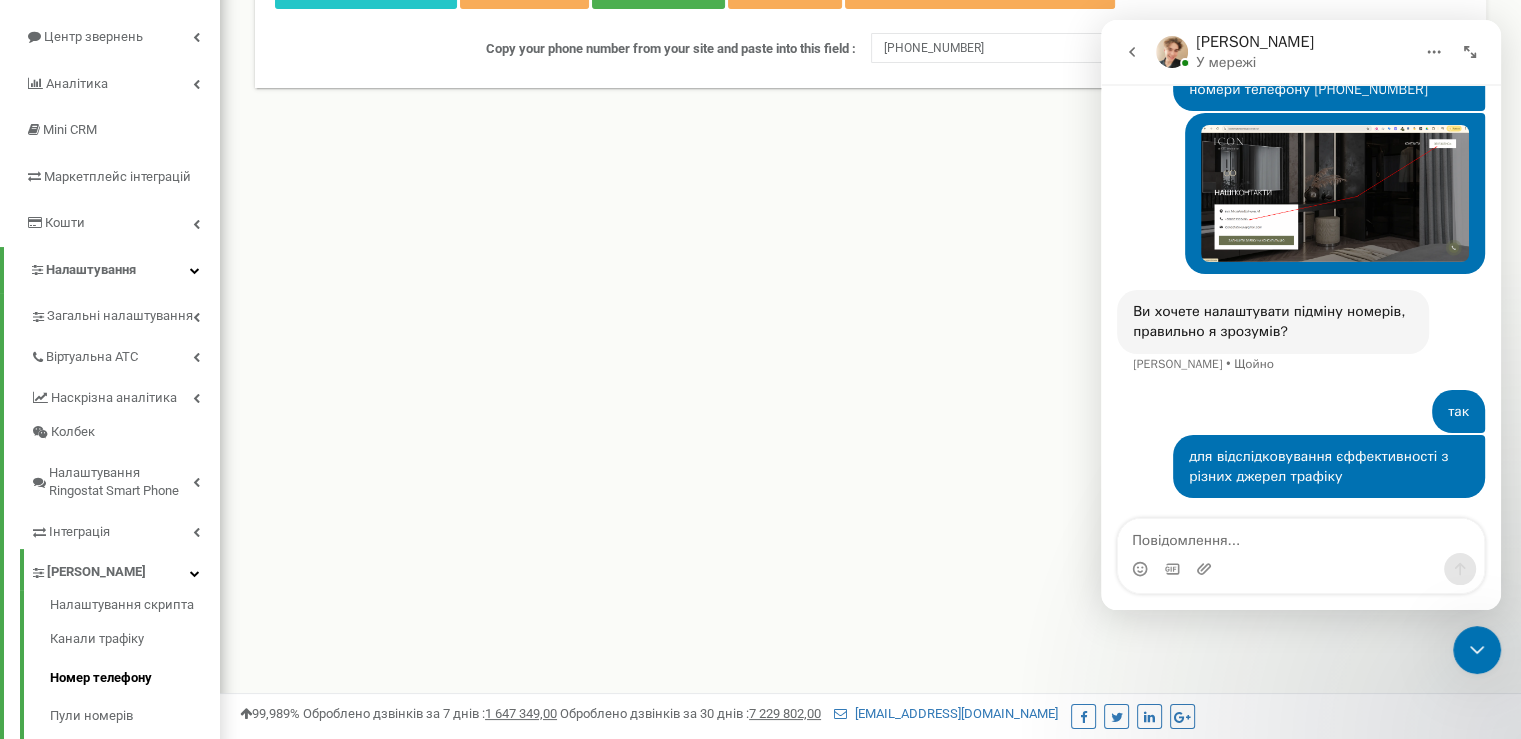 click on "Реферальна програма
Налаштування профілю
Вихід
iconestate.com.ua   використовує Ringostat на  29 % Детальніше
Номер телефону
Інформація
Інформація
Застосувати налаштування
Налаштування скрипта Пули номерів" at bounding box center [870, 400] 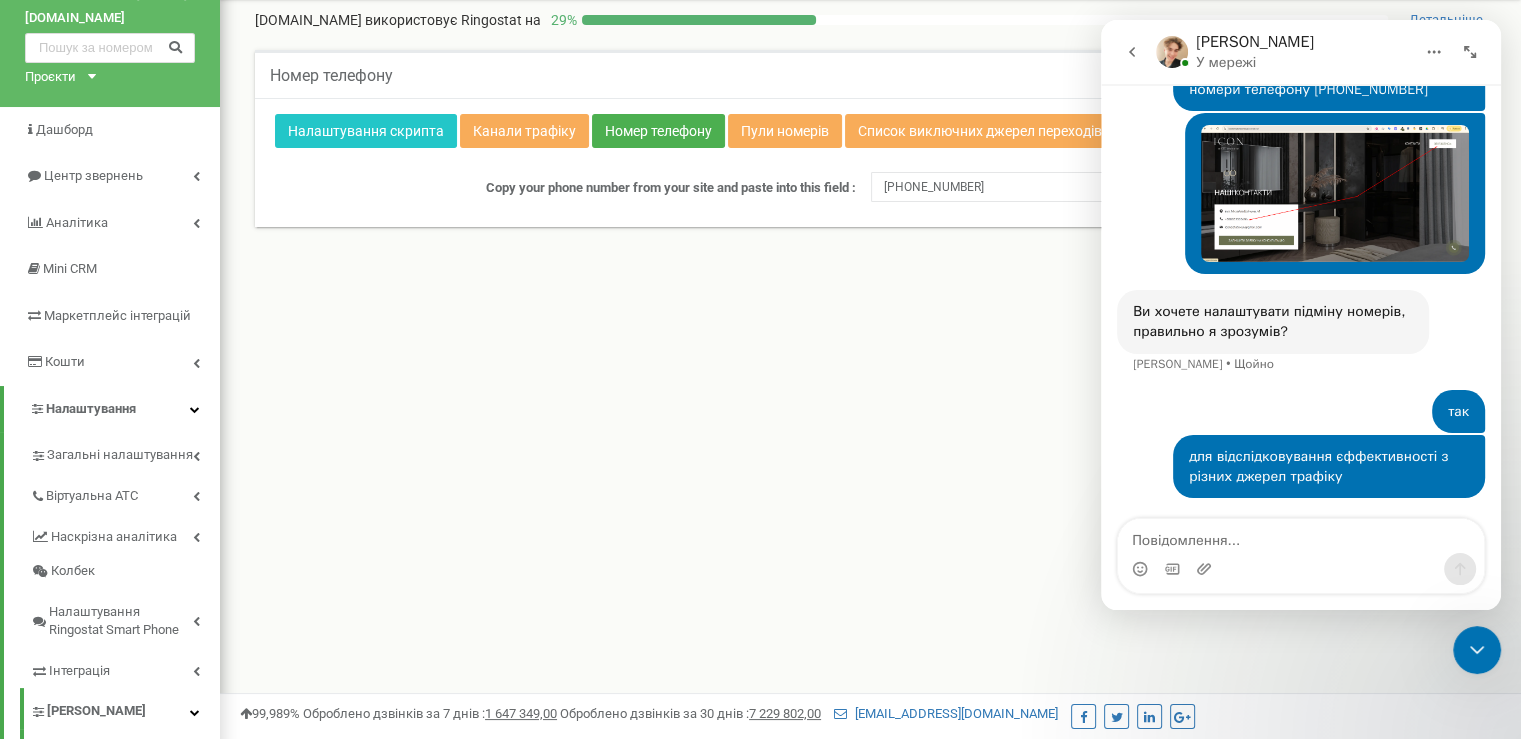 scroll, scrollTop: 0, scrollLeft: 0, axis: both 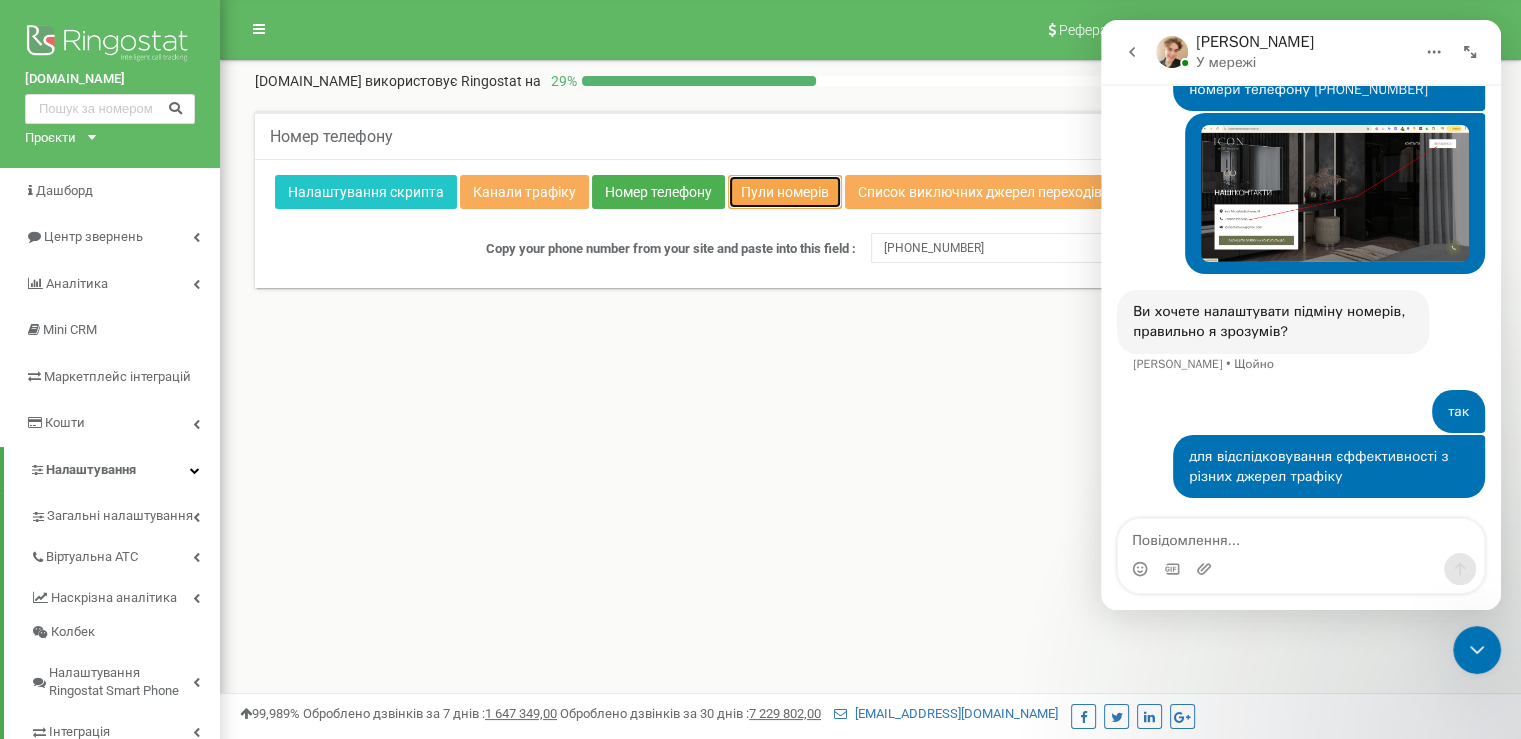click on "Пули номерів" at bounding box center (785, 192) 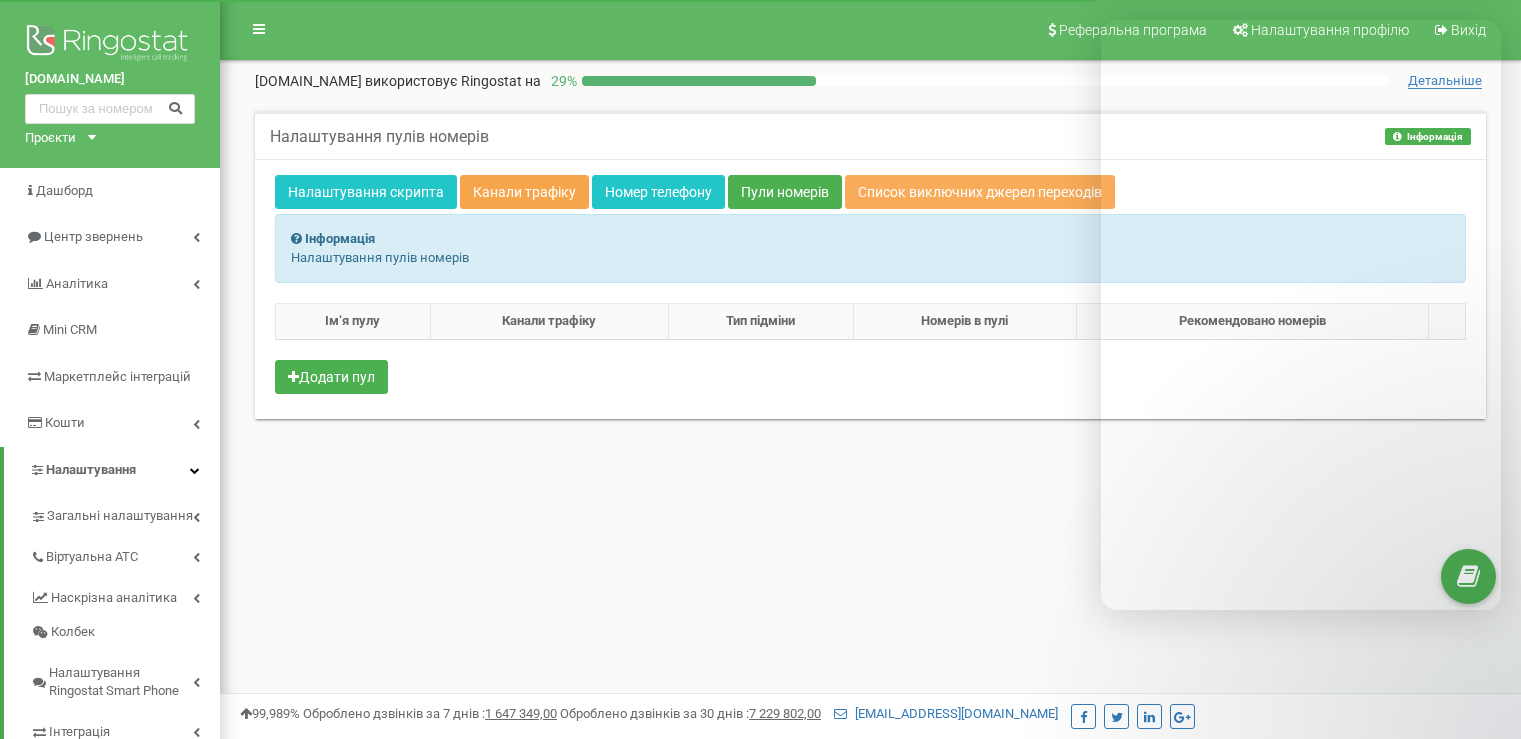 scroll, scrollTop: 0, scrollLeft: 0, axis: both 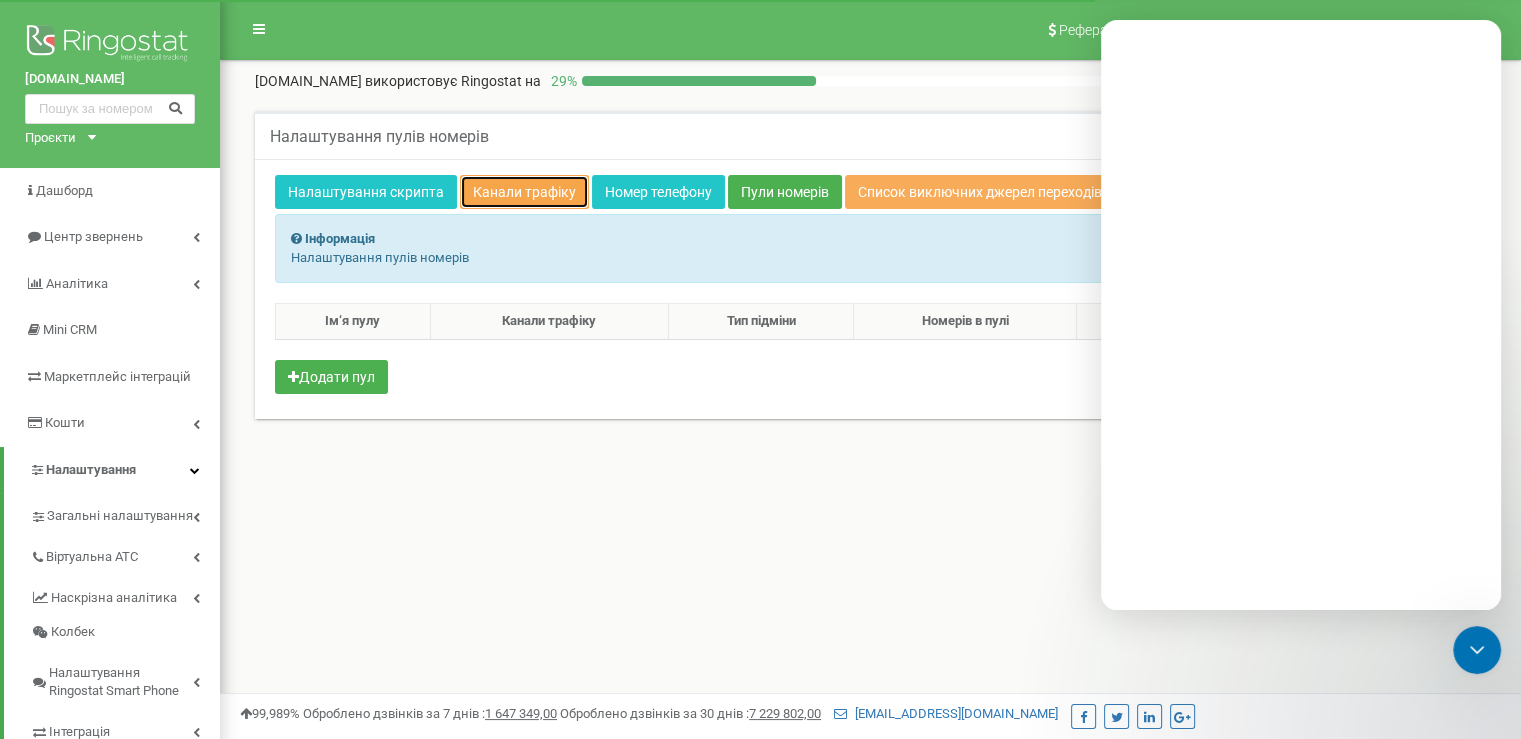 click on "Канали трафіку" at bounding box center (524, 192) 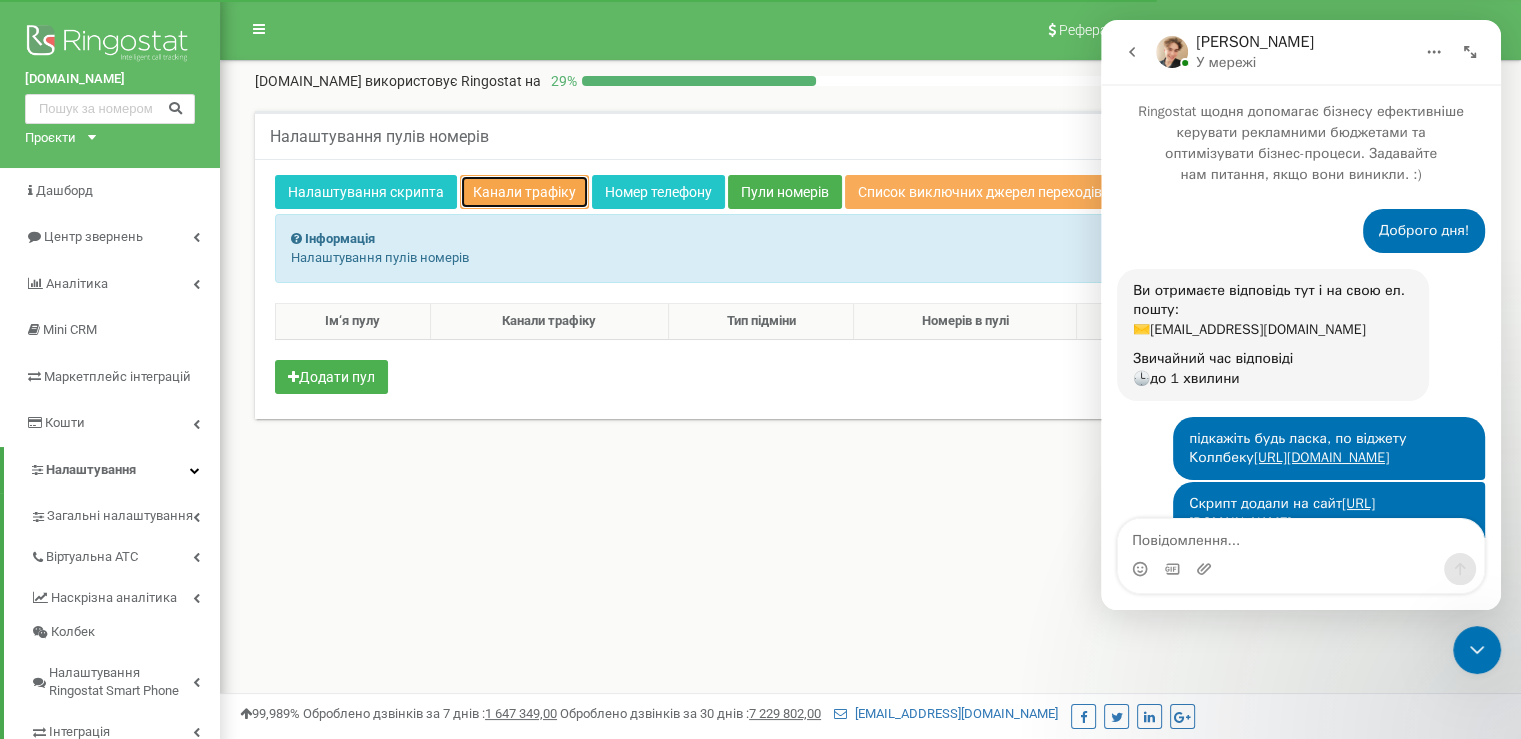 scroll, scrollTop: 0, scrollLeft: 0, axis: both 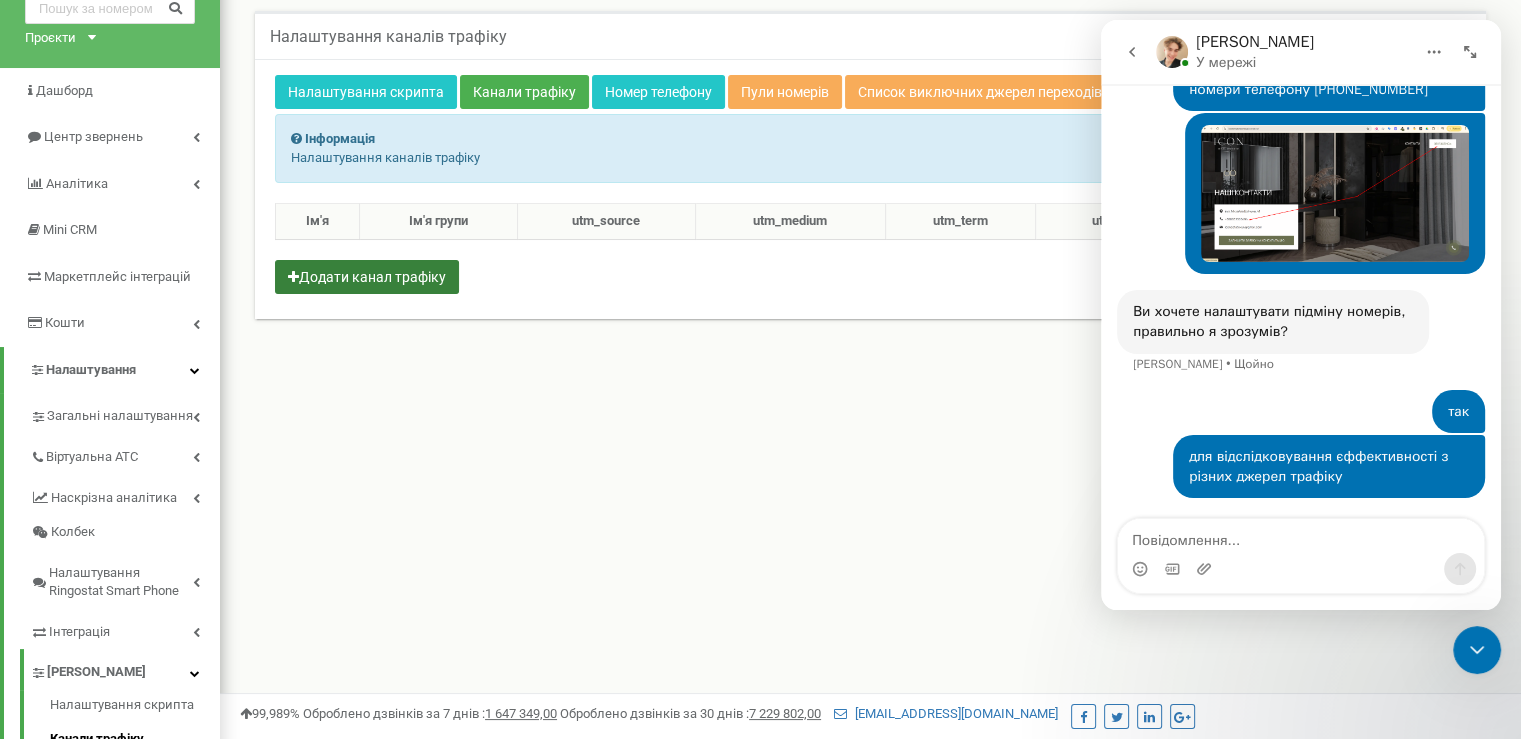 click on "Додати канал трафіку" at bounding box center (367, 277) 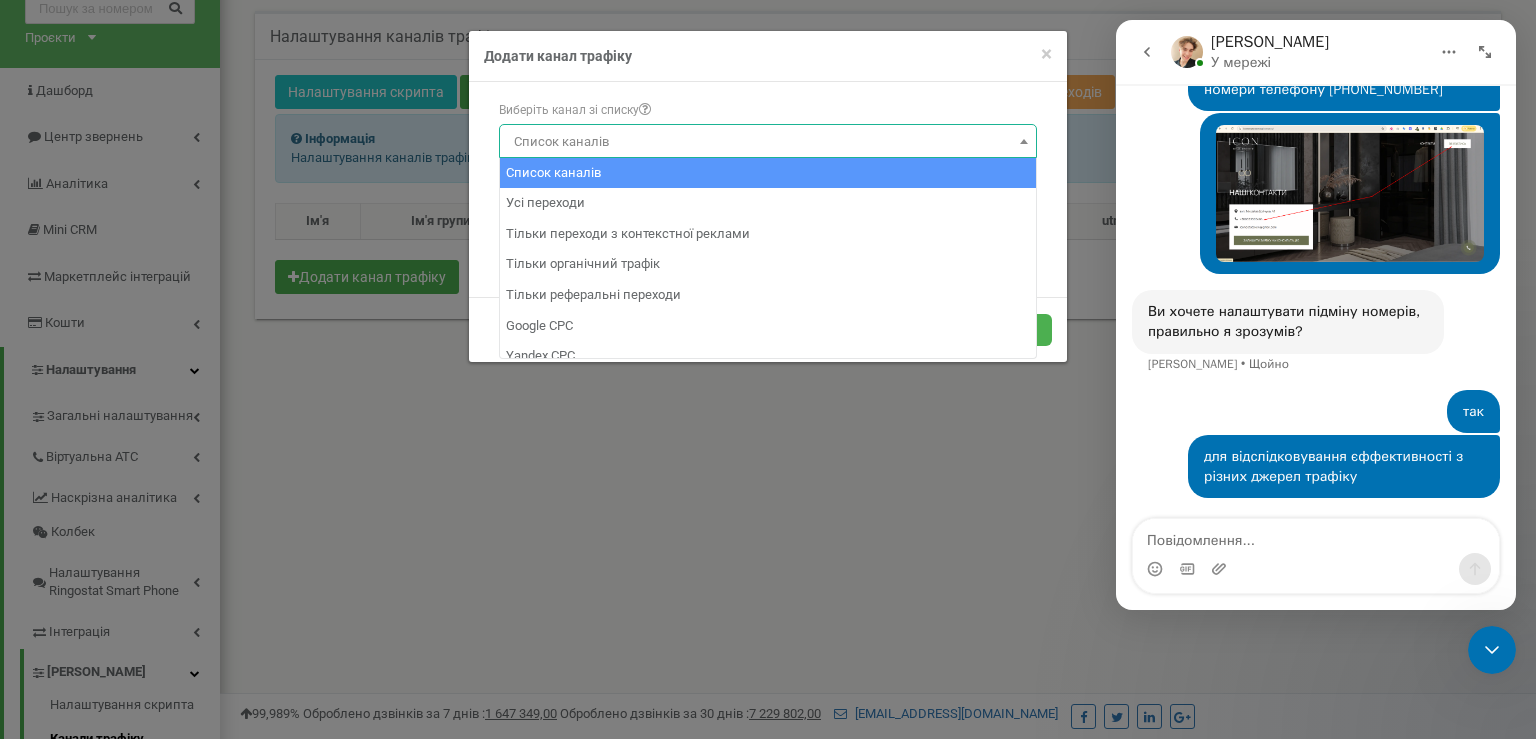 click on "Список каналів" at bounding box center [768, 142] 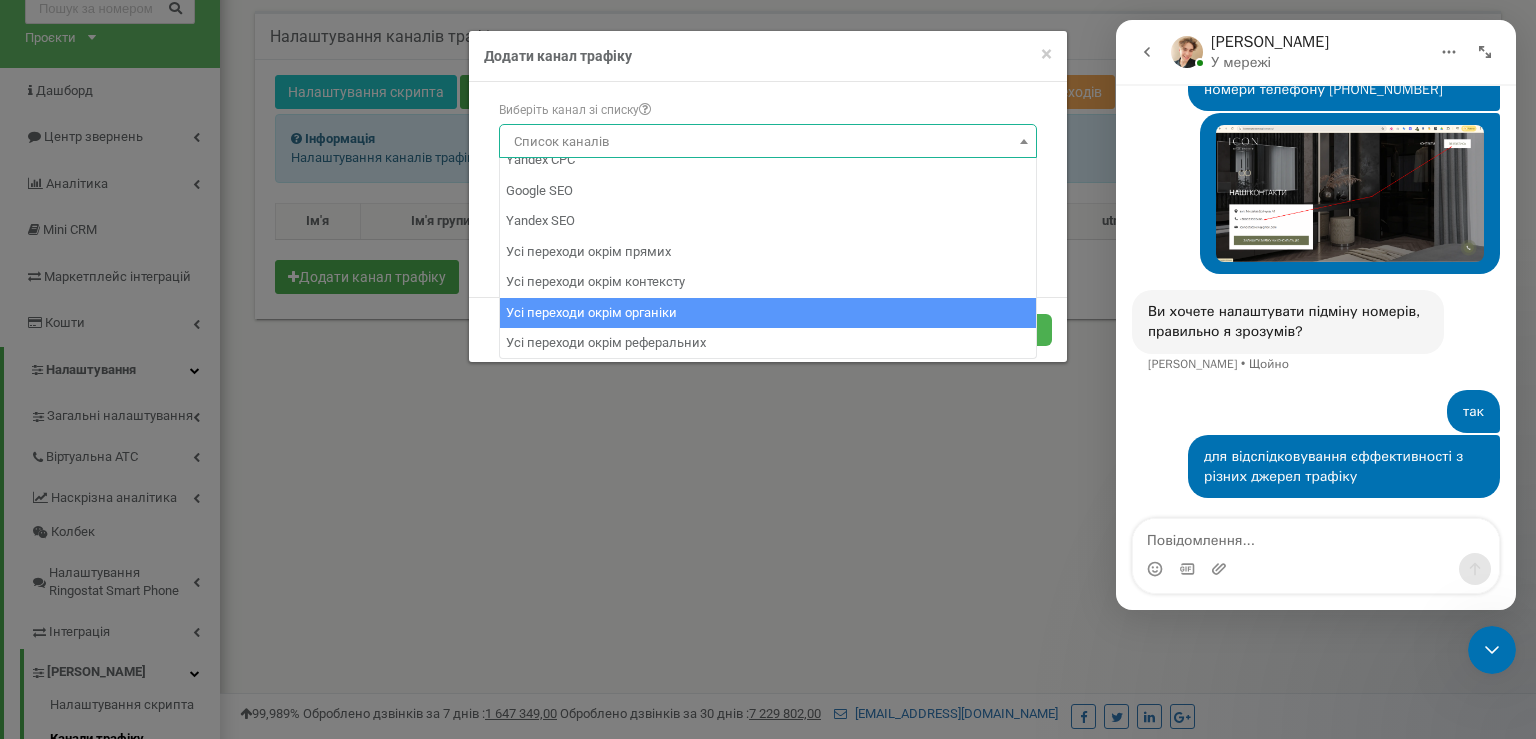 scroll, scrollTop: 0, scrollLeft: 0, axis: both 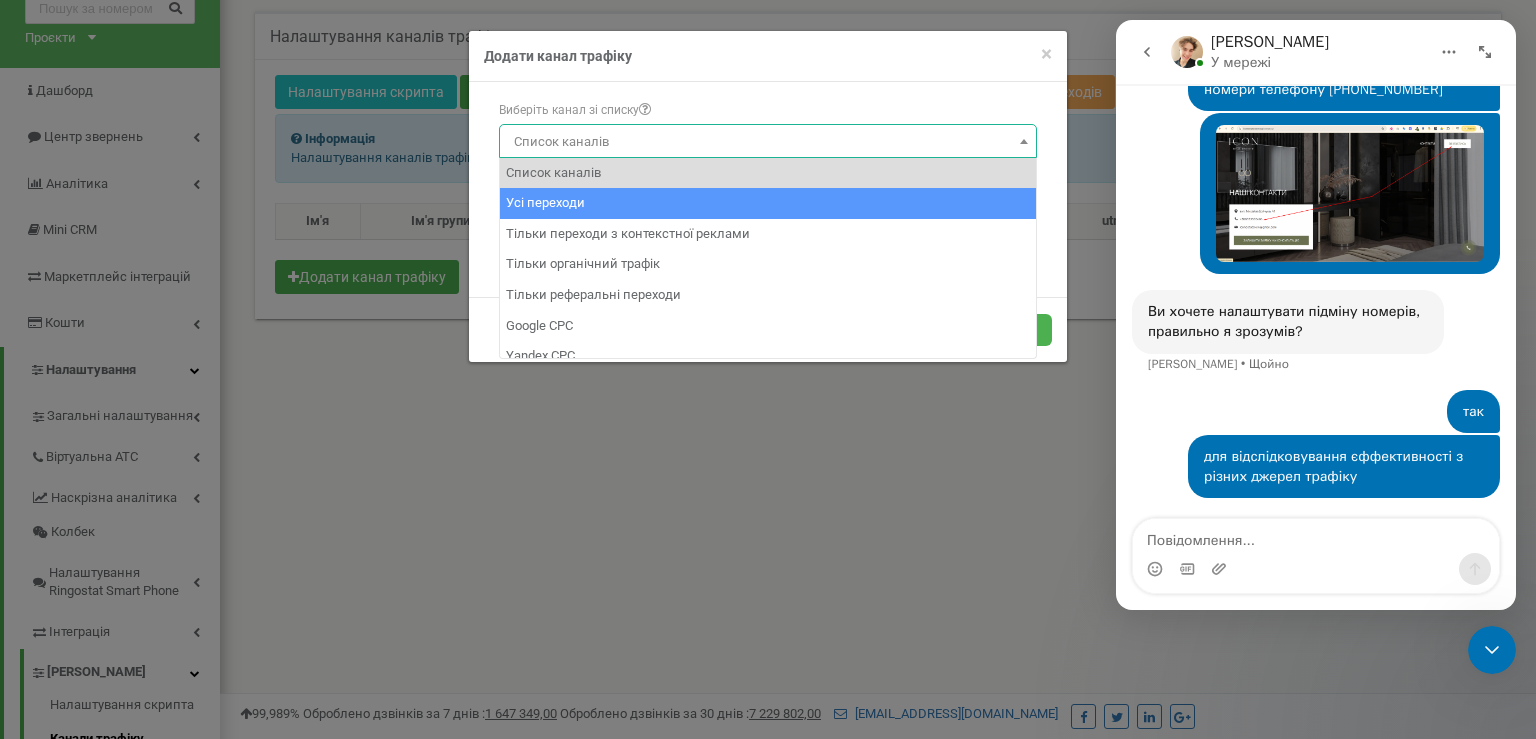 select on "0" 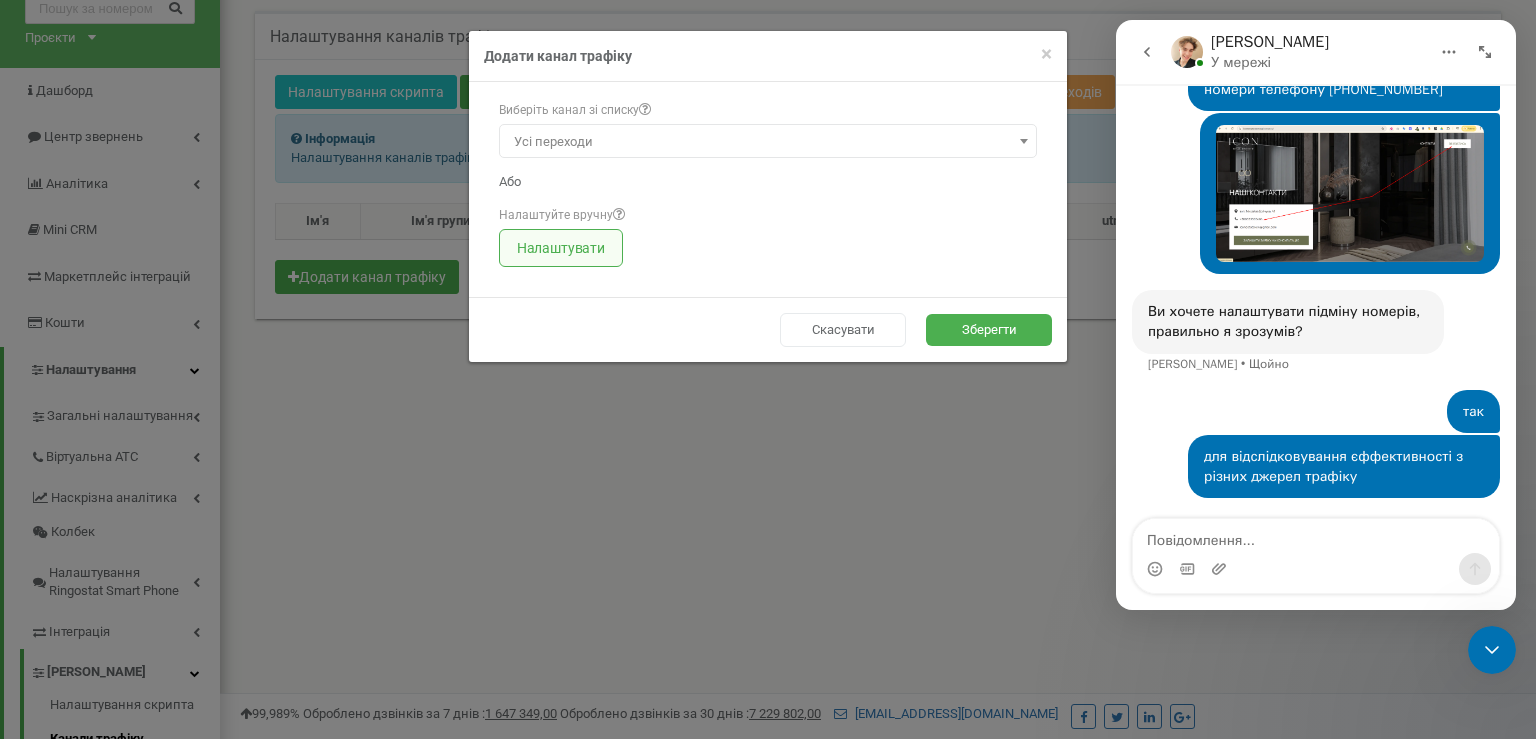 click on "Налаштувати" at bounding box center (561, 248) 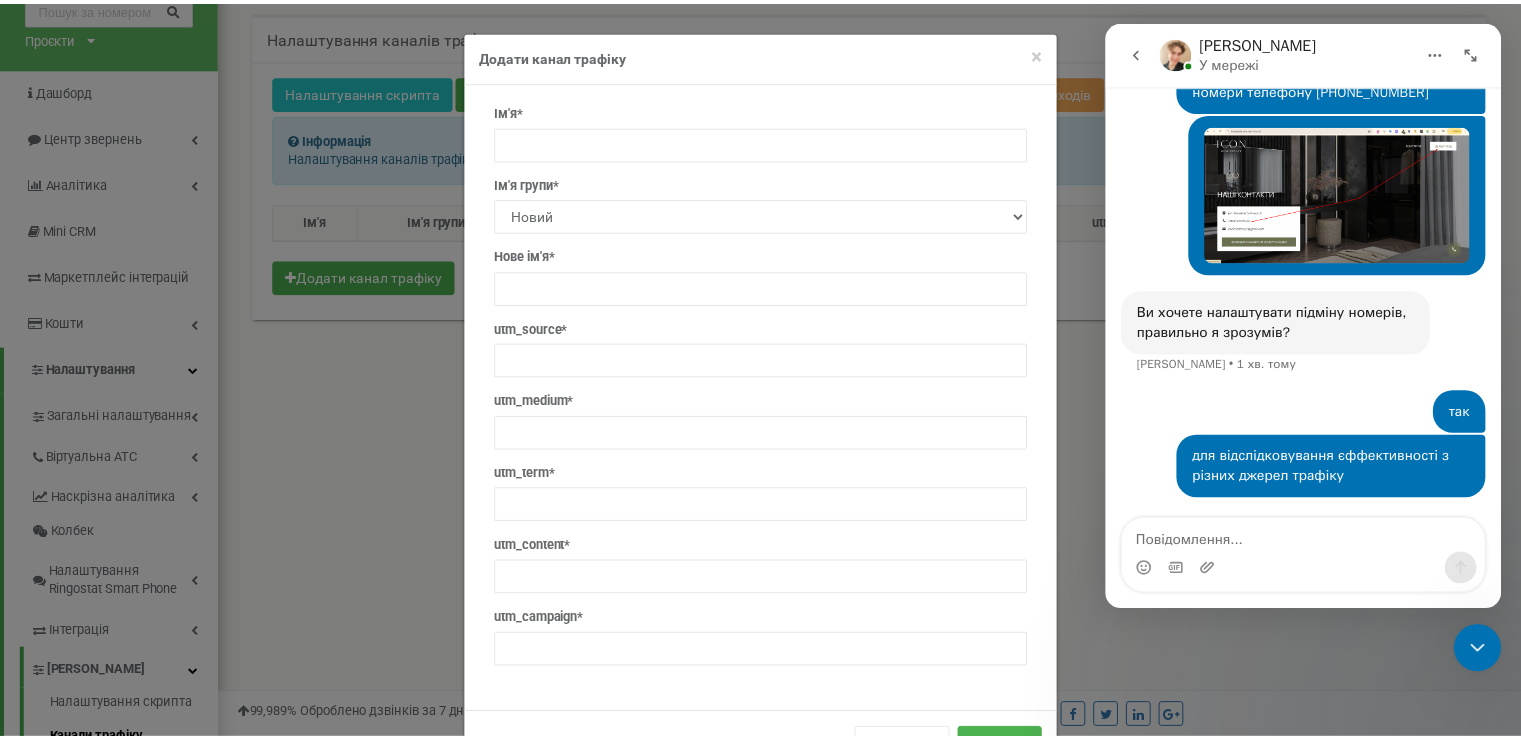 scroll, scrollTop: 68, scrollLeft: 0, axis: vertical 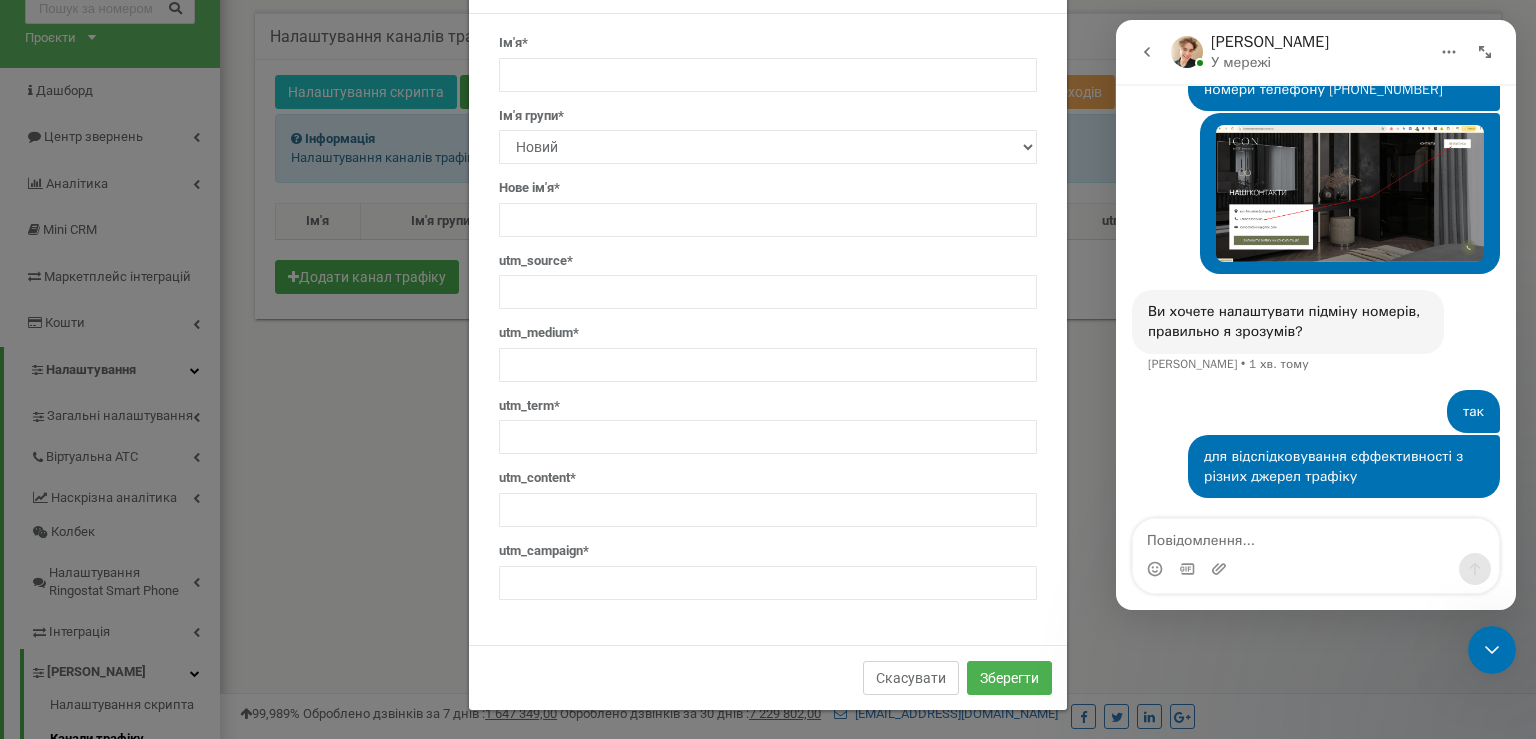 click on "Скасувати" at bounding box center (911, 678) 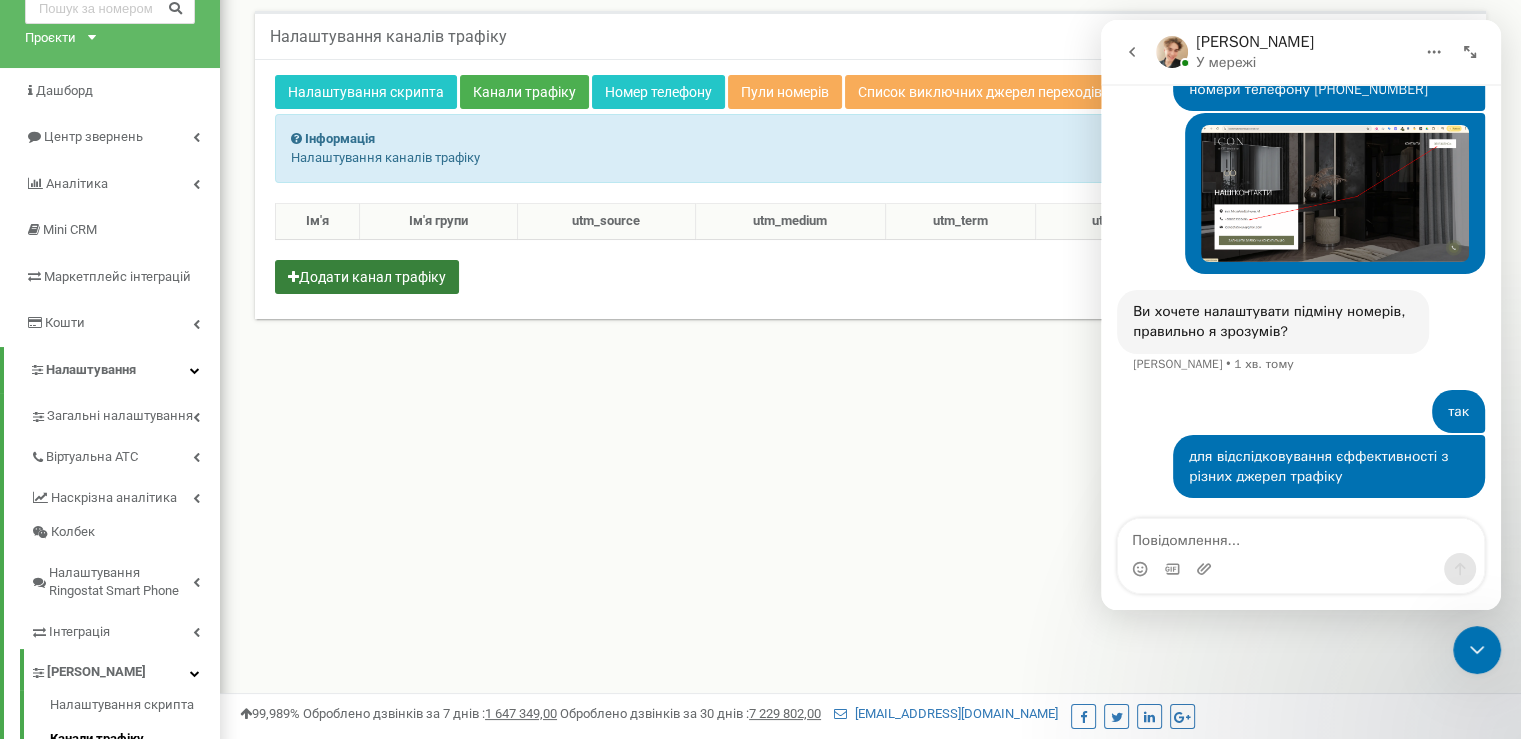 click on "Додати канал трафіку" at bounding box center (367, 277) 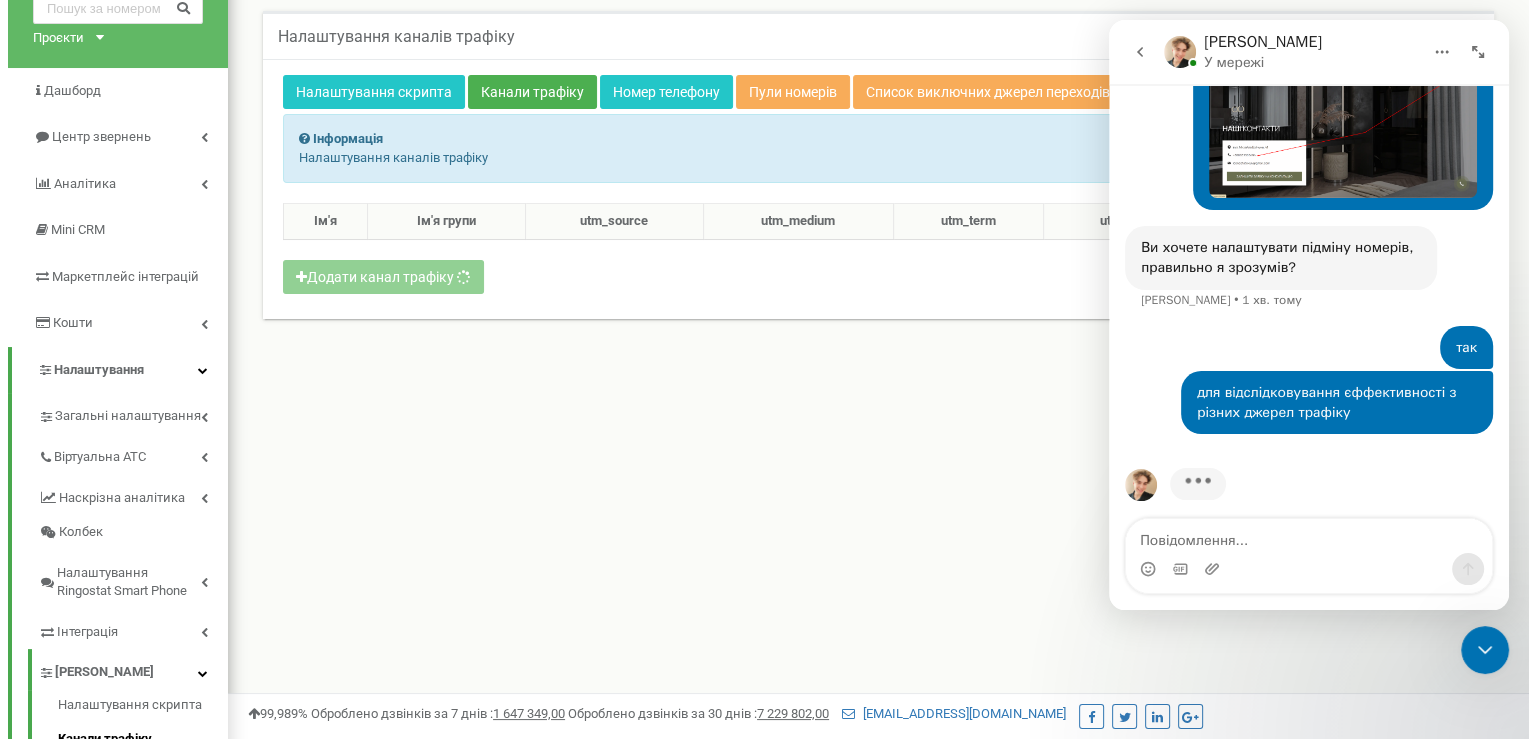 scroll, scrollTop: 2309, scrollLeft: 0, axis: vertical 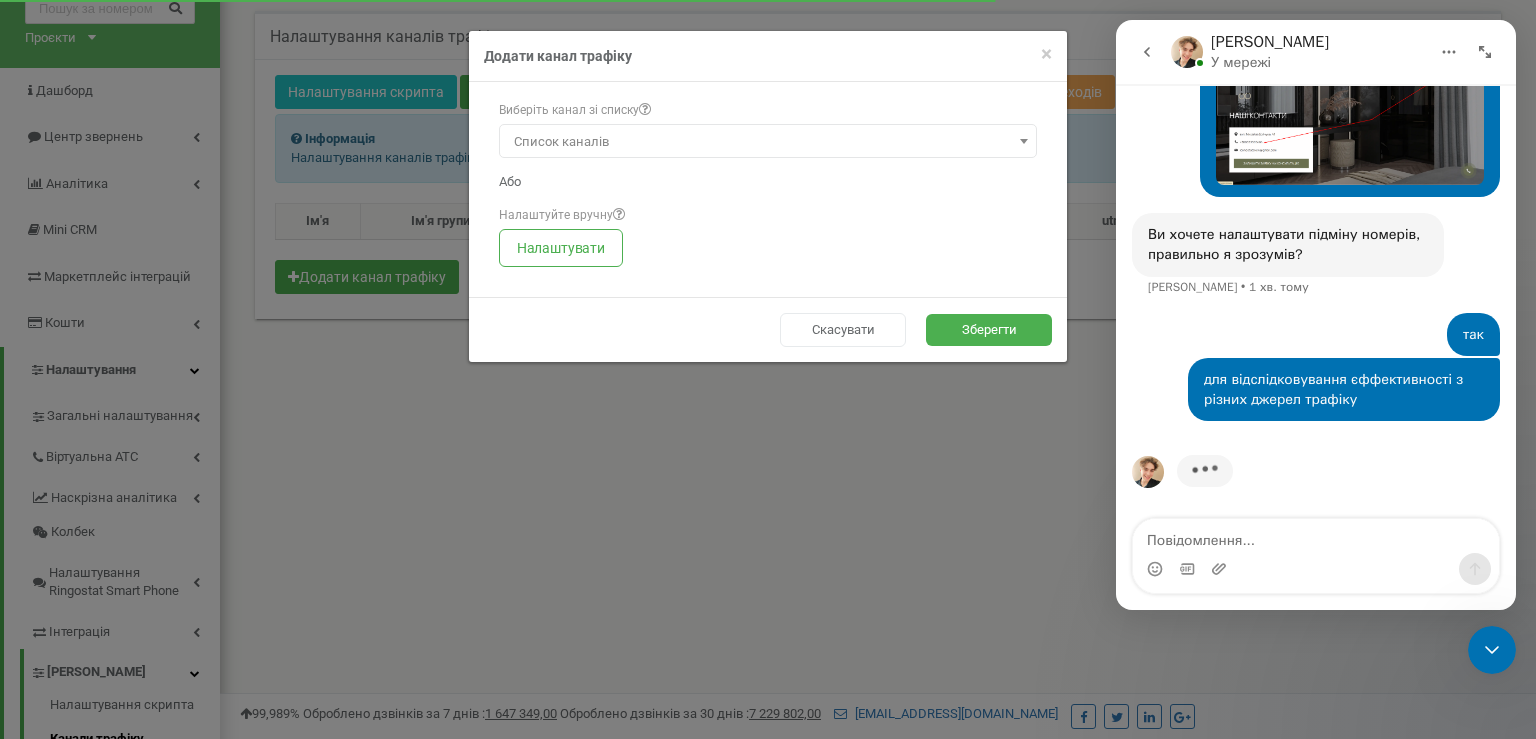 click on "Виберіть канал зі списку
Список каналів
Усі переходи
Тiльки переходи з контекстної реклами
Тiльки органічний трафік                                         Список каналів Або" at bounding box center [768, 184] 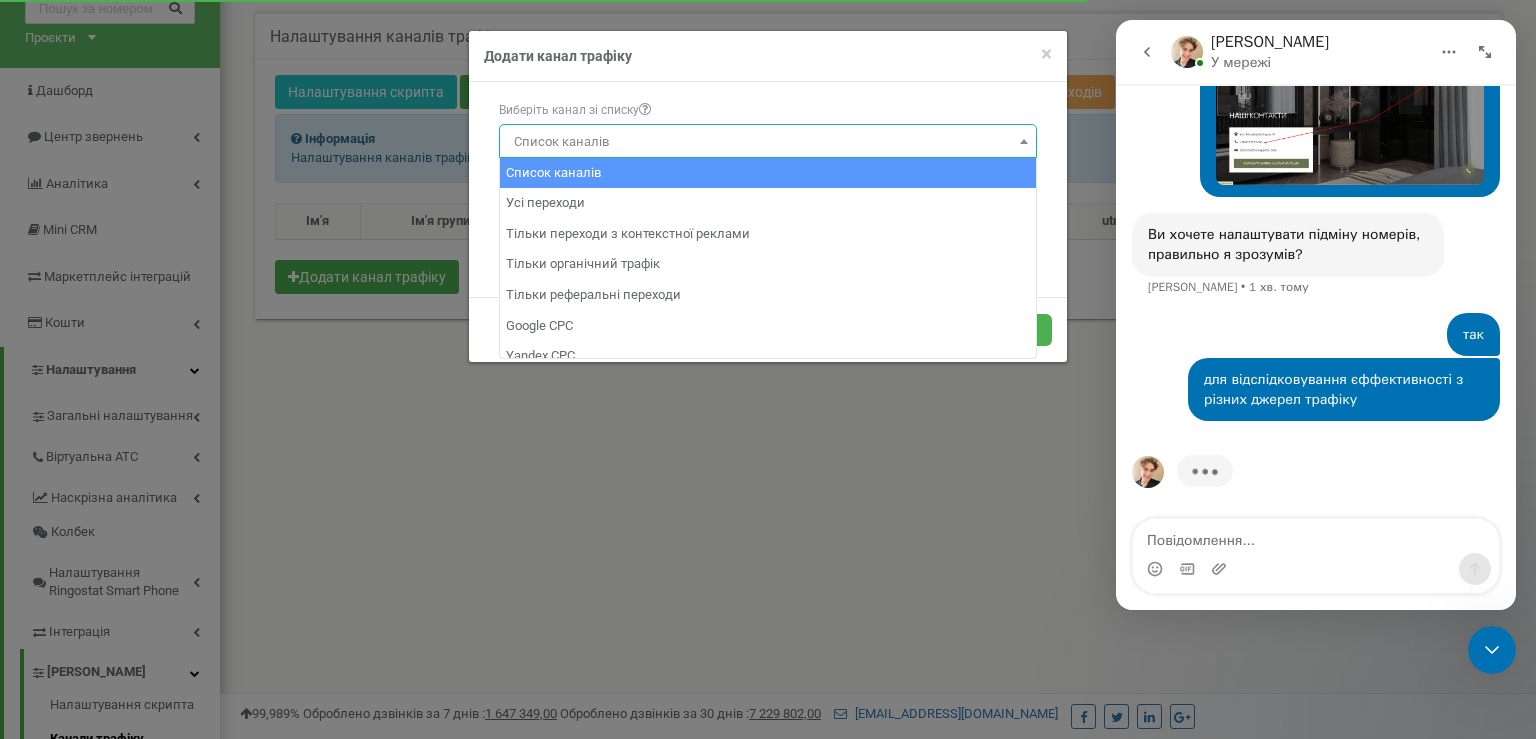 click on "Список каналів" at bounding box center [768, 142] 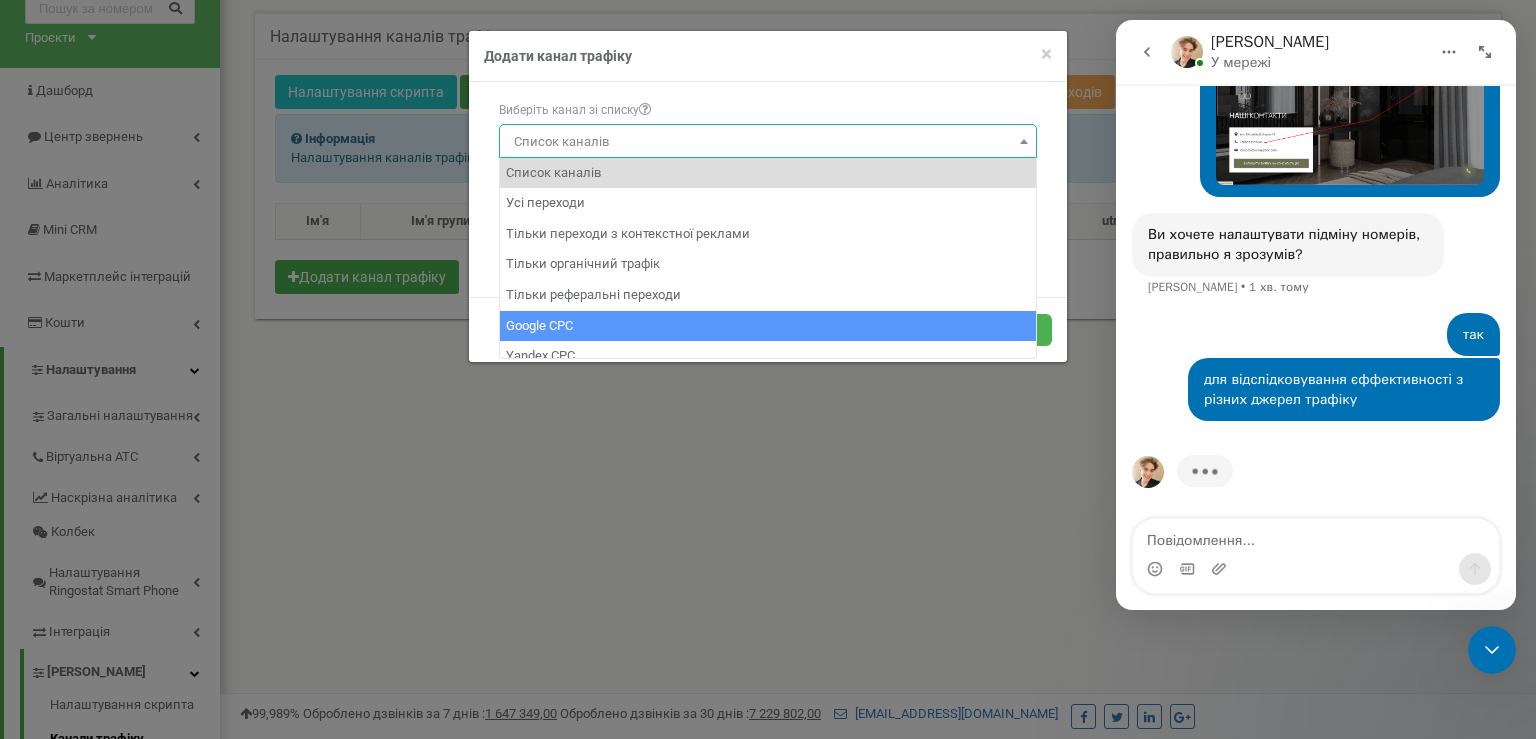 select on "4" 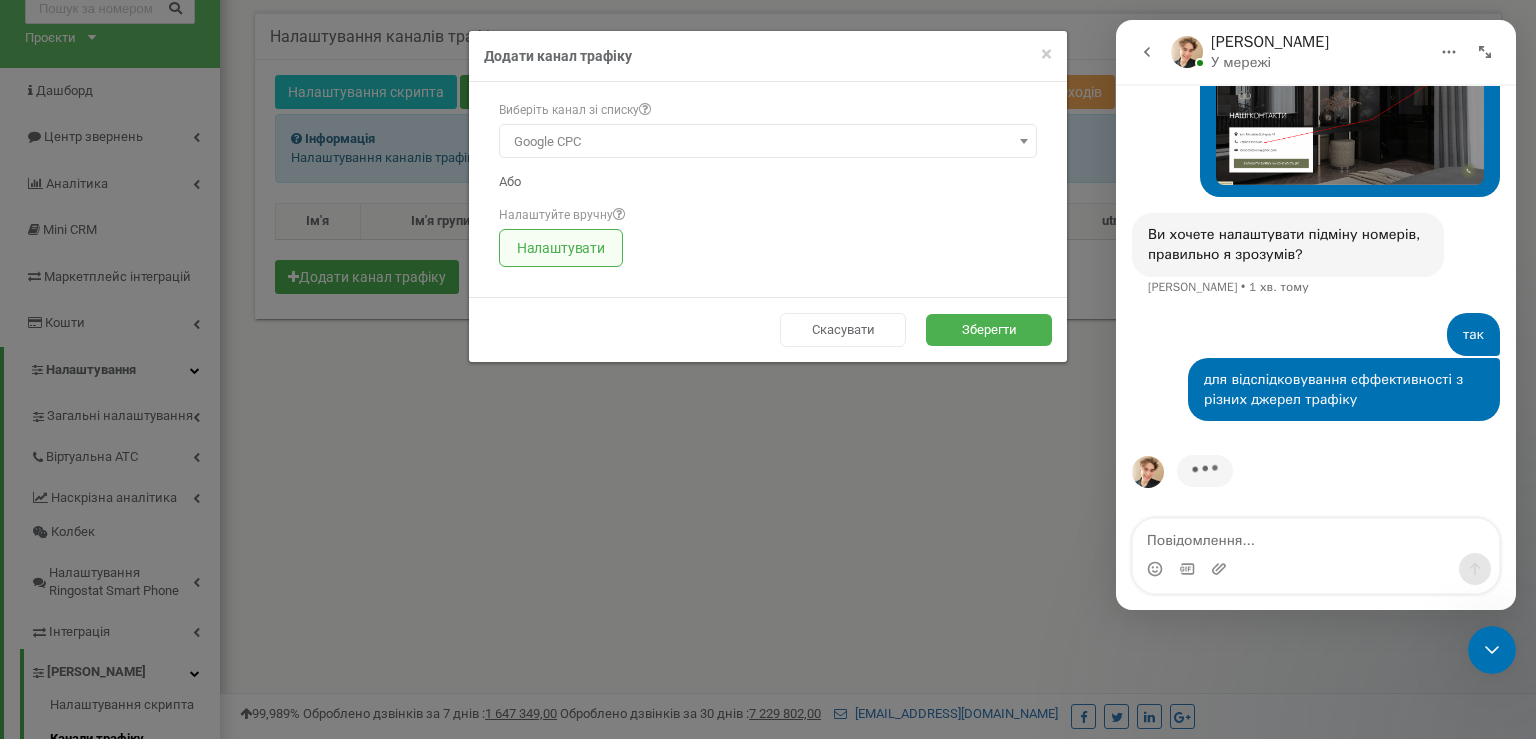 click on "Налаштувати" at bounding box center (561, 248) 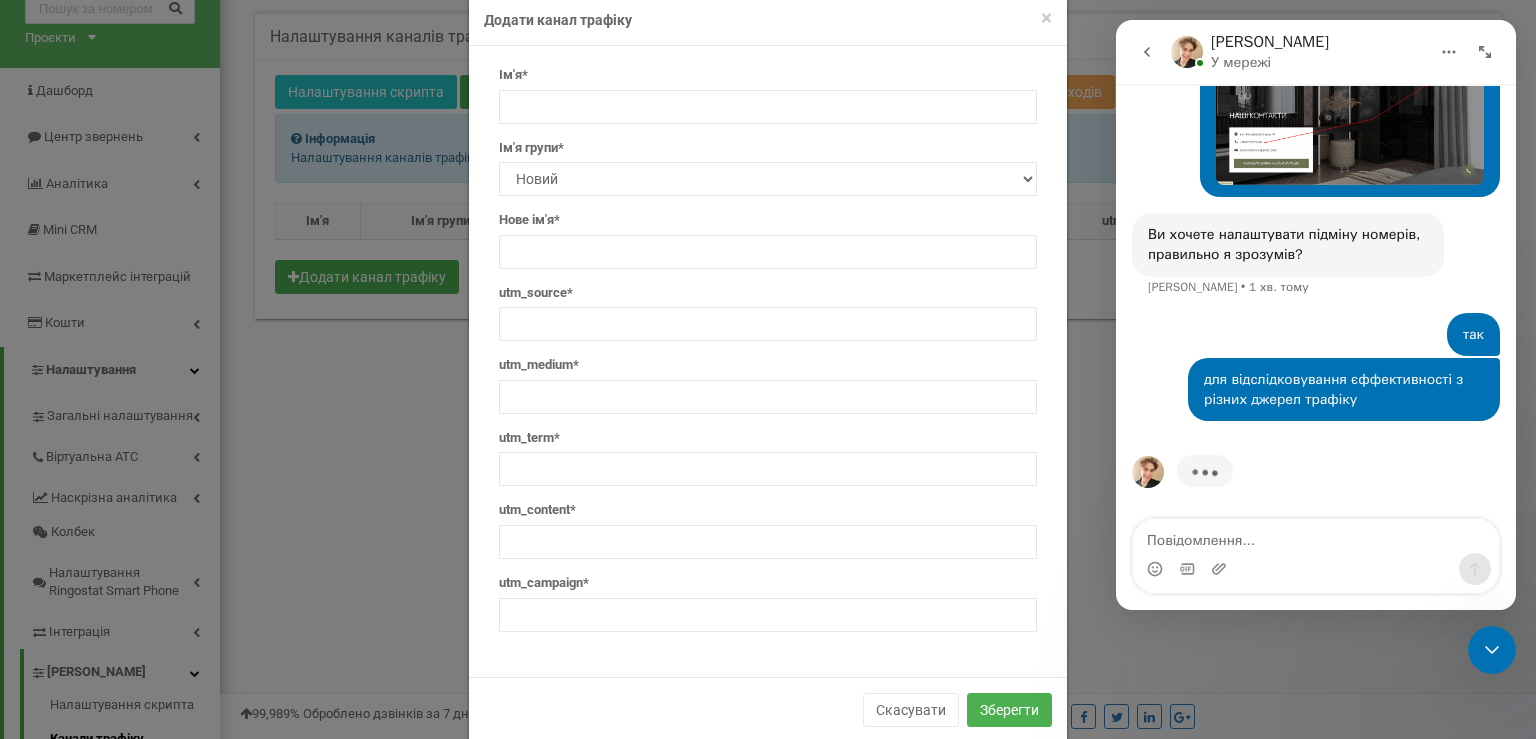 scroll, scrollTop: 68, scrollLeft: 0, axis: vertical 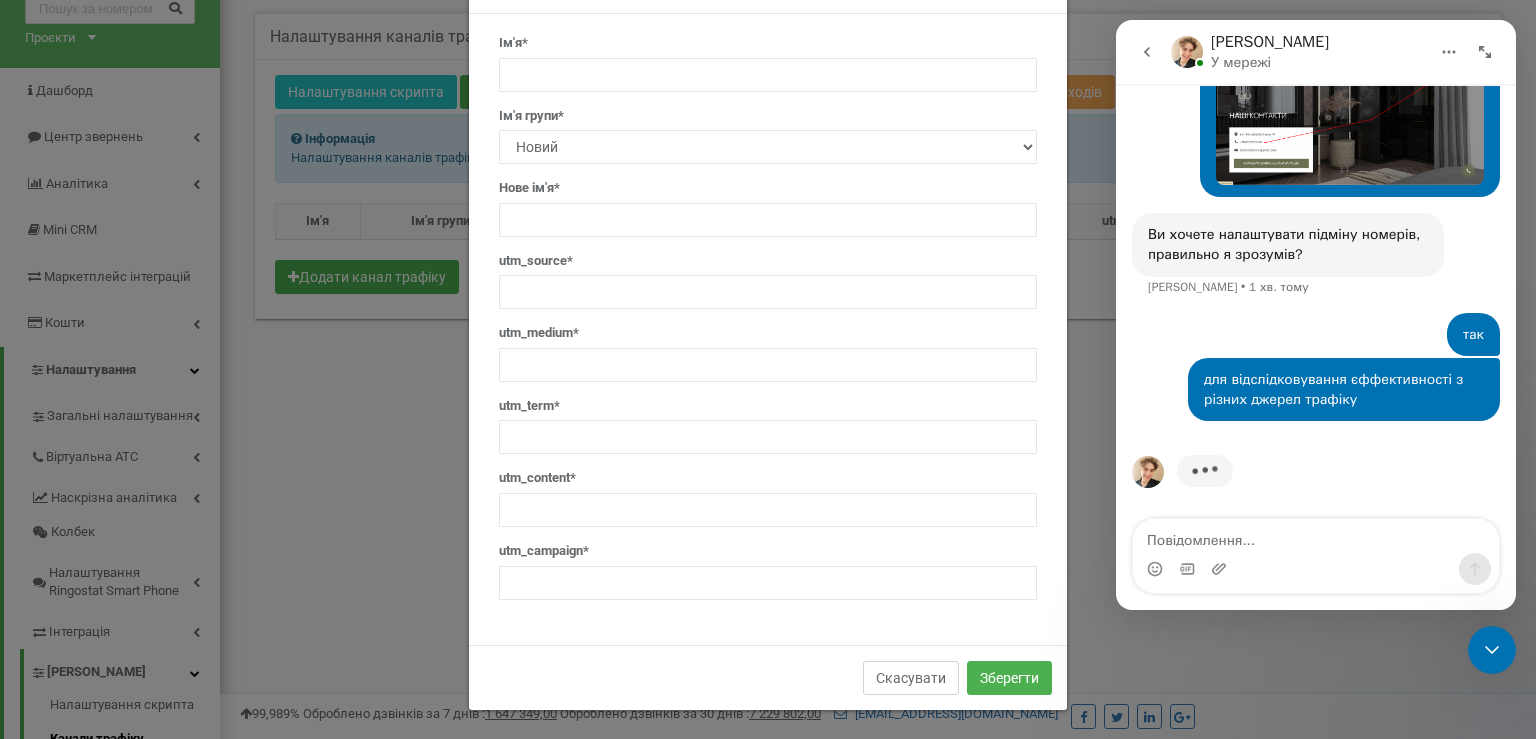 click on "Скасувати" at bounding box center [911, 678] 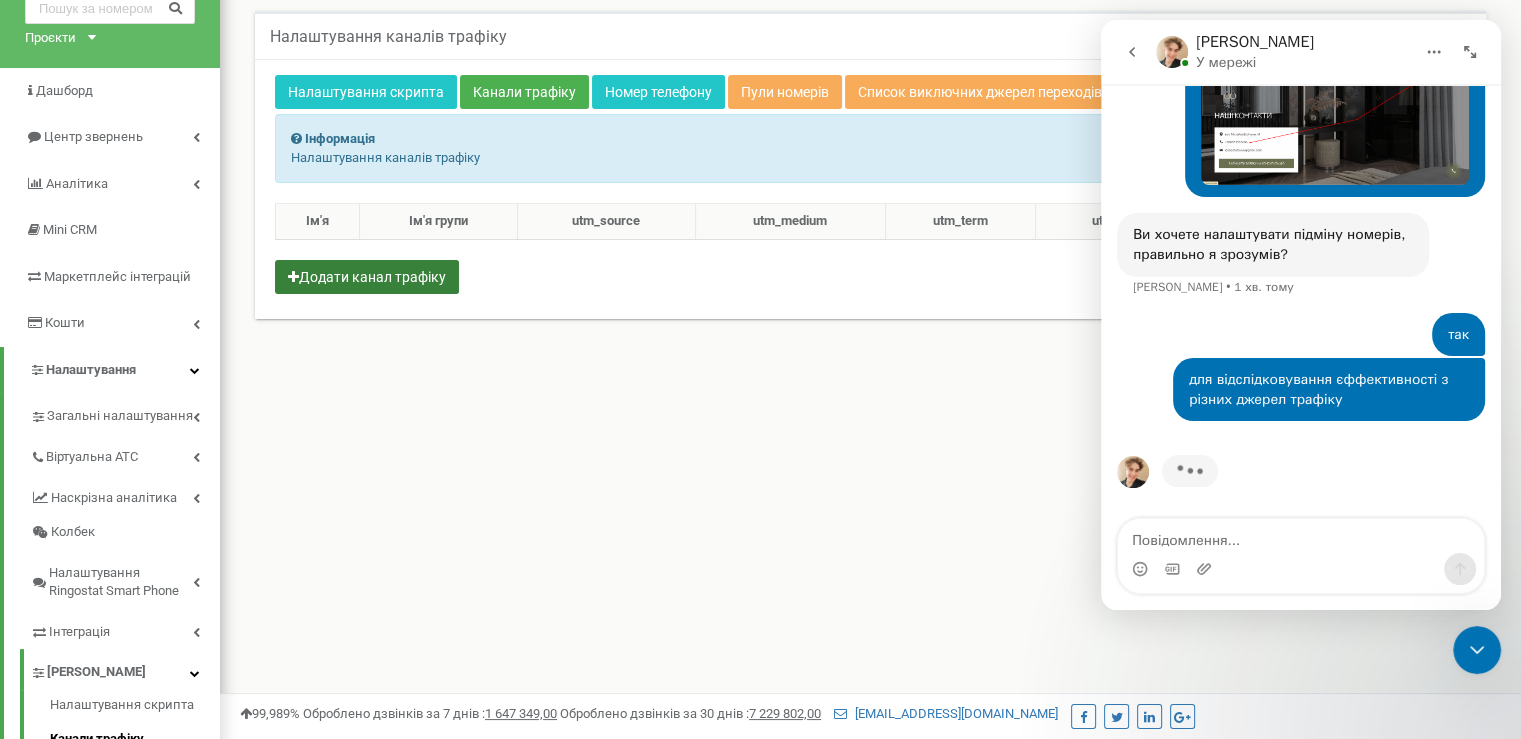 click on "Додати канал трафіку" at bounding box center (367, 277) 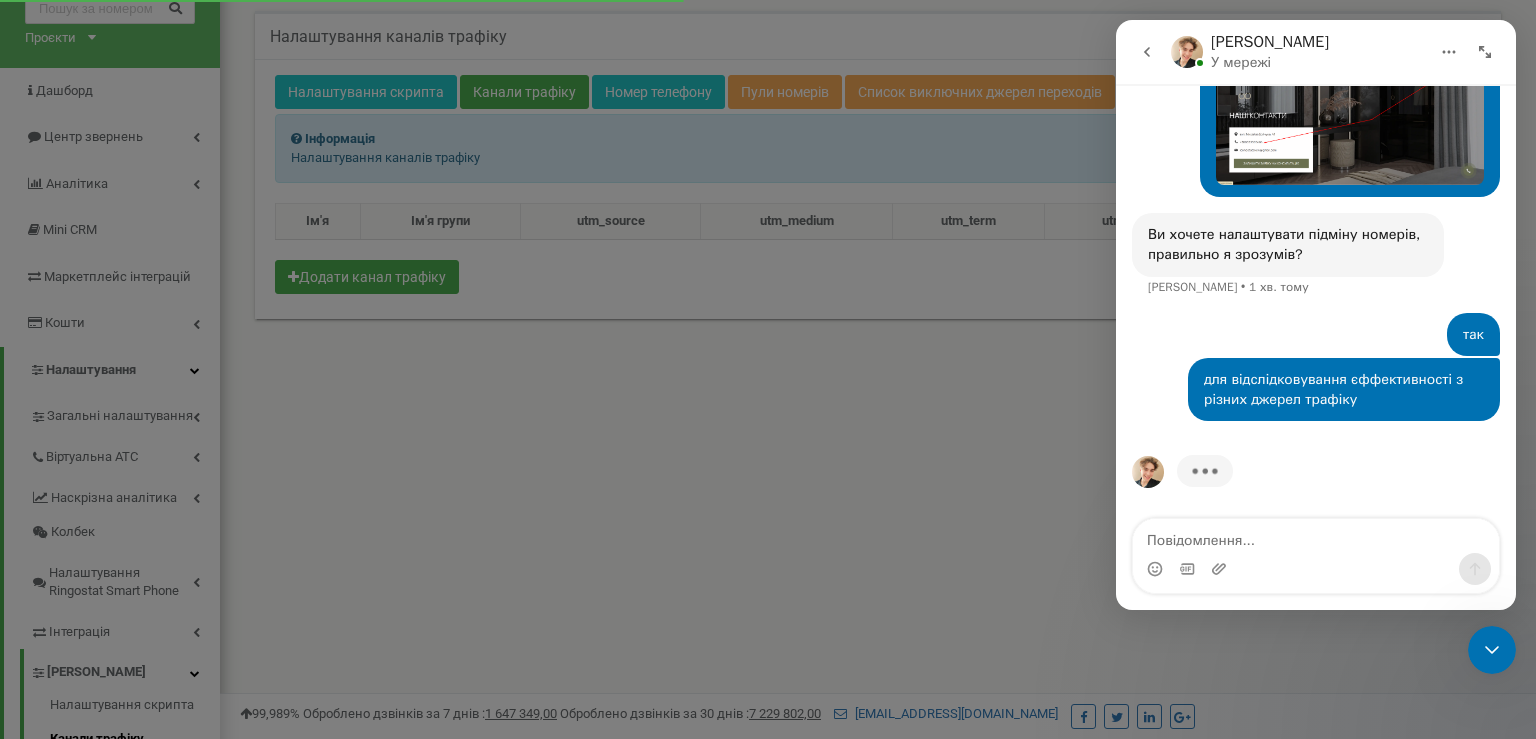 scroll, scrollTop: 0, scrollLeft: 0, axis: both 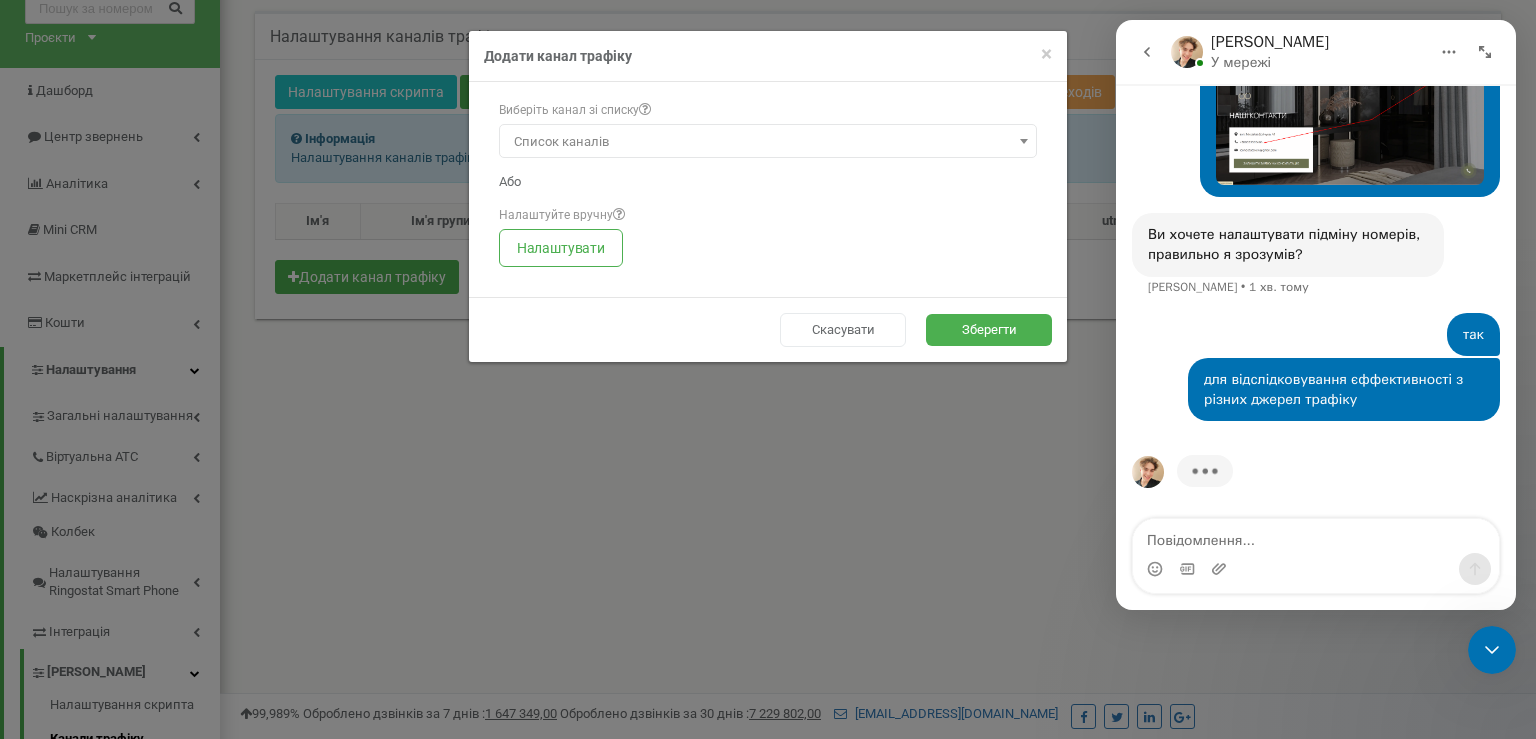 click on "Список каналів" at bounding box center [768, 142] 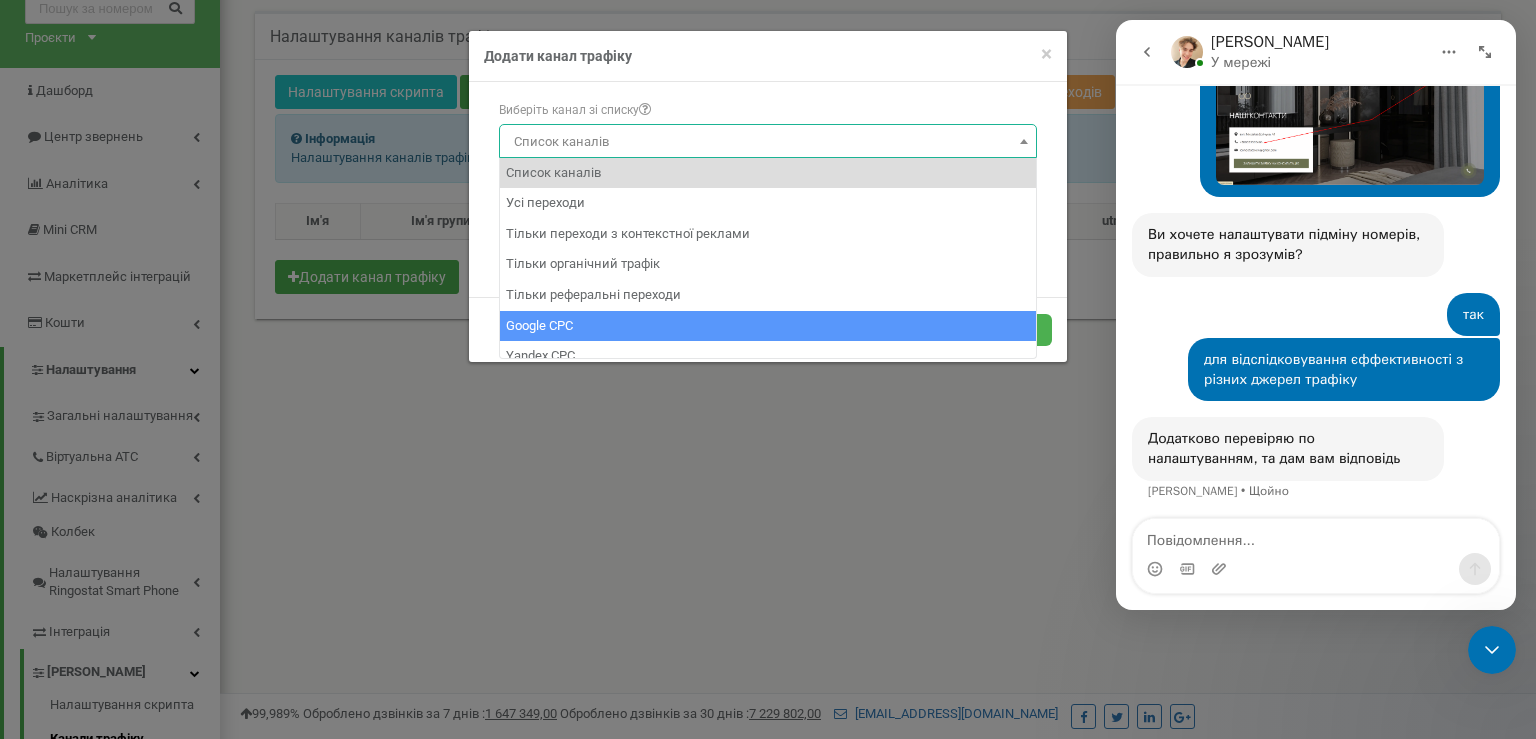 scroll, scrollTop: 2311, scrollLeft: 0, axis: vertical 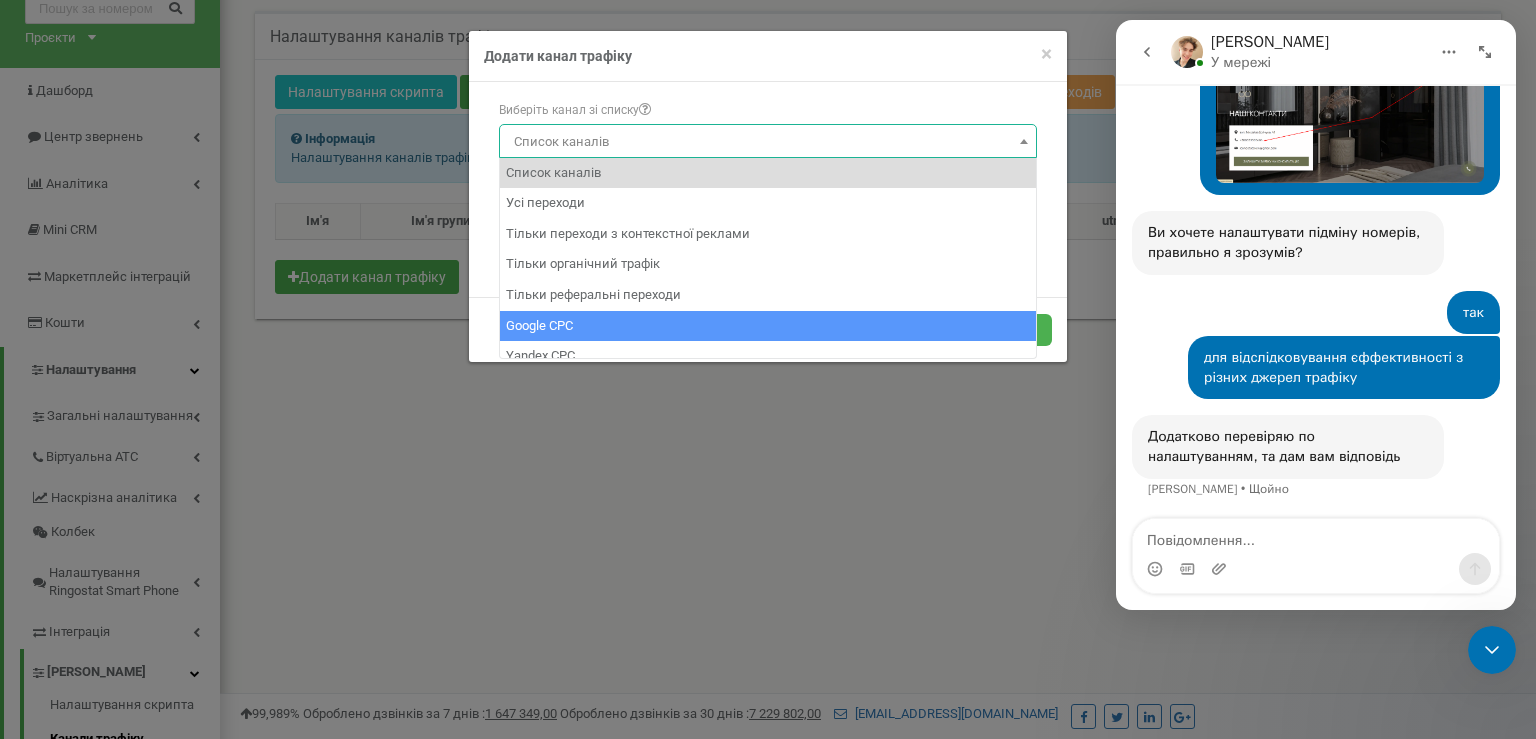 select on "4" 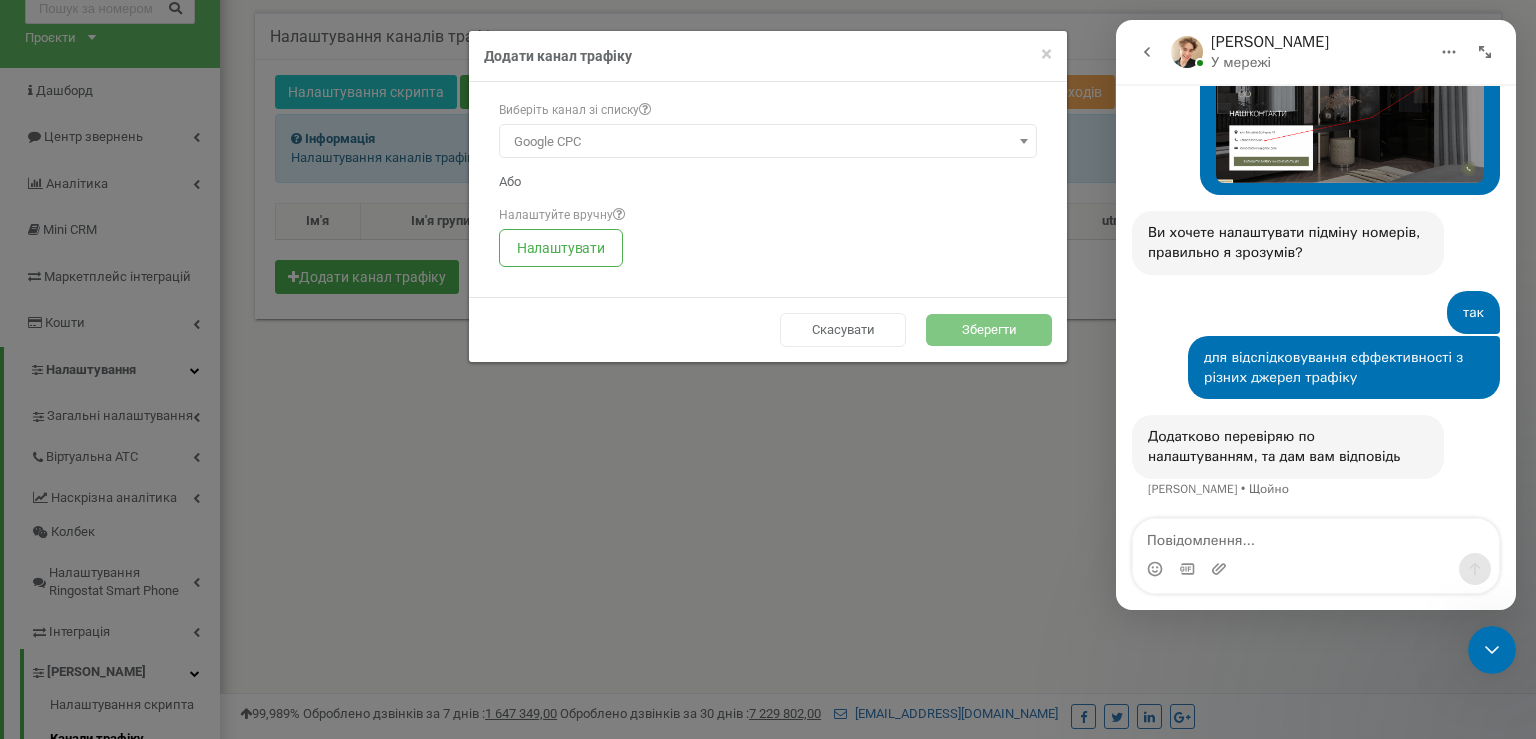 click on "Зберегти" at bounding box center [989, 330] 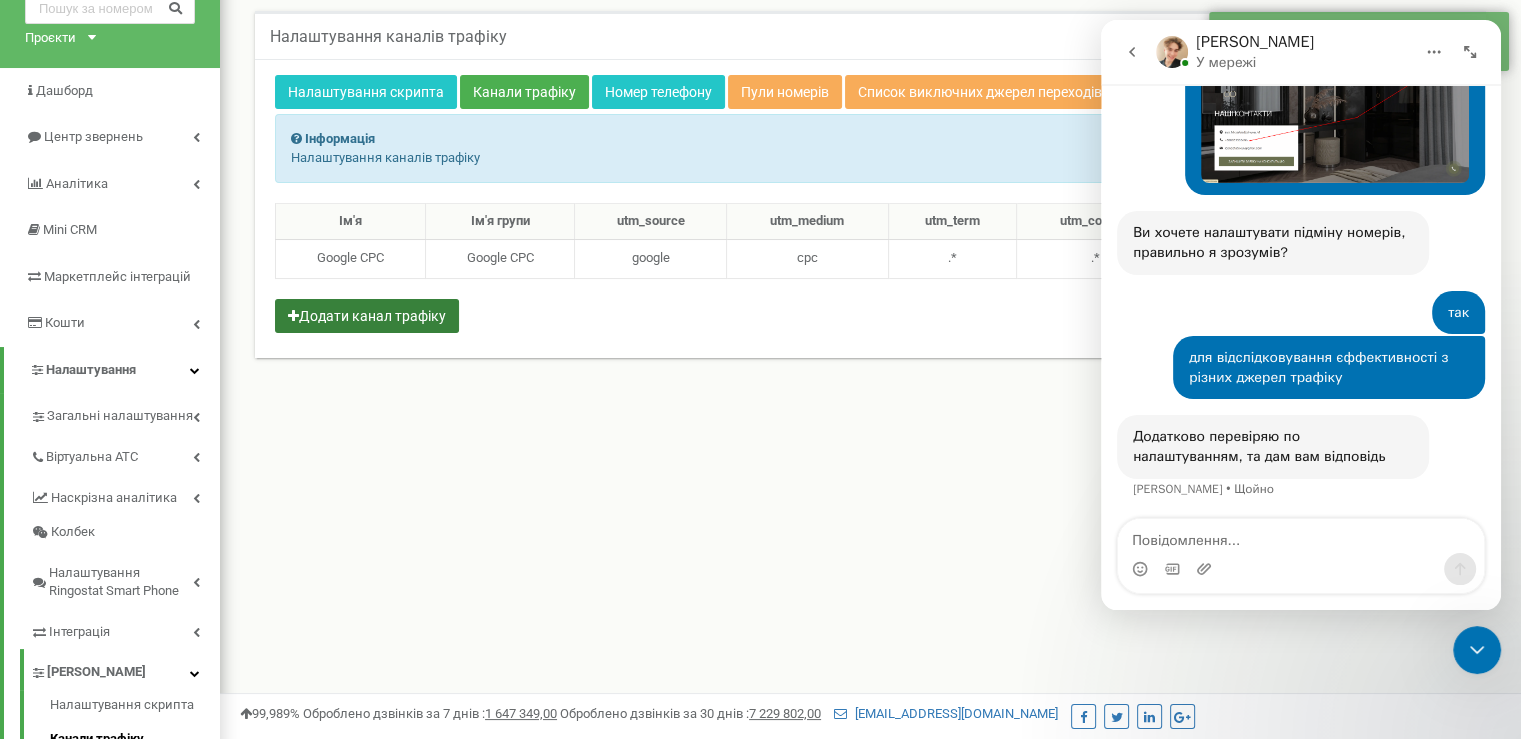 click on "Додати канал трафіку" at bounding box center [367, 316] 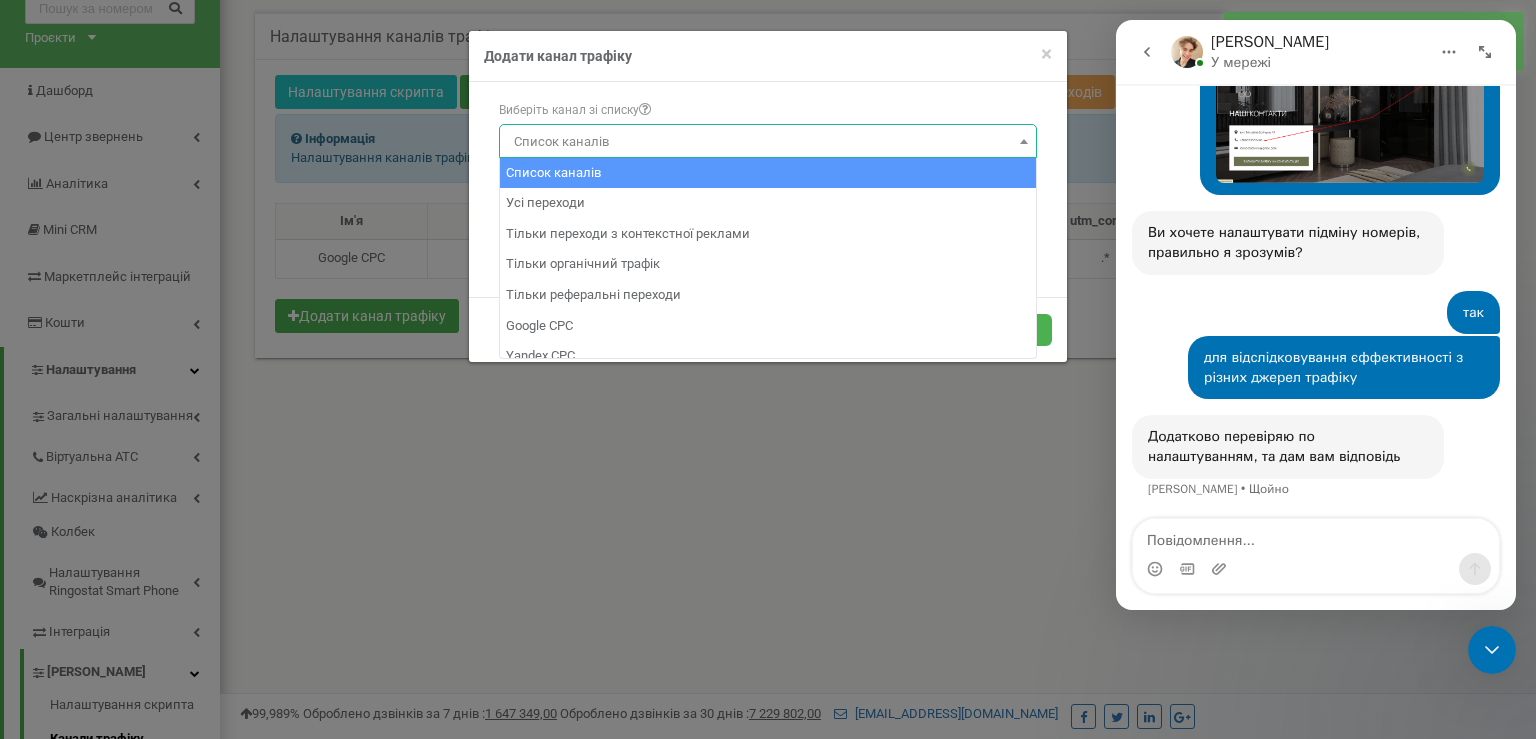 click on "Список каналів" at bounding box center (768, 142) 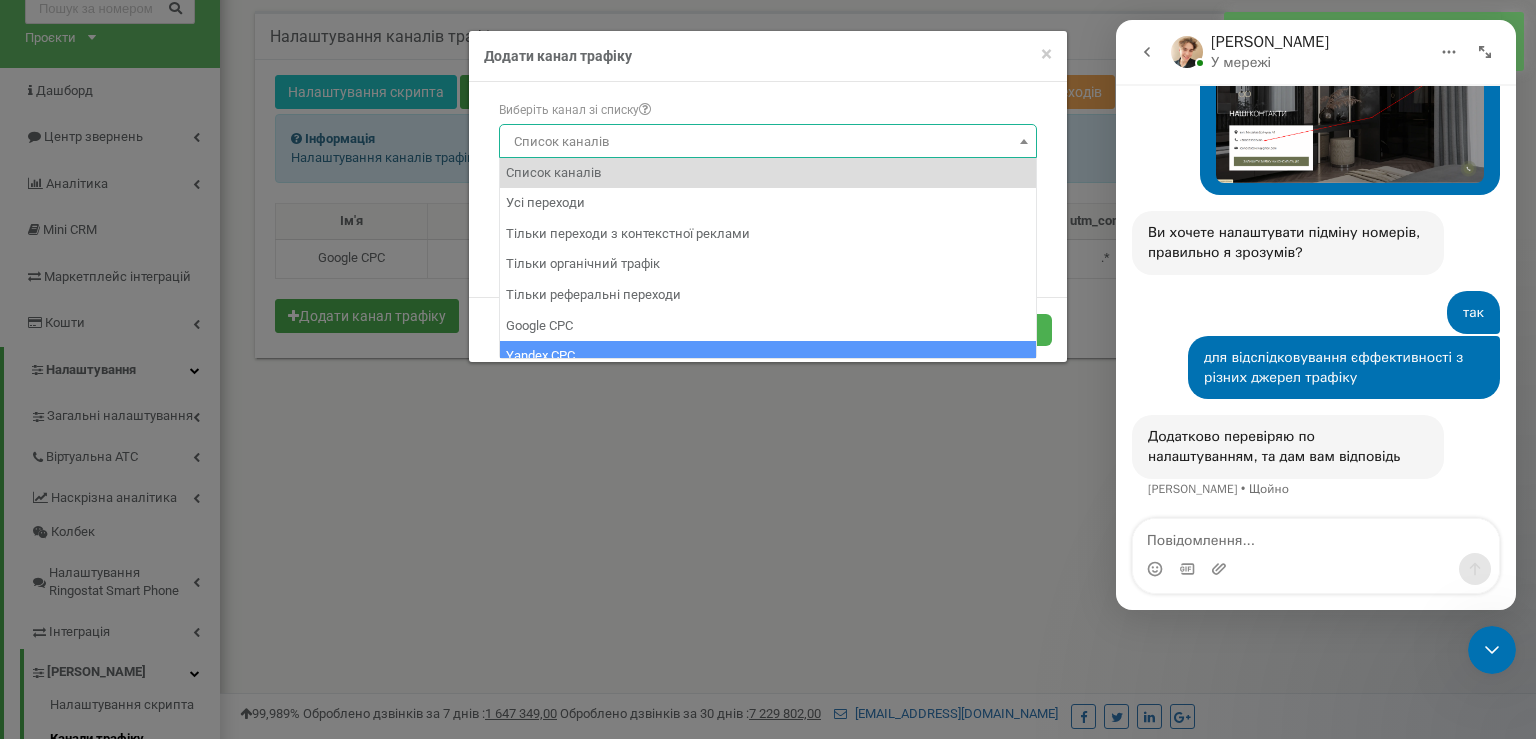 scroll, scrollTop: 100, scrollLeft: 0, axis: vertical 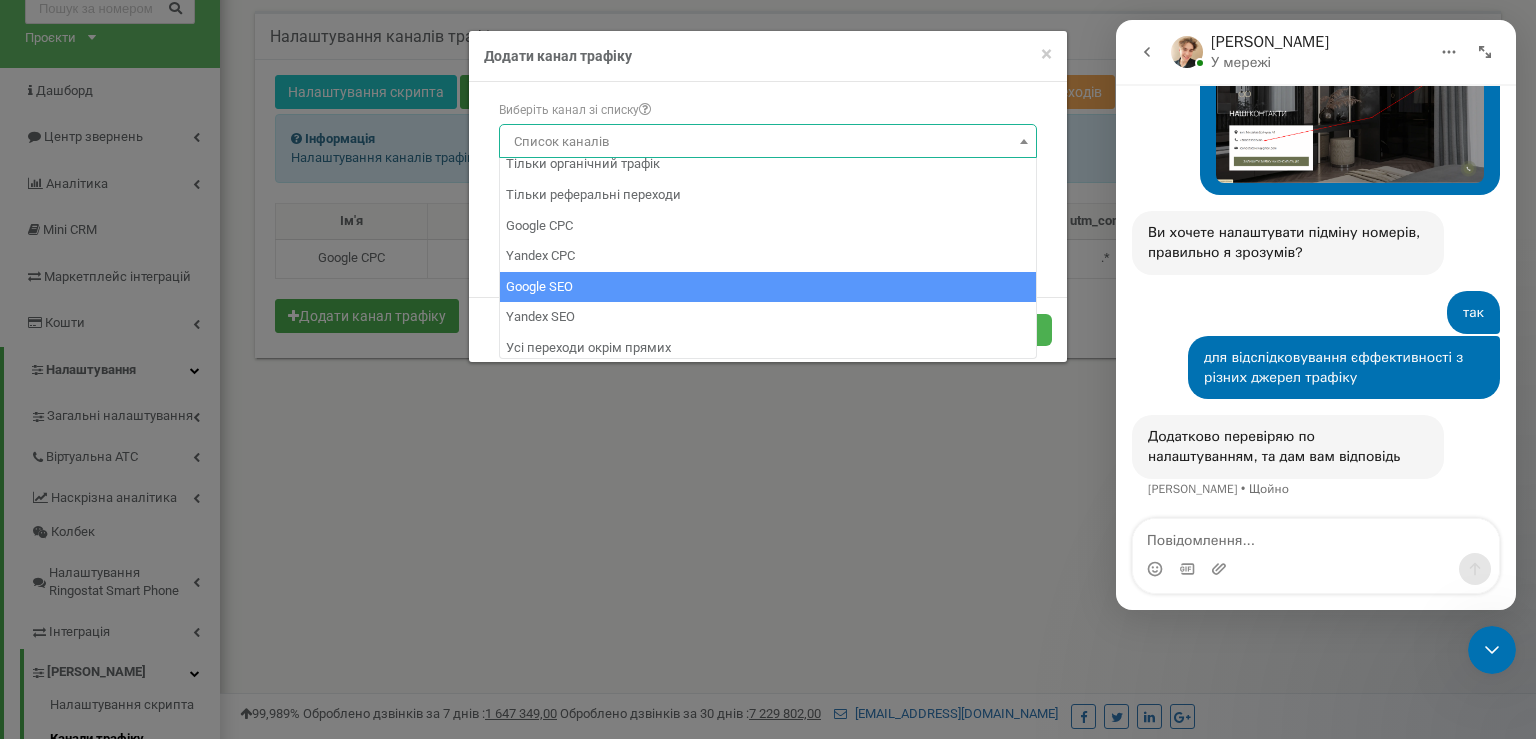 select on "6" 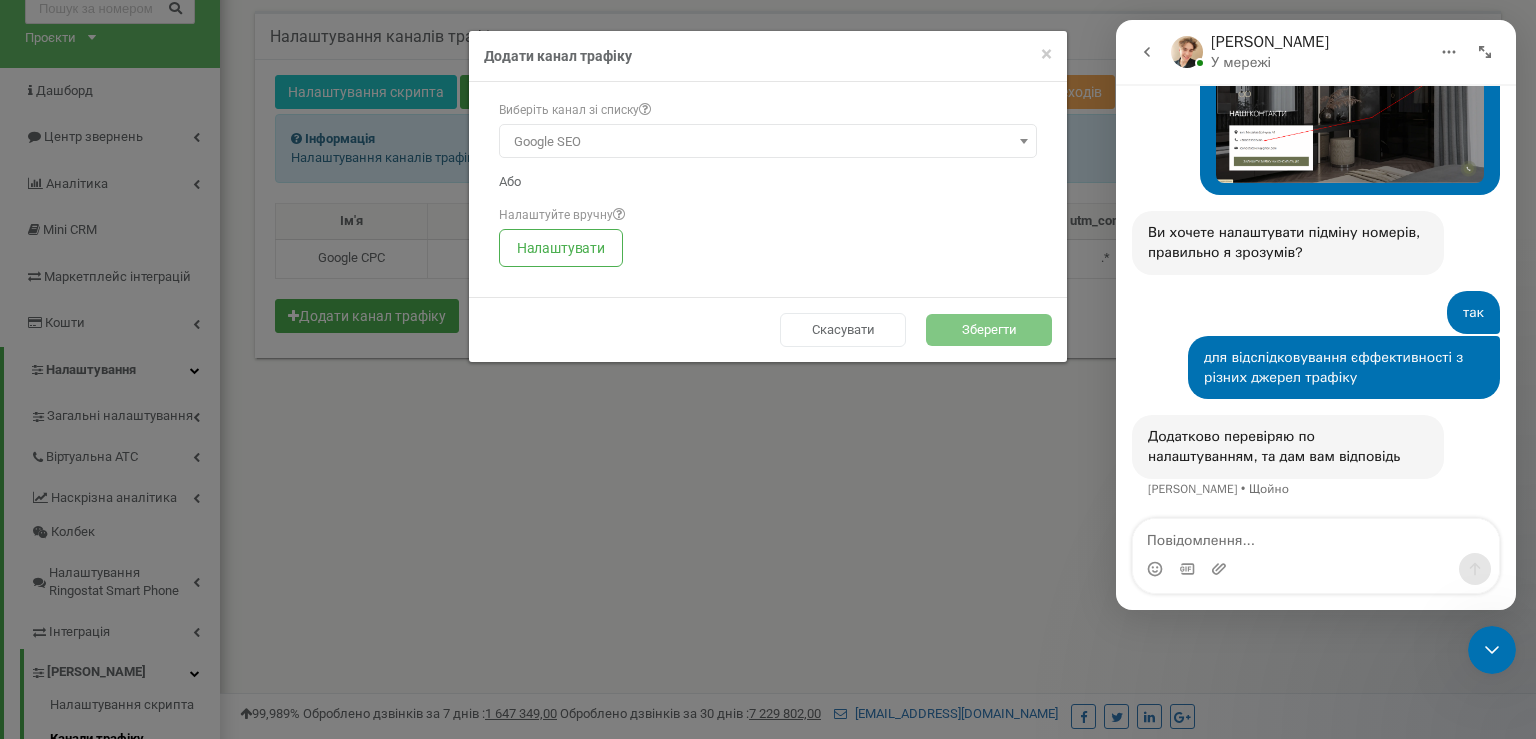 click on "Зберегти" at bounding box center (989, 330) 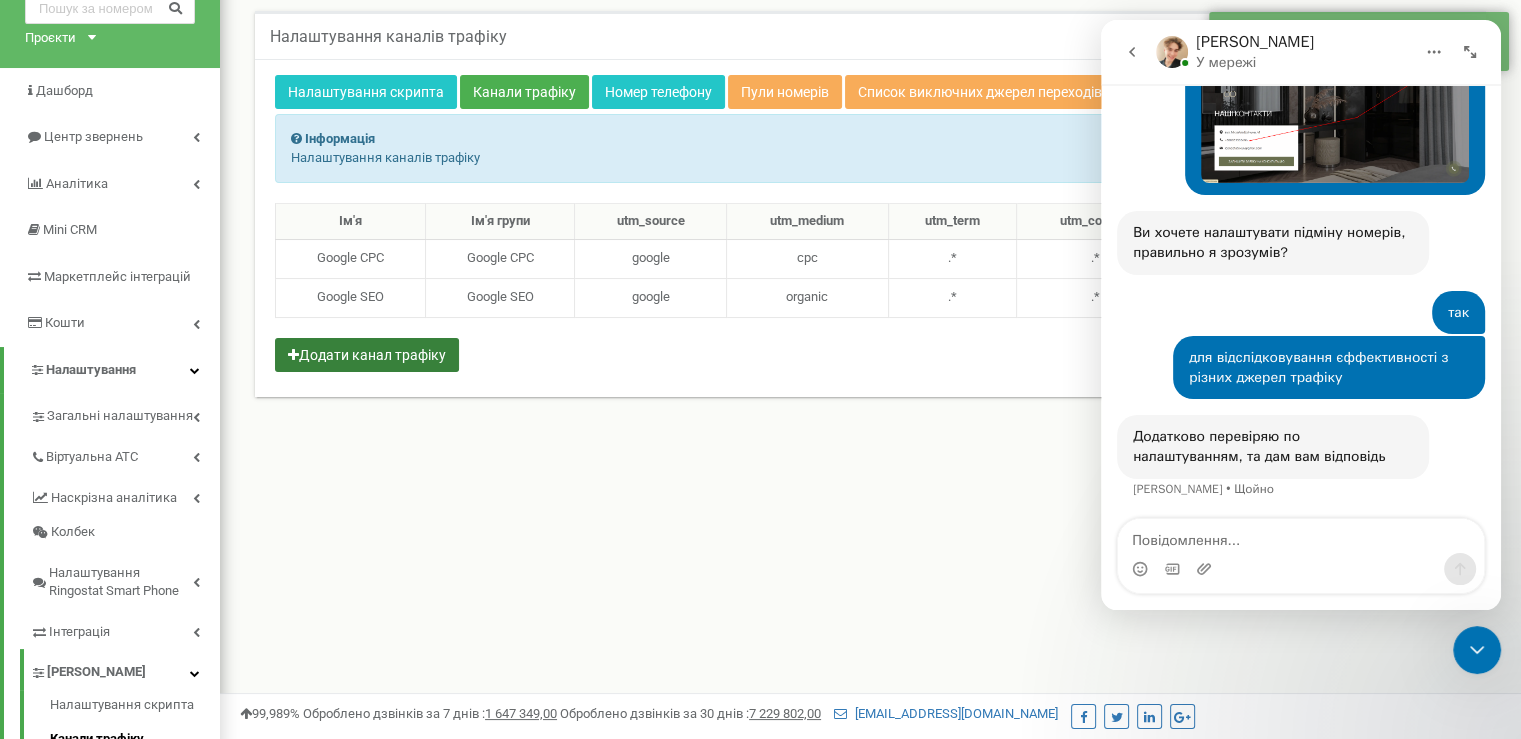 click on "Додати канал трафіку" at bounding box center (367, 355) 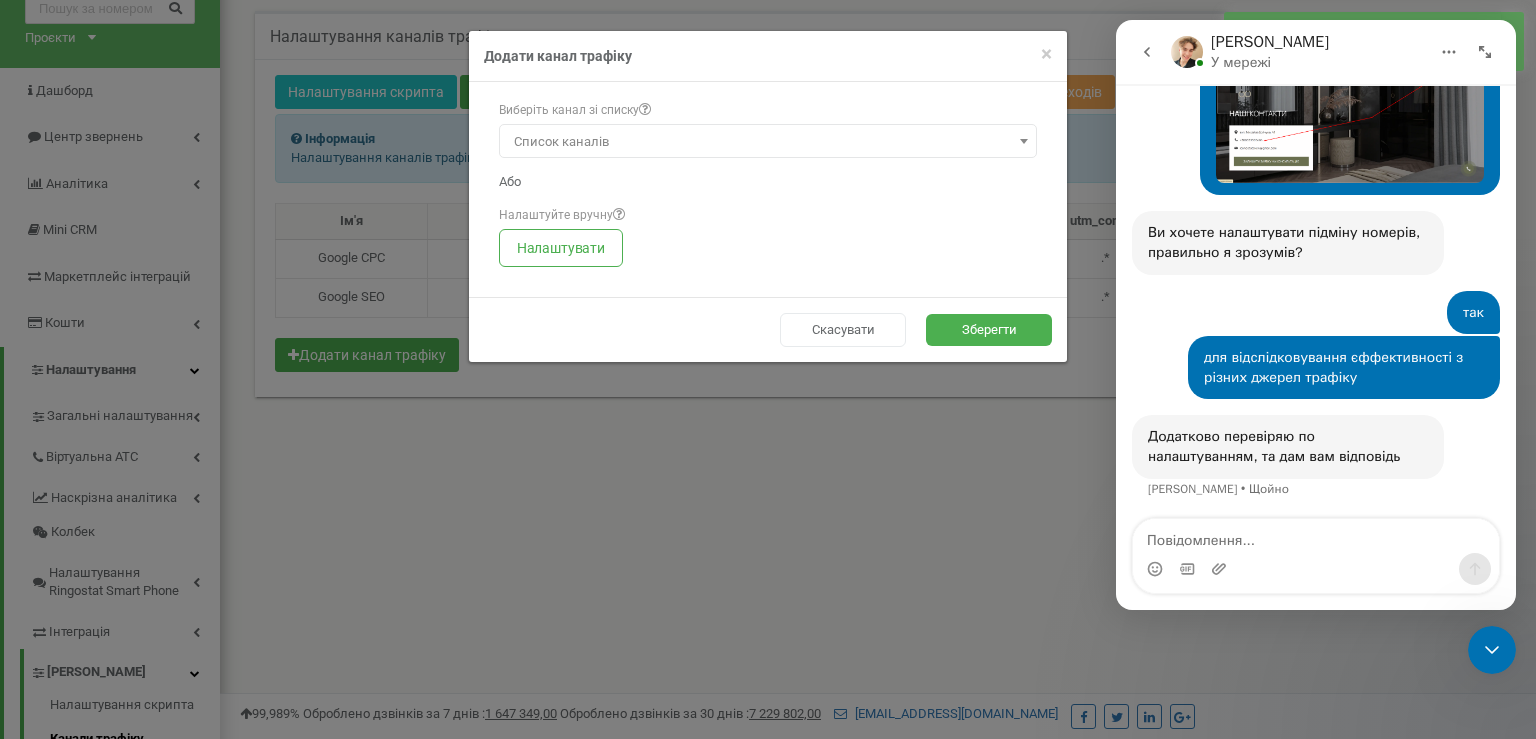 click on "Список каналів" at bounding box center (768, 142) 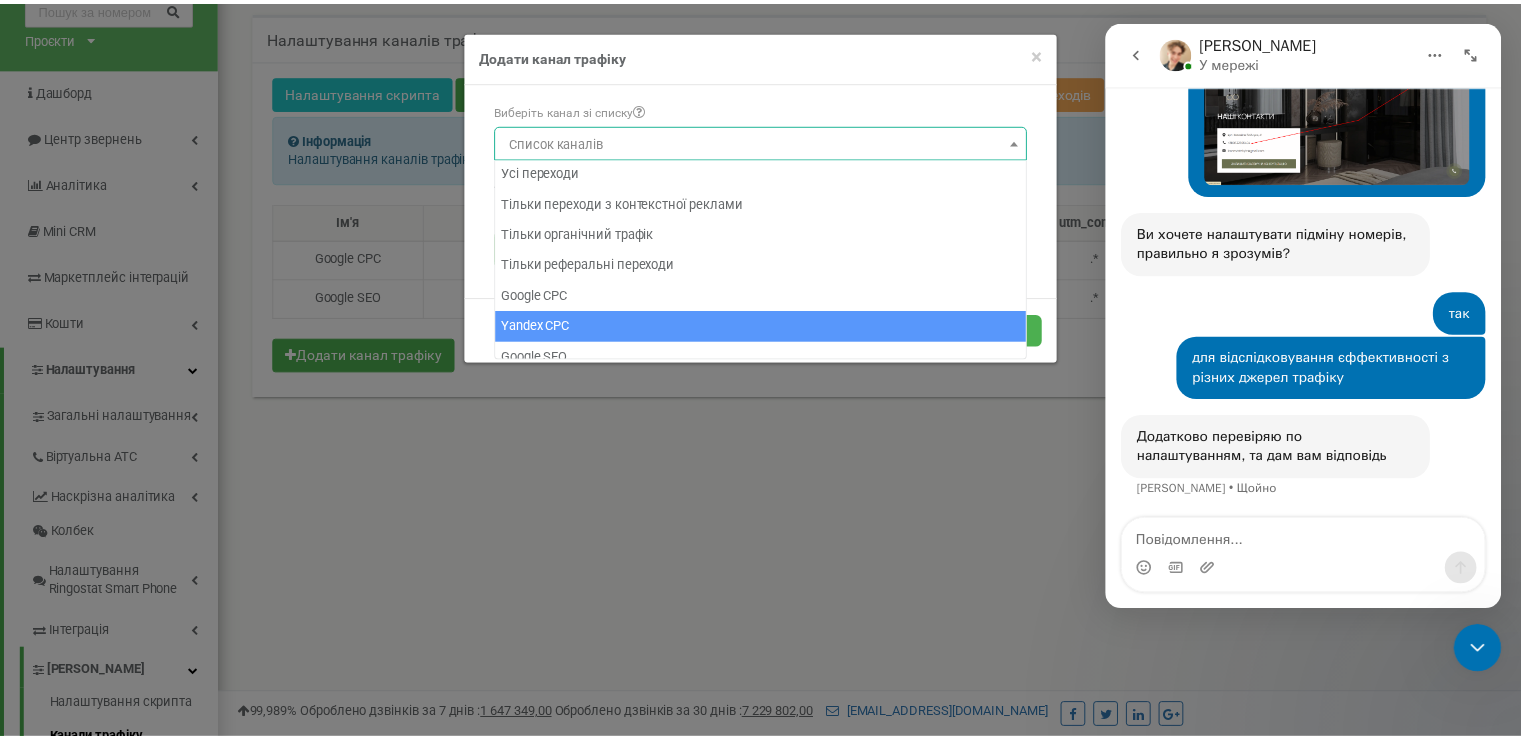 scroll, scrollTop: 0, scrollLeft: 0, axis: both 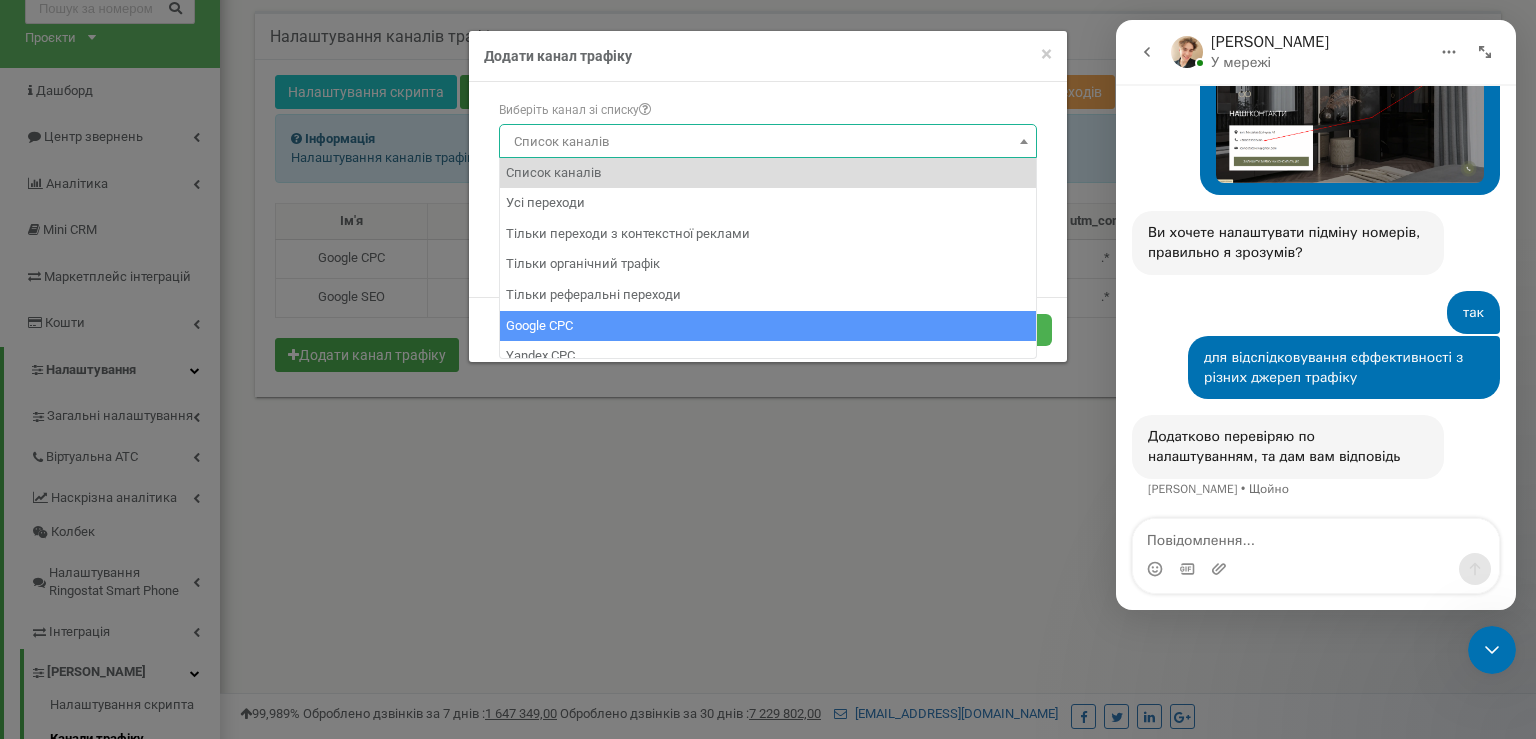drag, startPoint x: 727, startPoint y: 501, endPoint x: 712, endPoint y: 505, distance: 15.524175 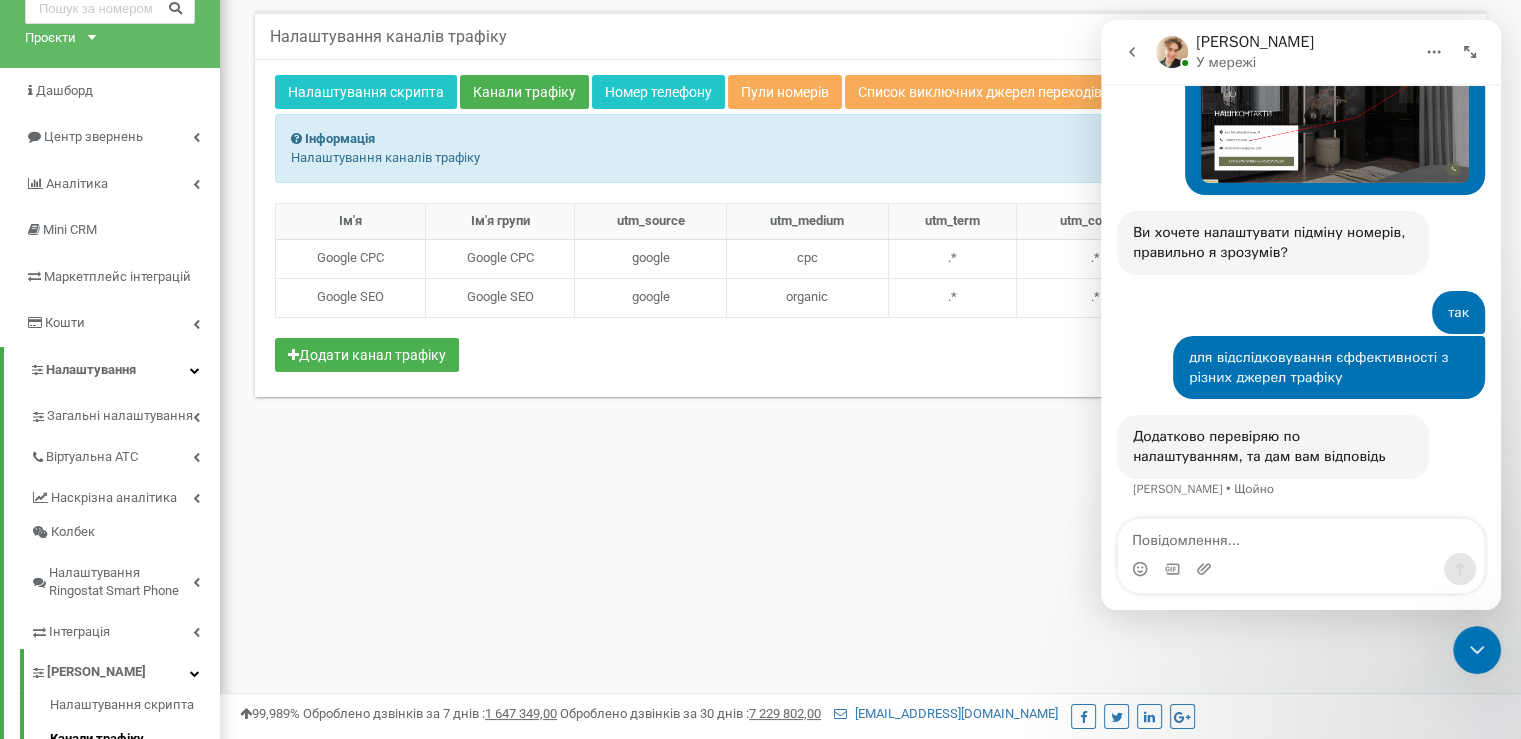 click on "Реферальна програма
Налаштування профілю
Вихід
iconestate.com.ua   використовує Ringostat на  29 % Детальніше
Налаштування каналів трафіку
Інформація
Інформація
Налаштування каналів трафіку
Пули номерів" at bounding box center [870, 500] 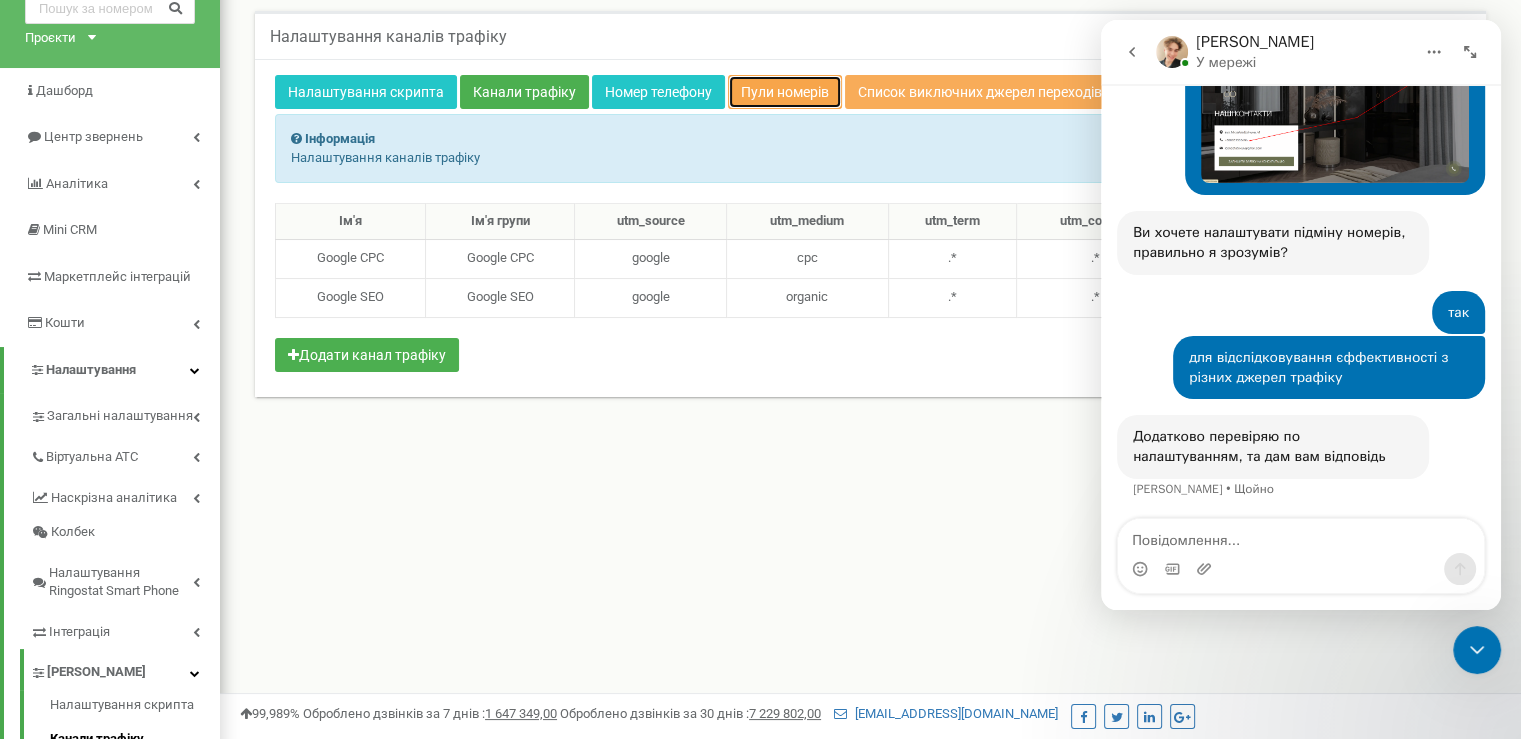 click on "Пули номерів" at bounding box center [785, 92] 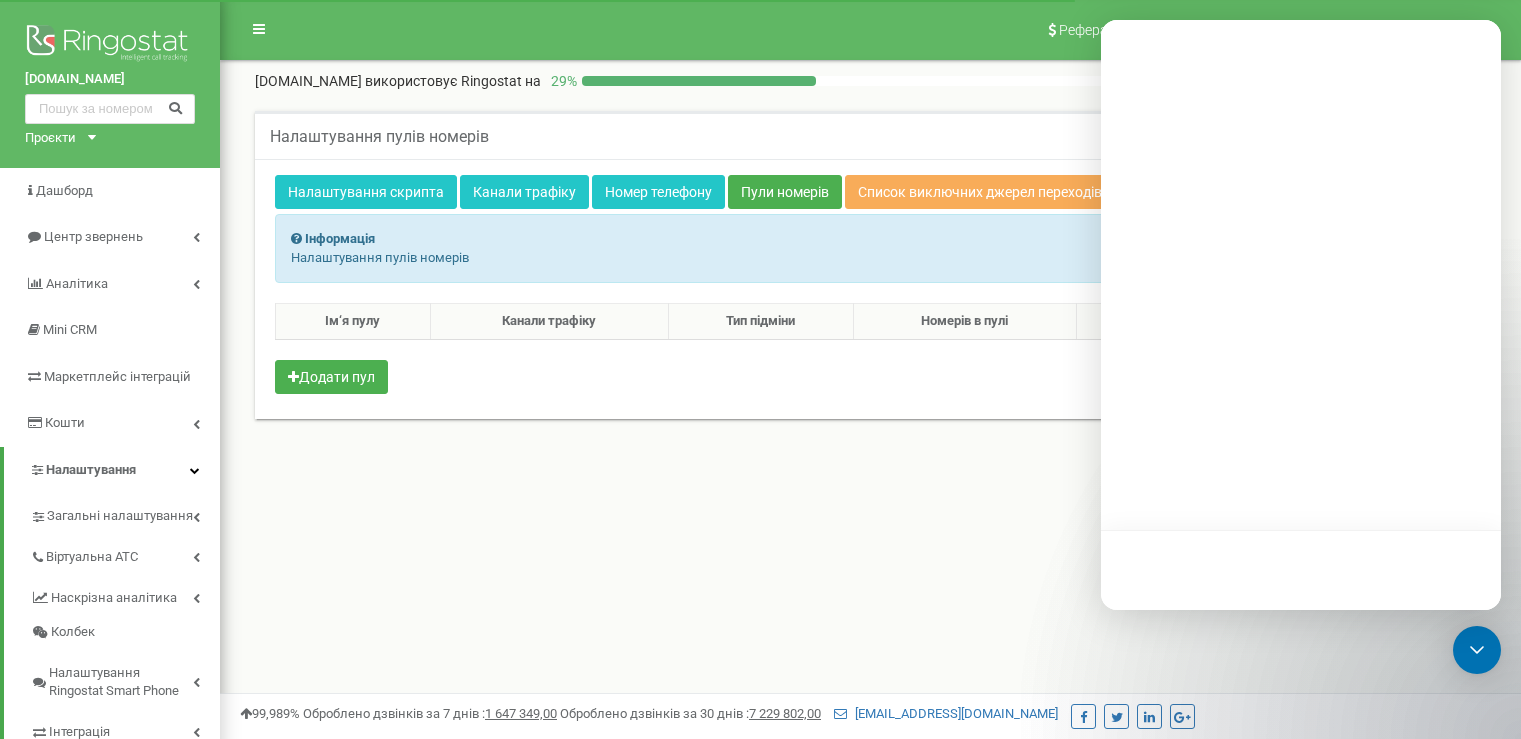scroll, scrollTop: 0, scrollLeft: 0, axis: both 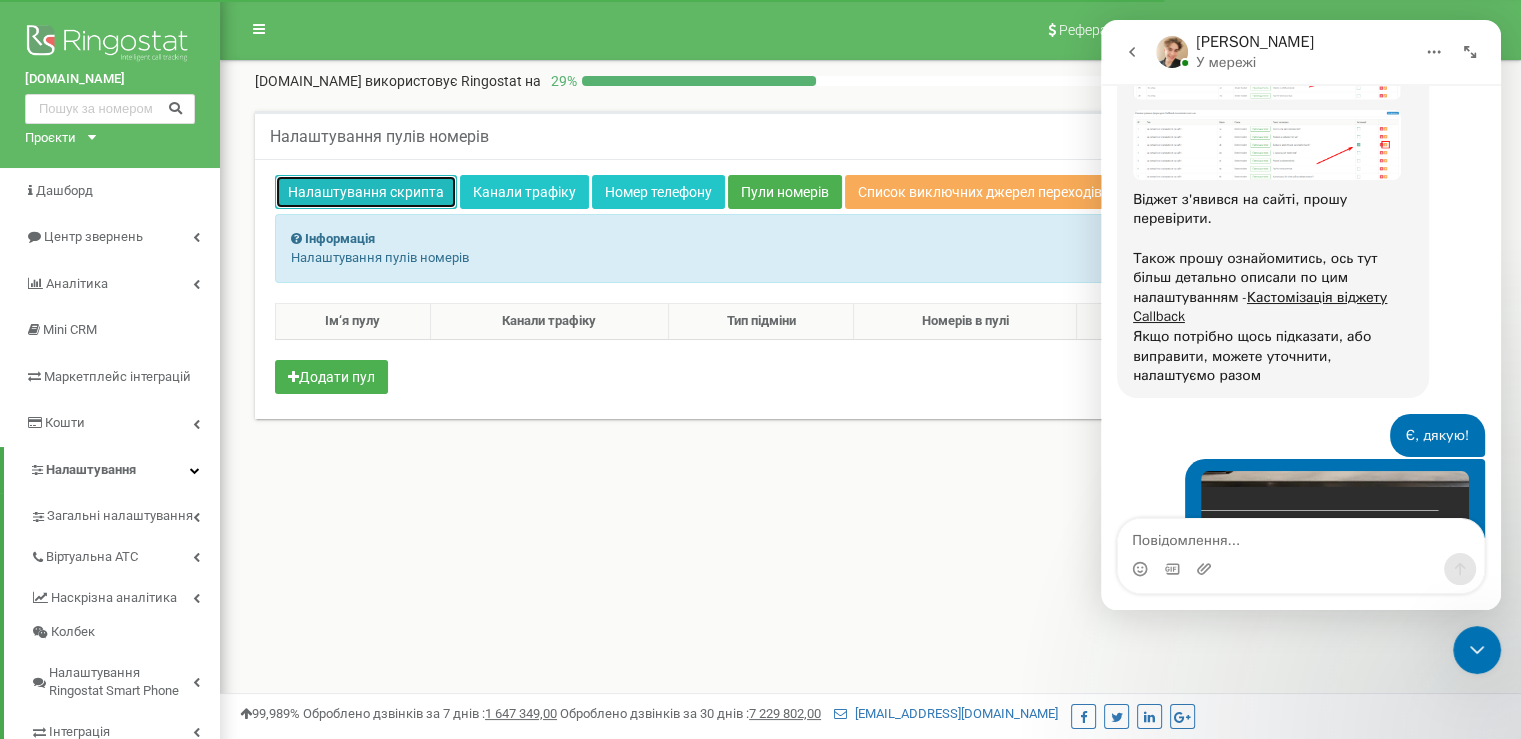 click on "Налаштування скрипта" at bounding box center [366, 192] 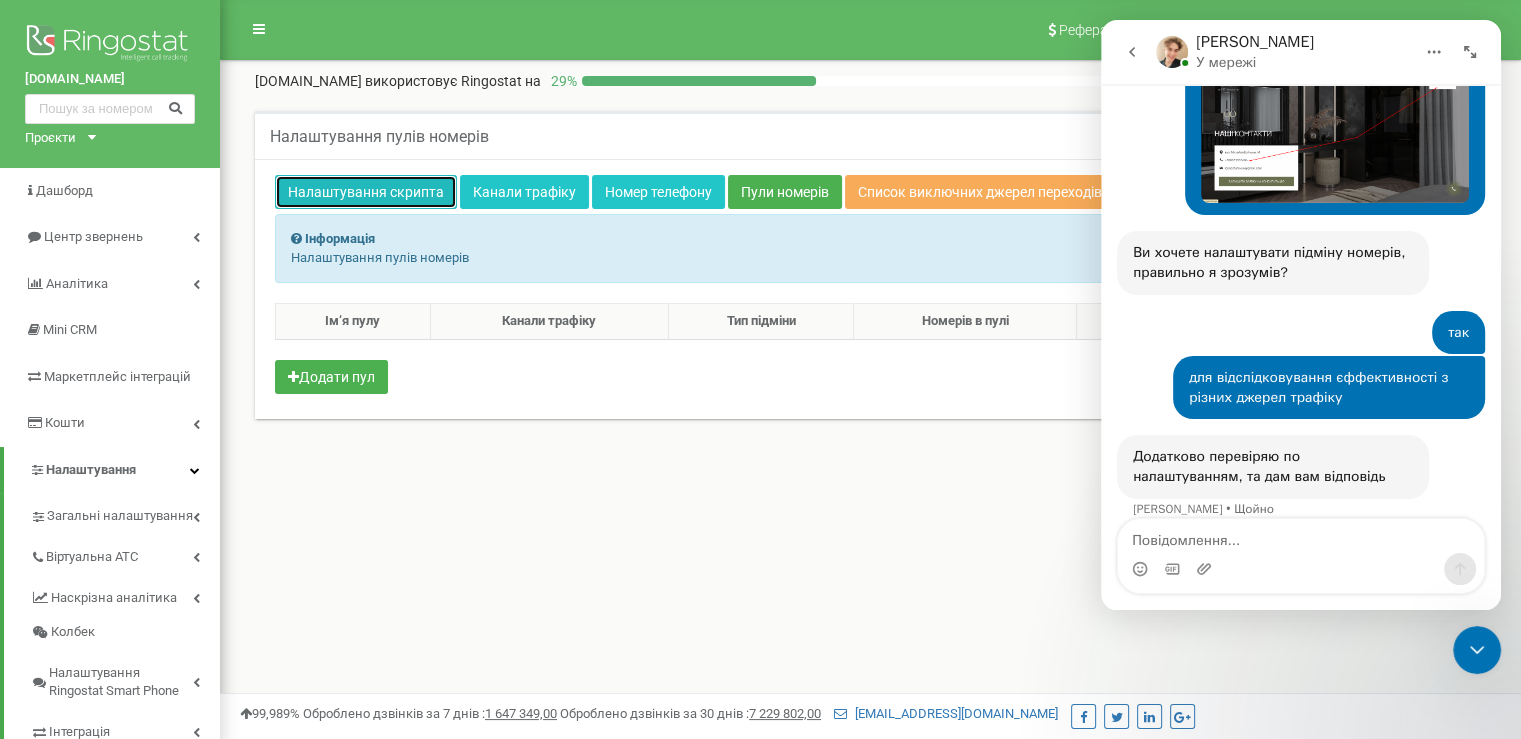scroll, scrollTop: 2311, scrollLeft: 0, axis: vertical 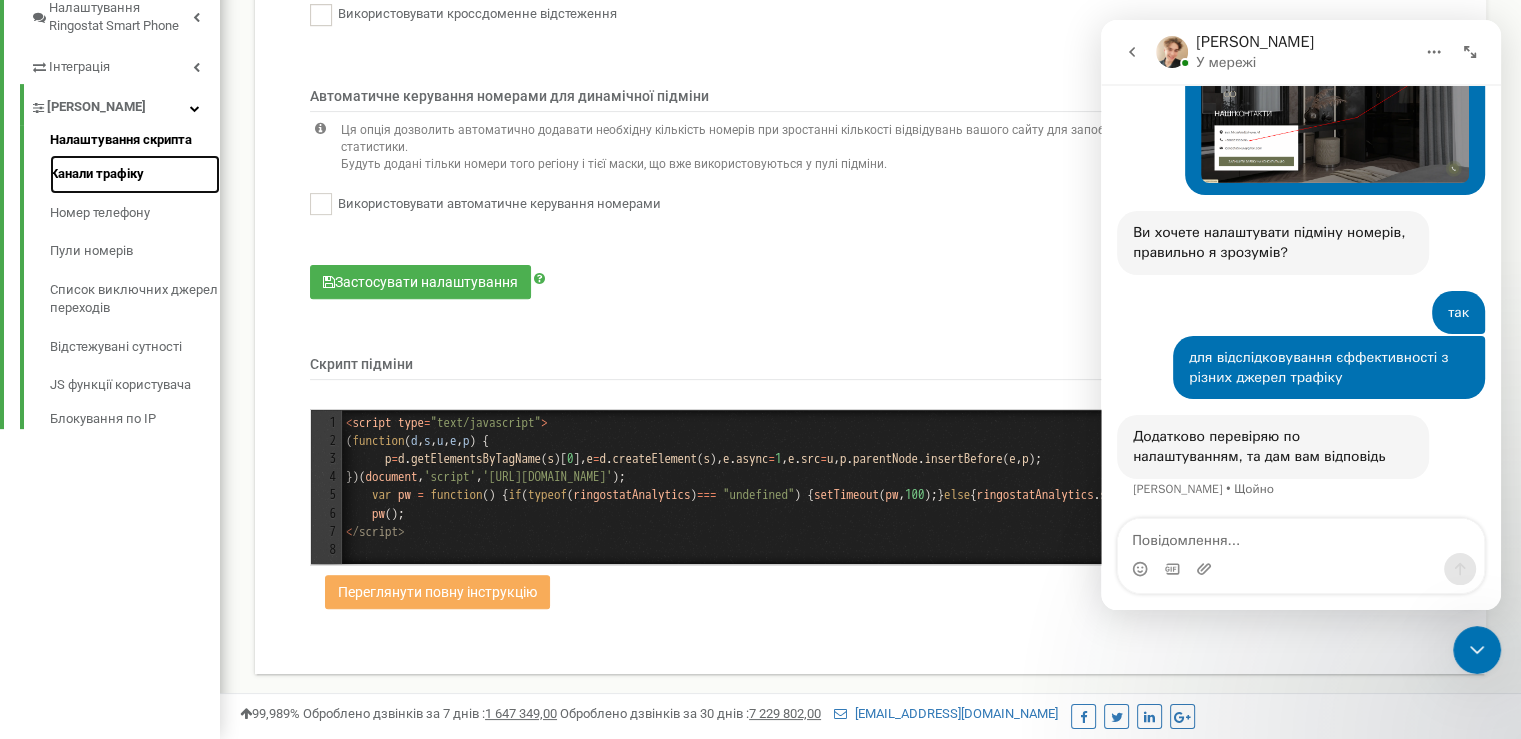 click on "Канали трафіку" at bounding box center (135, 174) 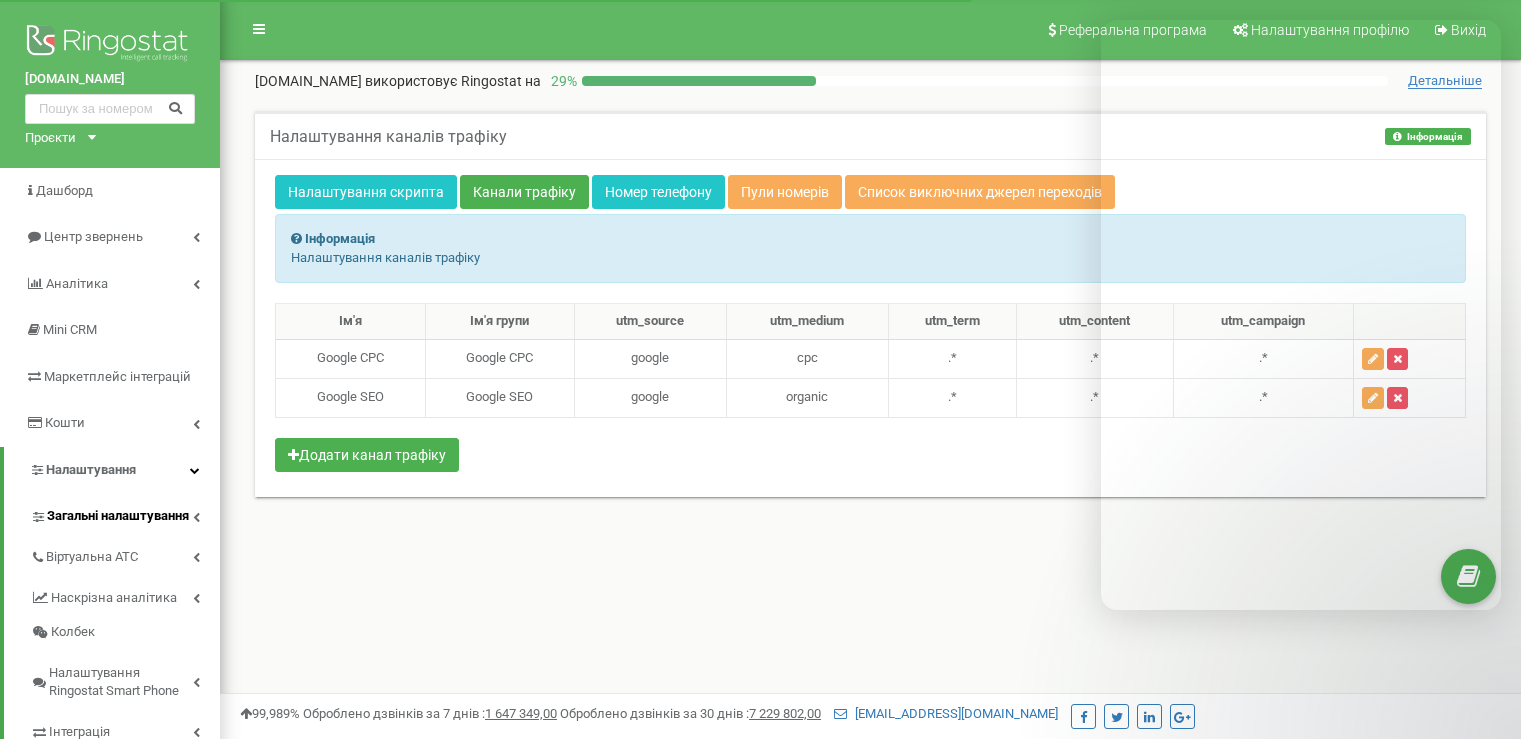 scroll, scrollTop: 0, scrollLeft: 0, axis: both 